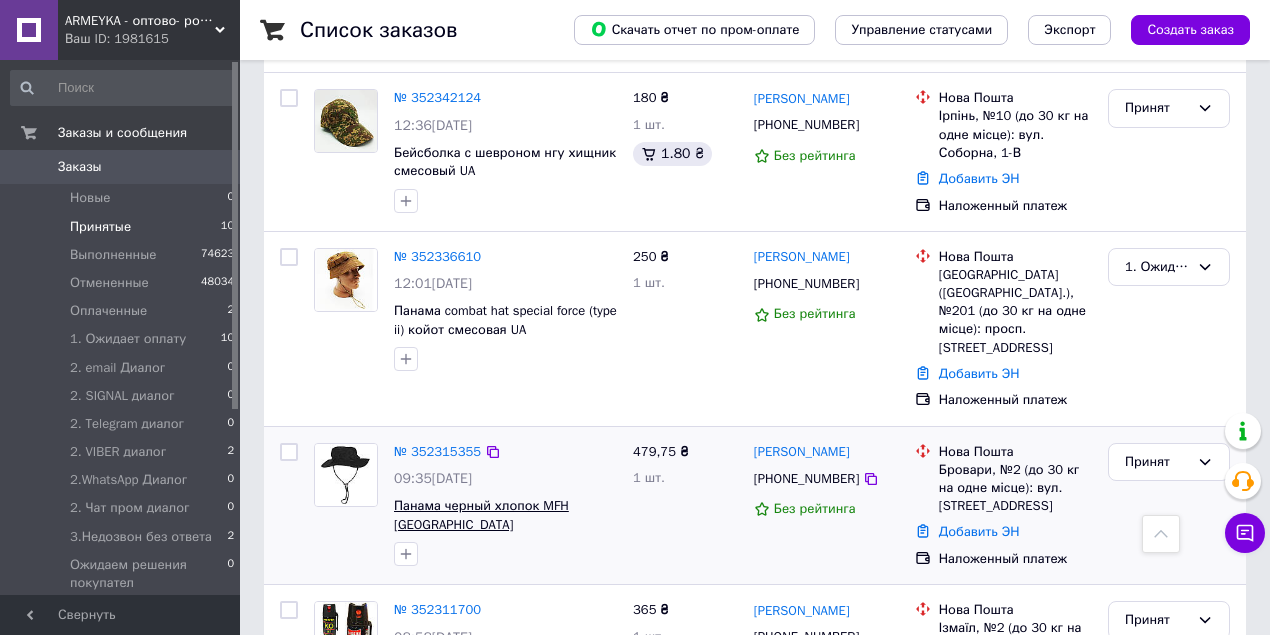 scroll, scrollTop: 1344, scrollLeft: 0, axis: vertical 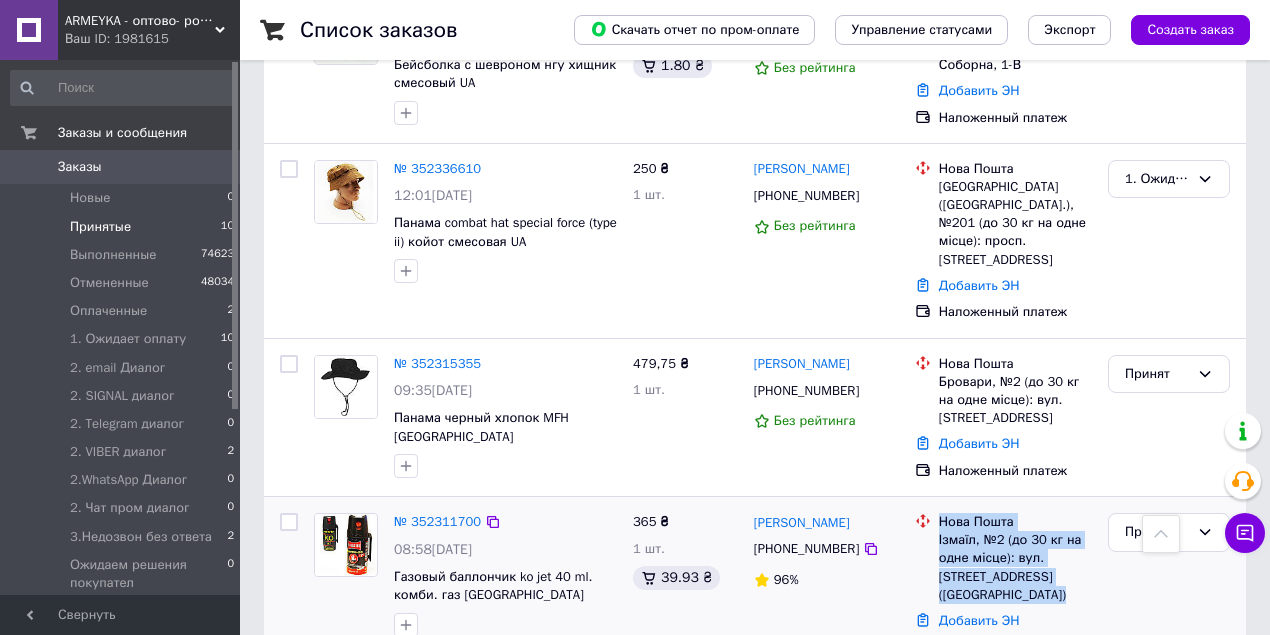 drag, startPoint x: 998, startPoint y: 463, endPoint x: 799, endPoint y: 603, distance: 243.31256 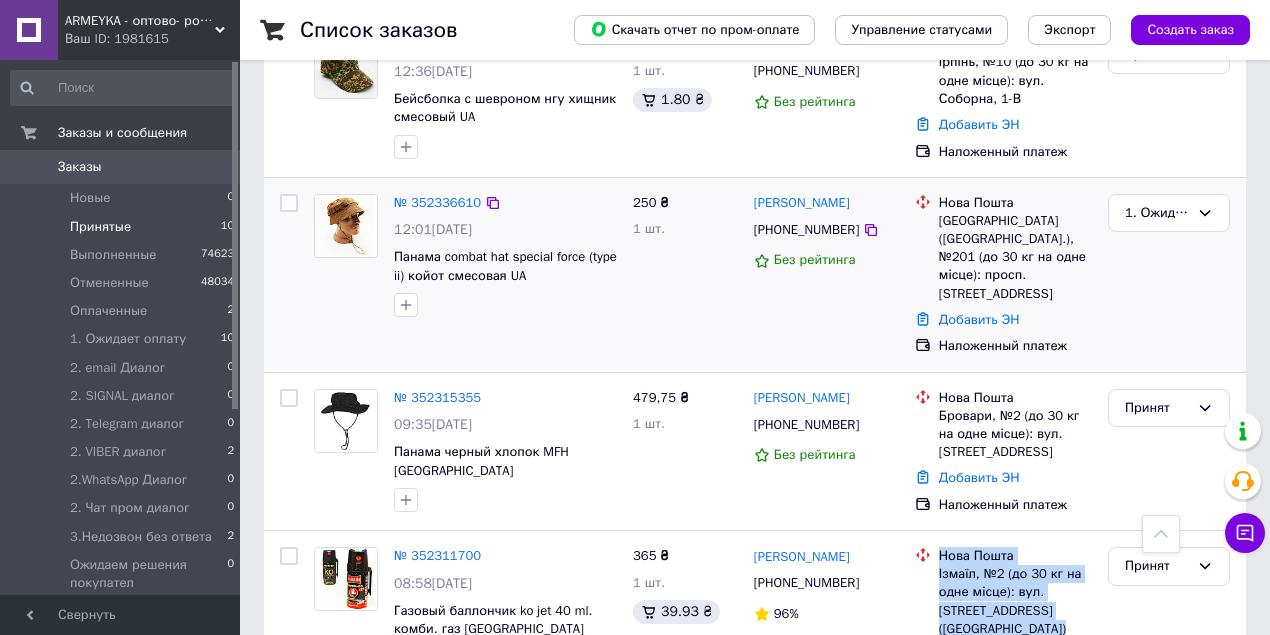 scroll, scrollTop: 1278, scrollLeft: 0, axis: vertical 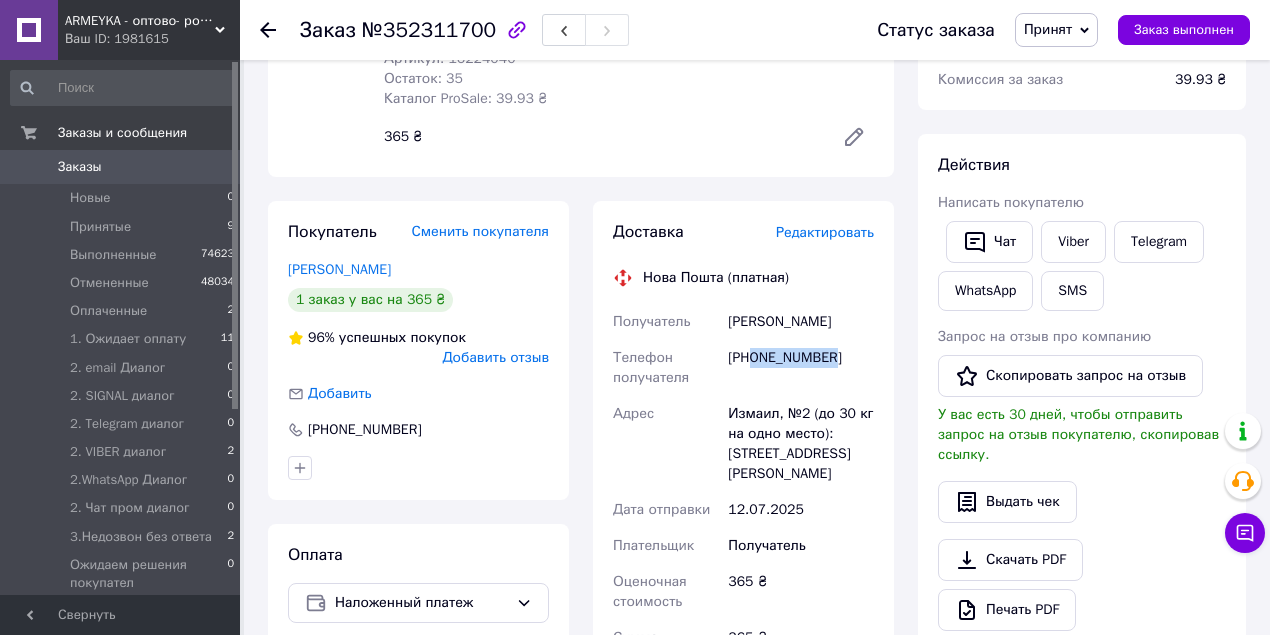 drag, startPoint x: 754, startPoint y: 354, endPoint x: 846, endPoint y: 352, distance: 92.021736 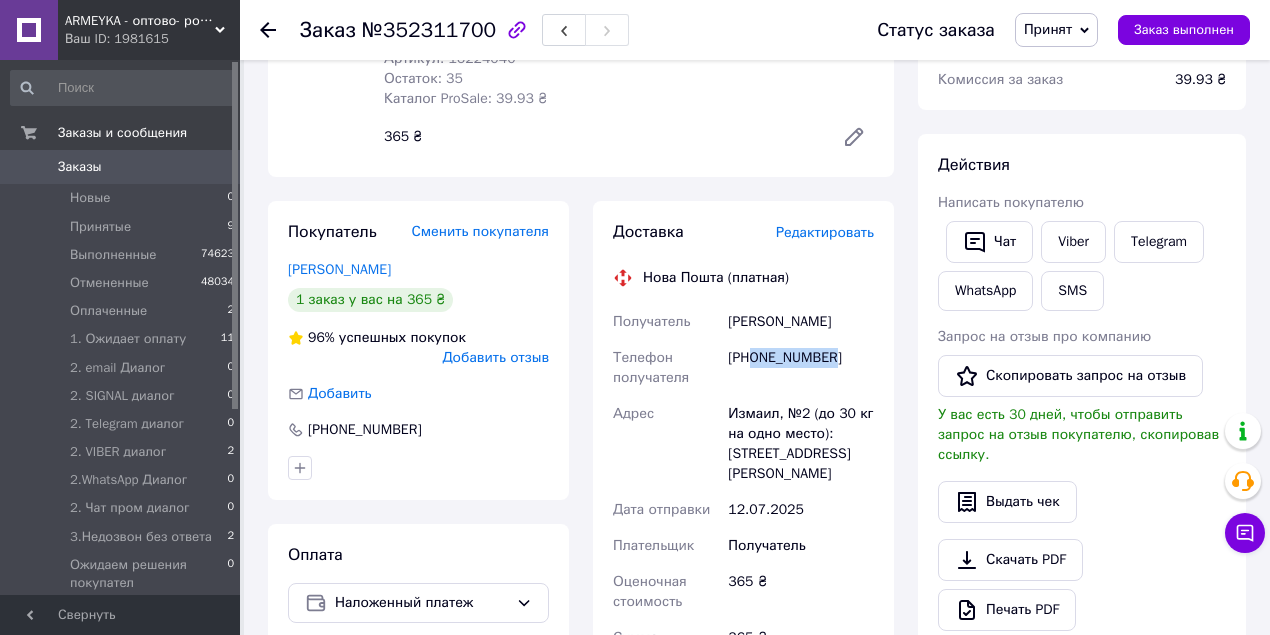 click on "Принят" at bounding box center (1056, 30) 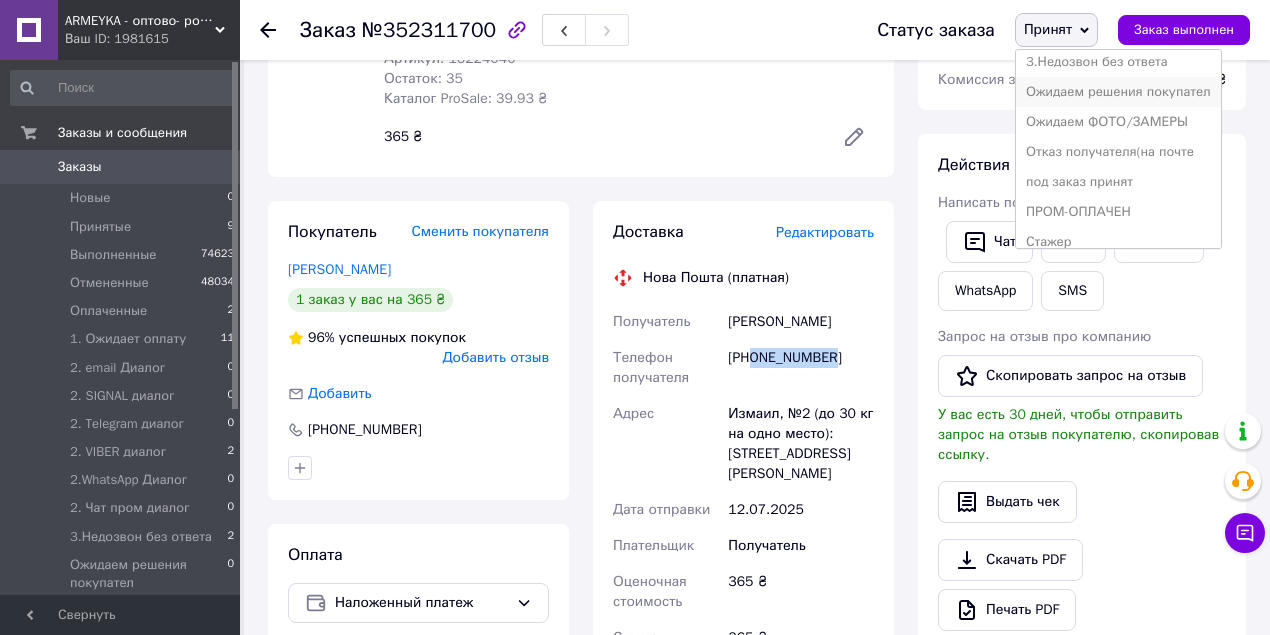 scroll, scrollTop: 284, scrollLeft: 0, axis: vertical 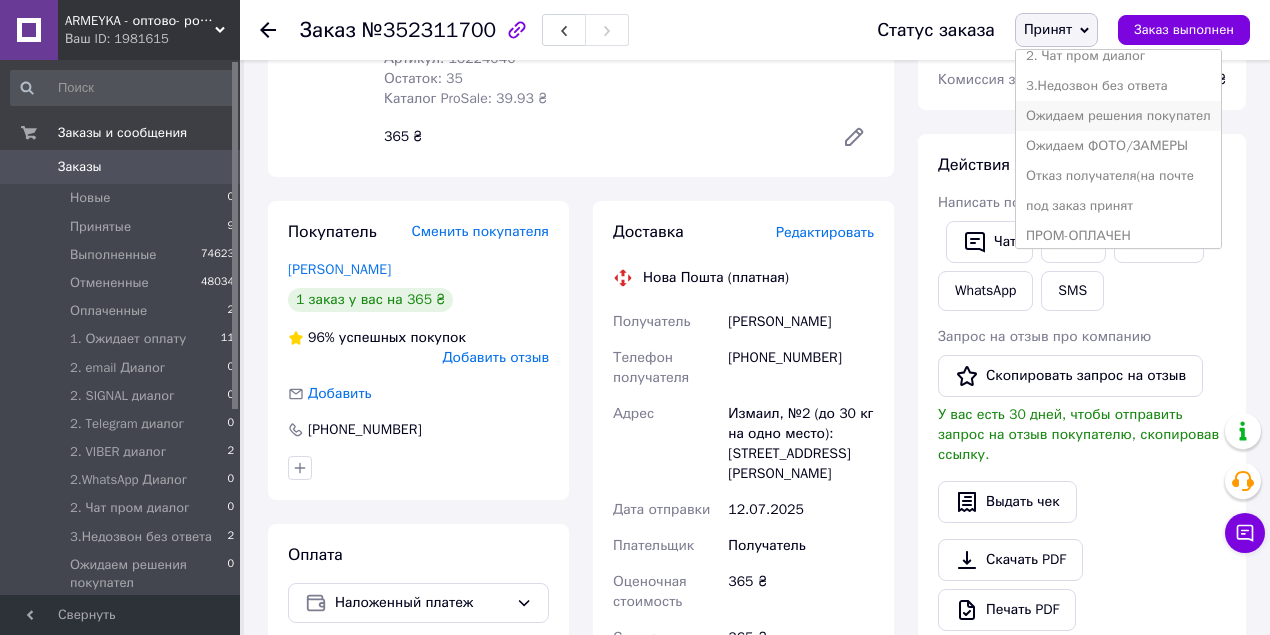 click on "Ожидаем решения покупател" at bounding box center (1118, 116) 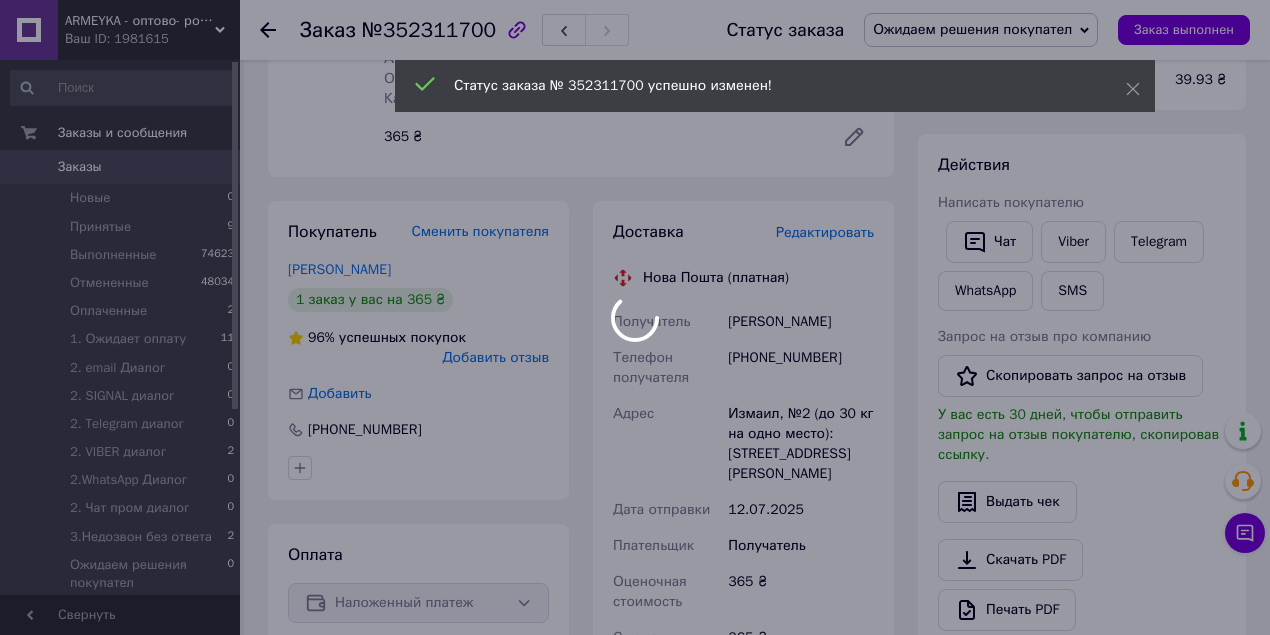 click on "Статус заказа № 352311700 успешно изменен!" at bounding box center (775, 86) 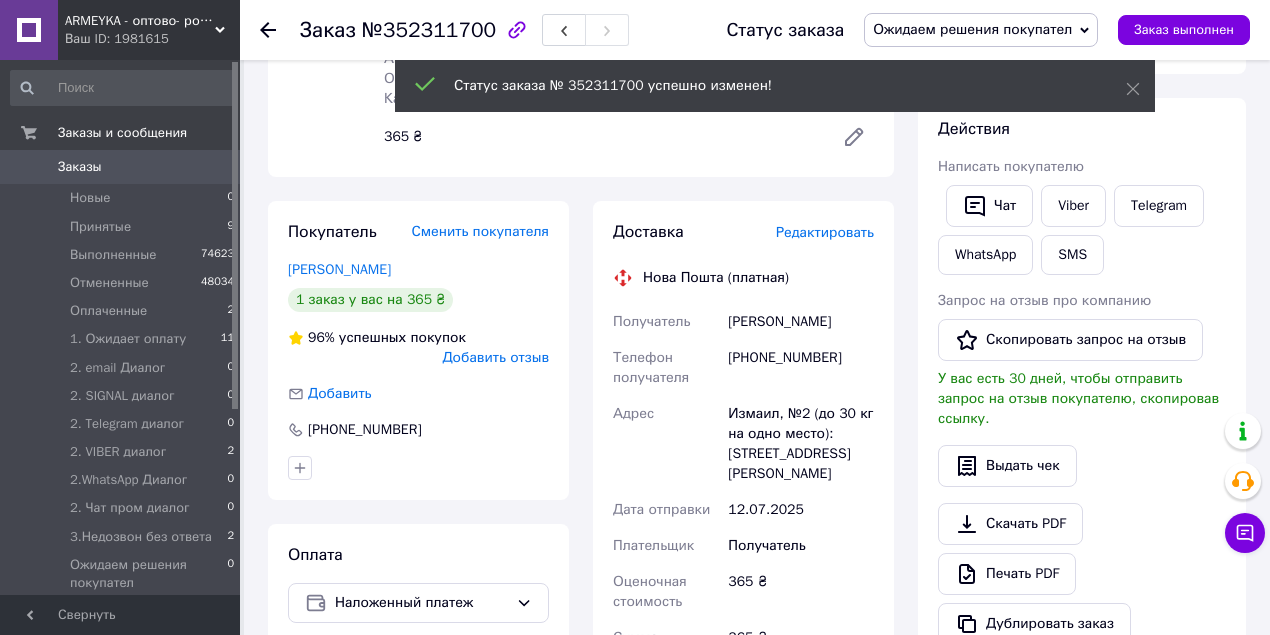 click on "Ожидаем решения покупател" at bounding box center (981, 30) 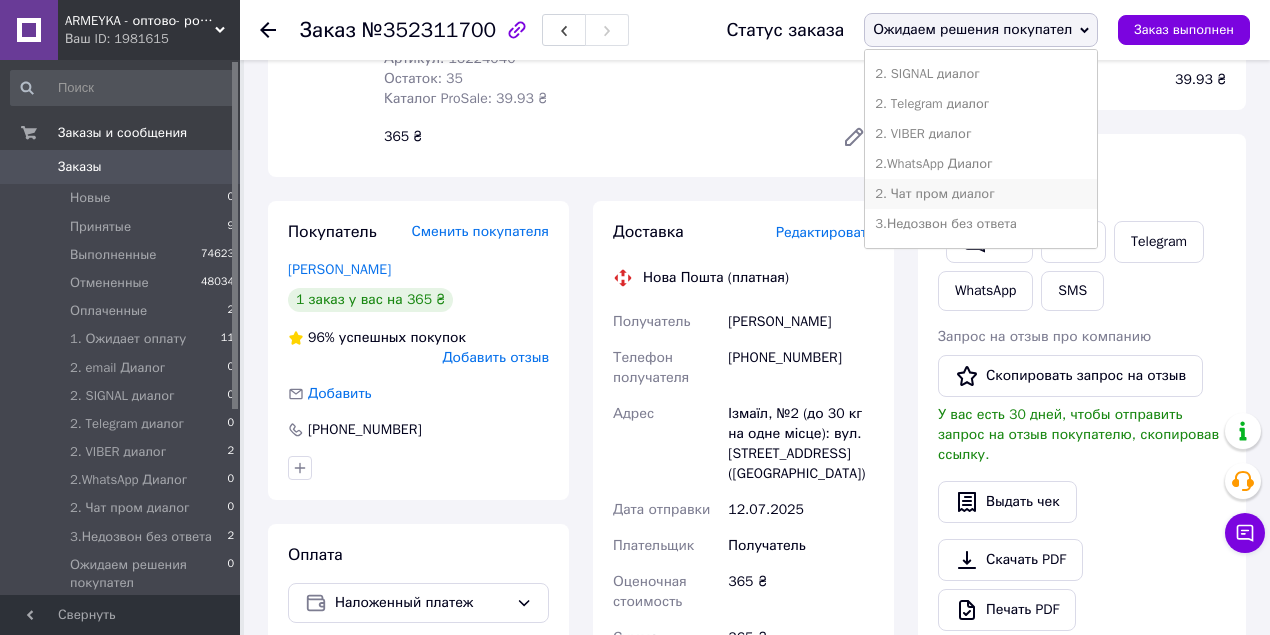 scroll, scrollTop: 200, scrollLeft: 0, axis: vertical 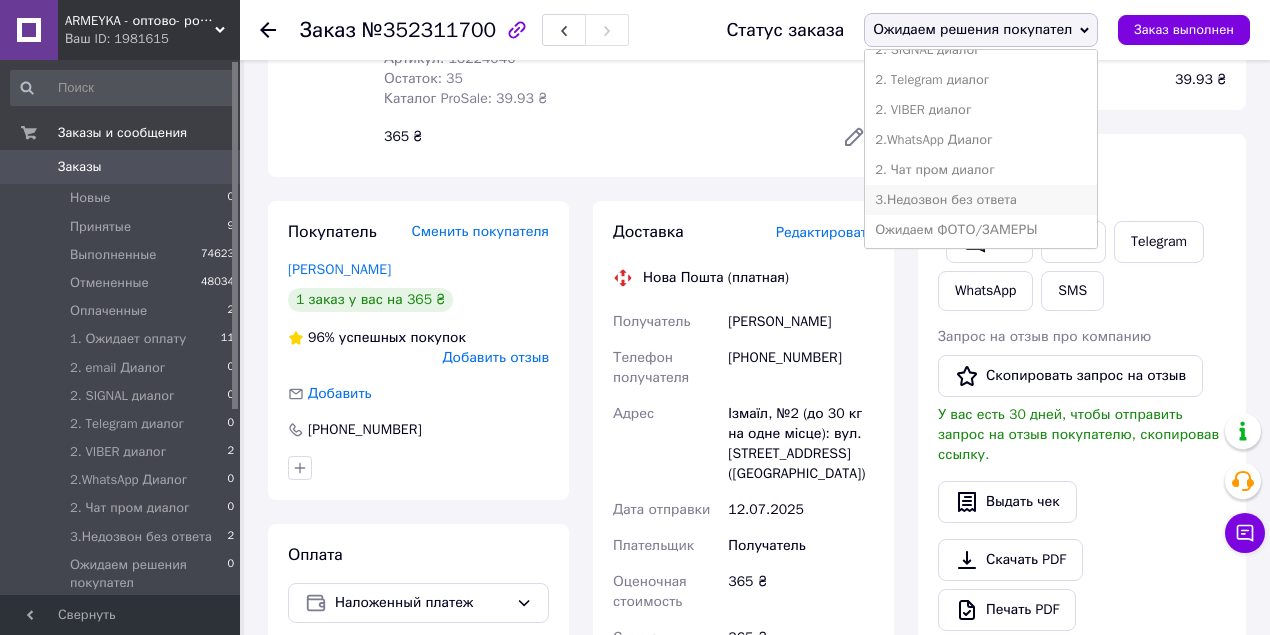 click on "3.Недозвон без ответа" at bounding box center [981, 200] 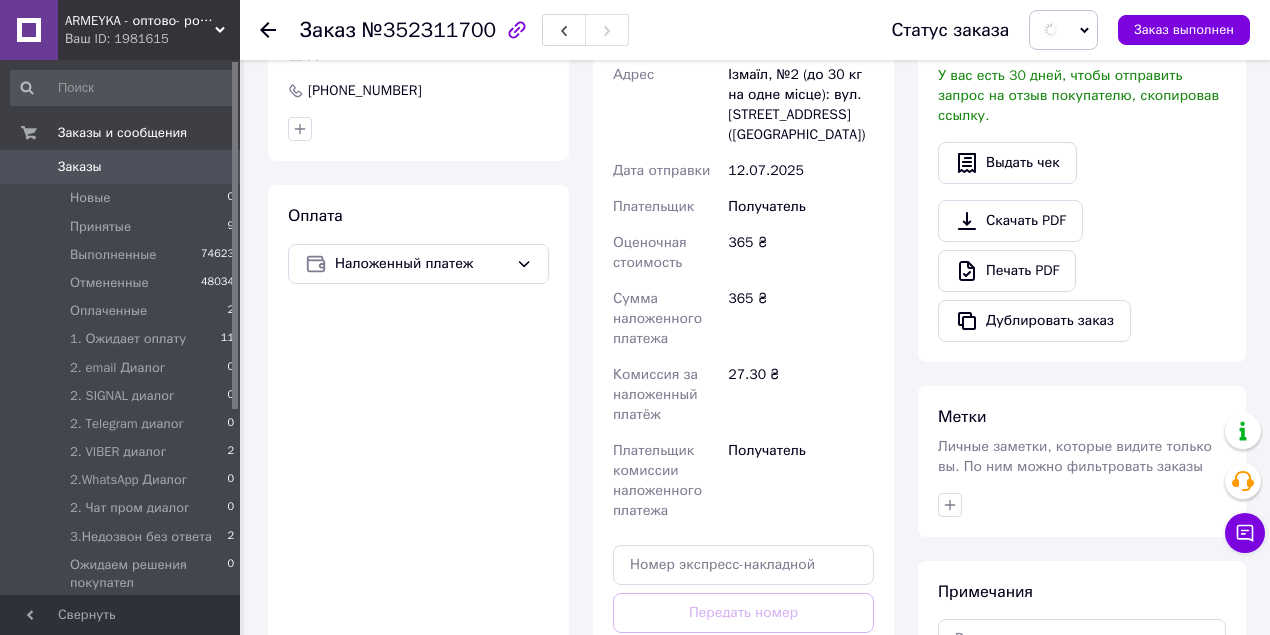 scroll, scrollTop: 733, scrollLeft: 0, axis: vertical 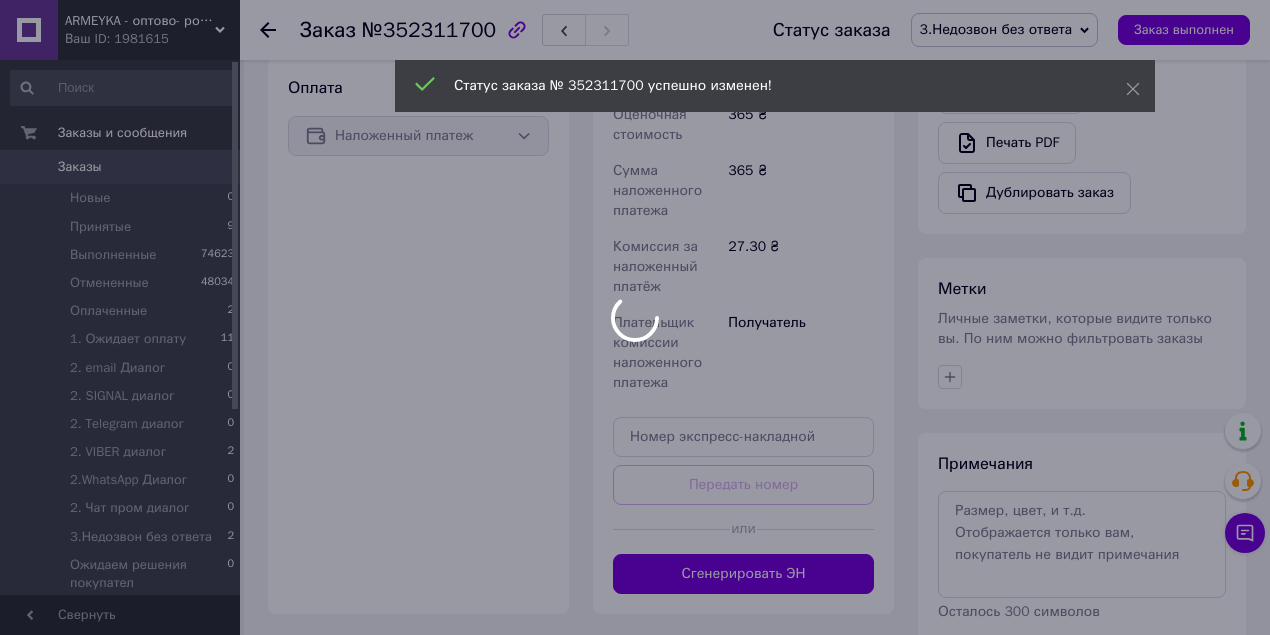 click on "ARMEYKA - оптово- розничная база- Военторг Ваш ID: 1981615 Сайт ARMEYKA - оптово- розничная база- В... Кабинет покупателя Проверить состояние системы Страница на портале Владлена  Чирочкина Справка Выйти Заказы и сообщения Заказы 0 Новые 0 Принятые 9 Выполненные 74623 Отмененные 48034 Оплаченные 2 1. Ожидает оплату 11 2.  email  Диалог 0 2. SIGNAL диалог 0 2. Telegram диалог  0 2. VIBER диалог    2 2.WhatsApp  Диалог  0 2. Чат пром диалог 0 3.Недозвон без ответа 2 Ожидаем решения покупател 0 Ожидаем ФОТО/ЗАМЕРЫ 1 Отказ получателя(на почте 8 под заказ принят 0 21 0 2 99+ 1" at bounding box center [635, 48] 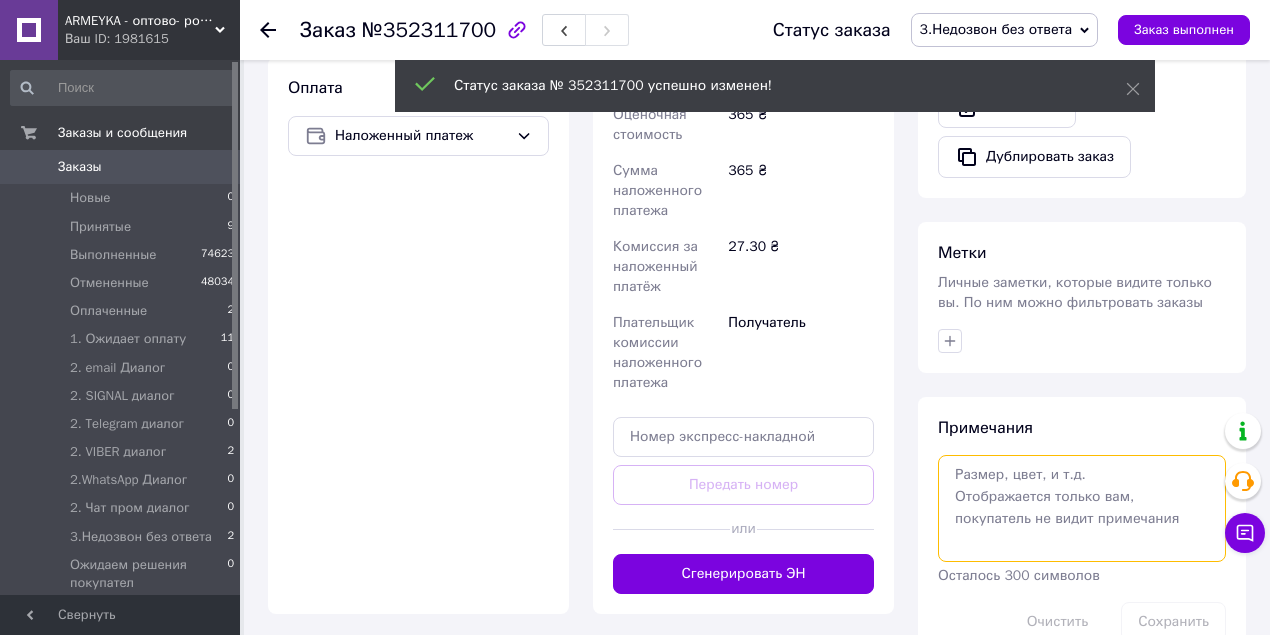click at bounding box center (1082, 508) 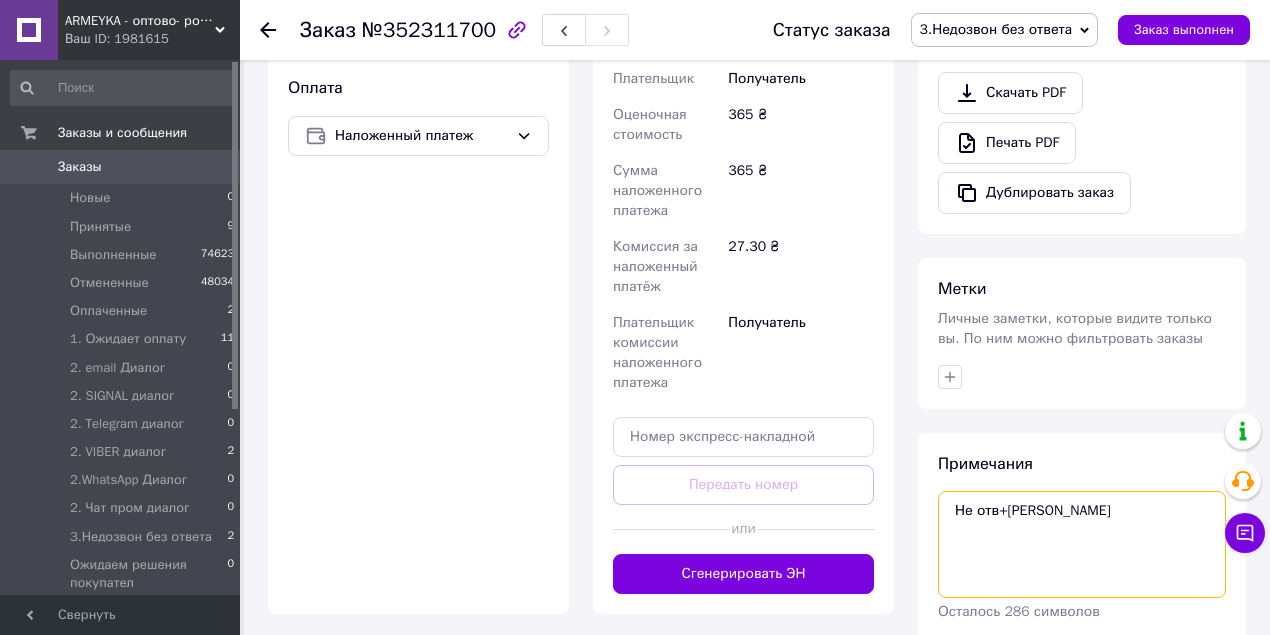 drag, startPoint x: 1082, startPoint y: 494, endPoint x: 823, endPoint y: 483, distance: 259.2335 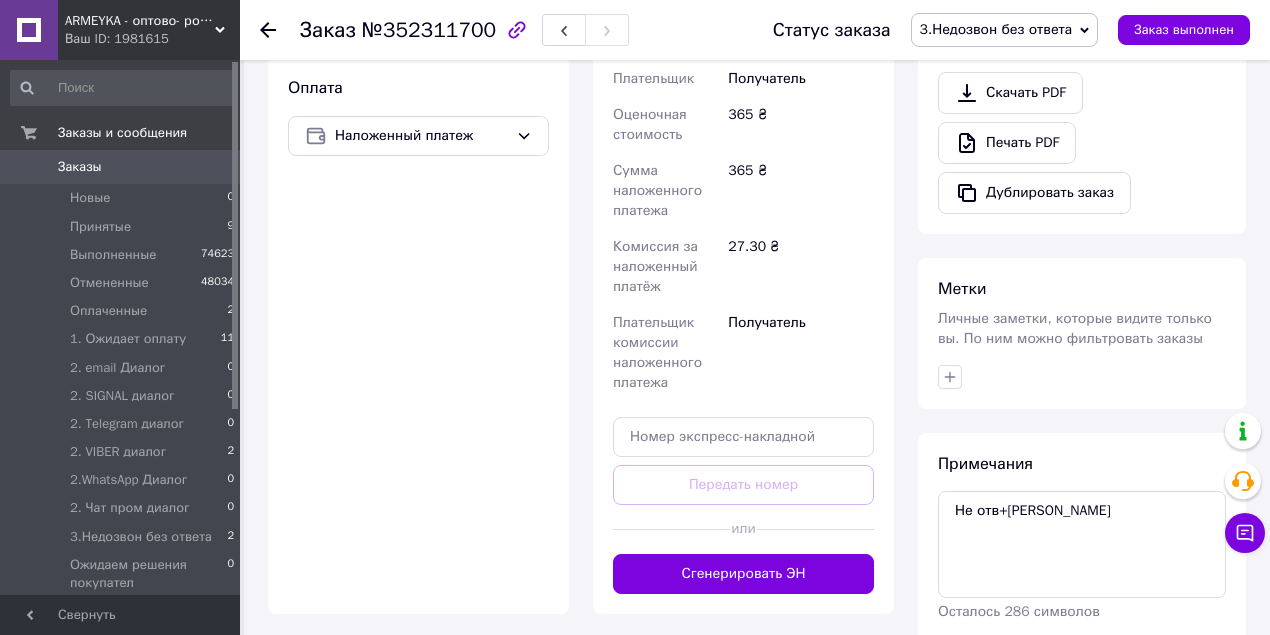 click on "Сохранить" at bounding box center [1173, 658] 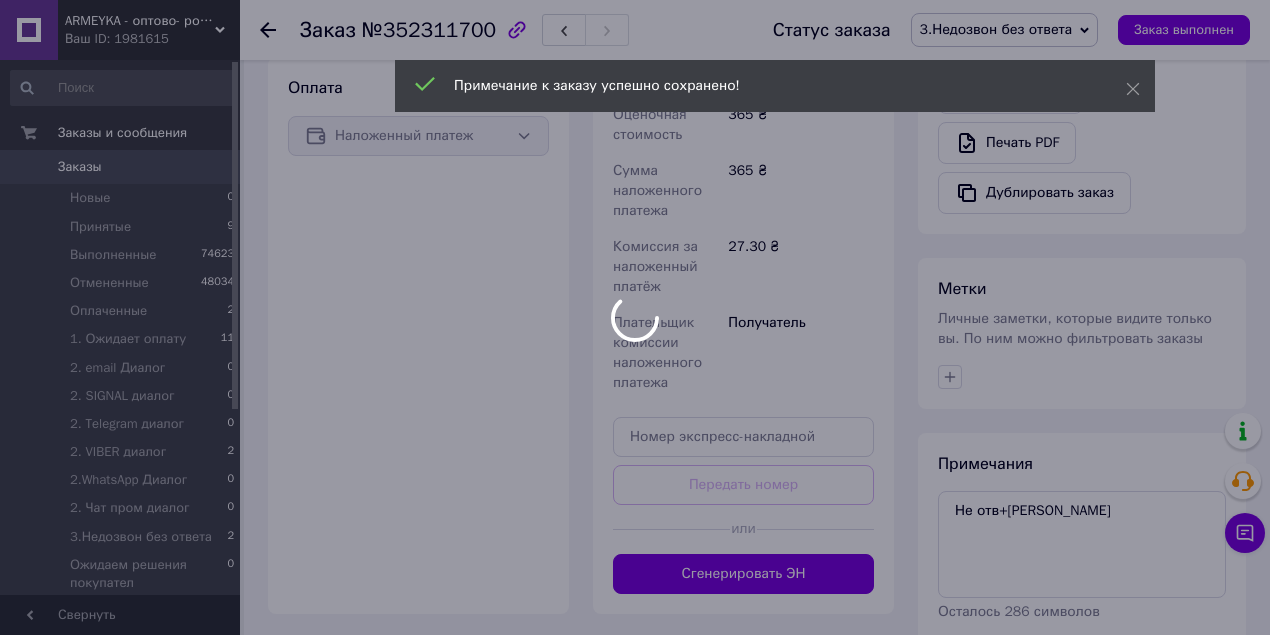 scroll, scrollTop: 200, scrollLeft: 0, axis: vertical 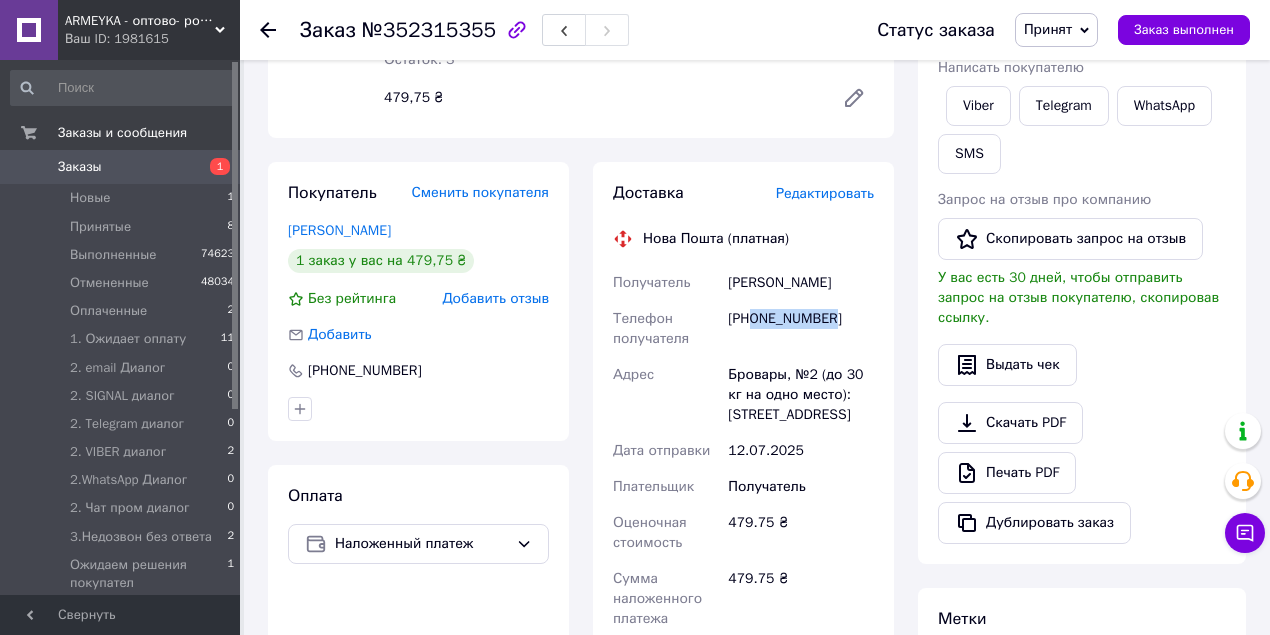 drag, startPoint x: 752, startPoint y: 315, endPoint x: 848, endPoint y: 306, distance: 96.42095 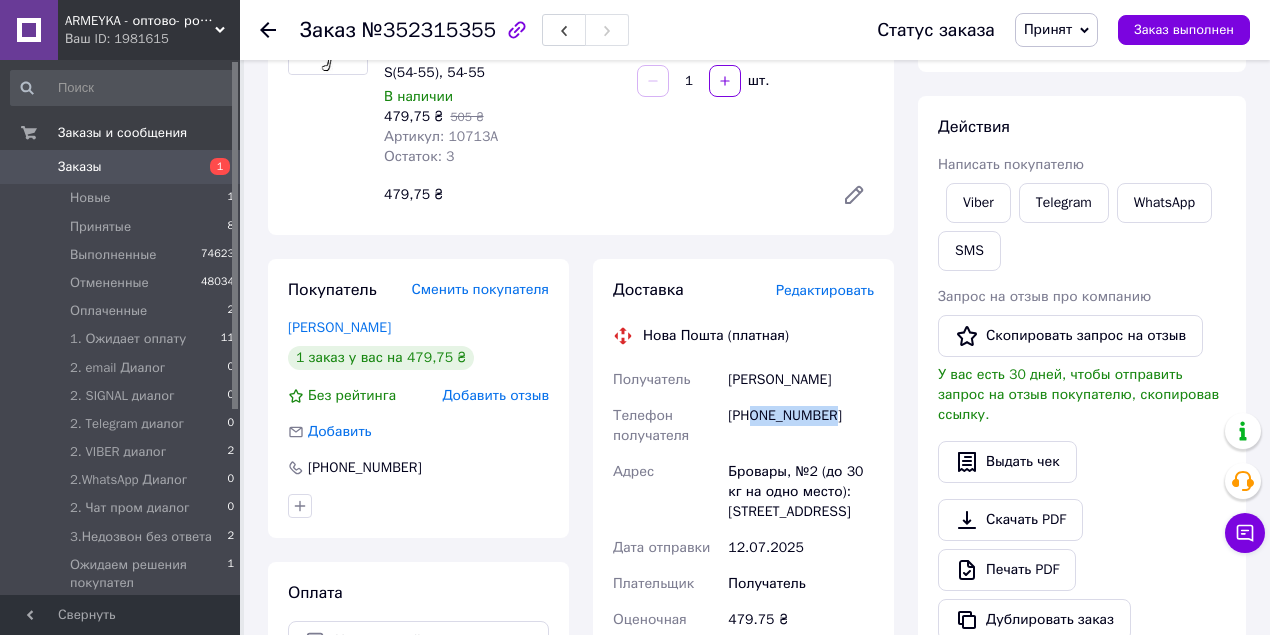 scroll, scrollTop: 133, scrollLeft: 0, axis: vertical 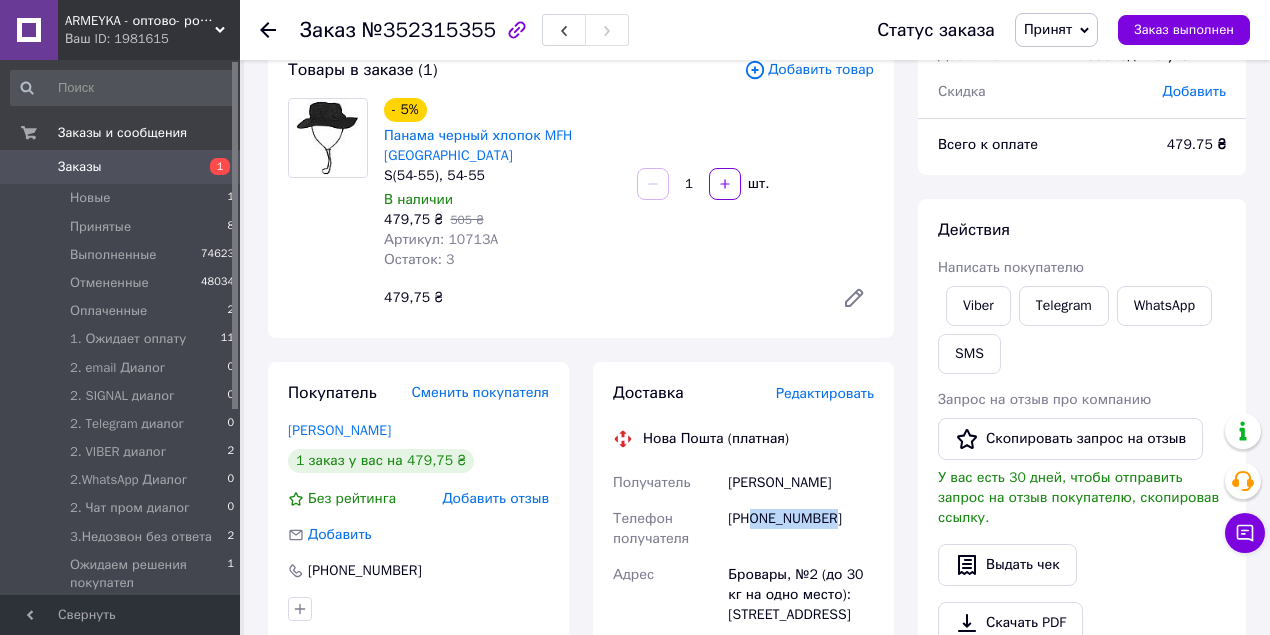 click on "Принят" at bounding box center (1056, 30) 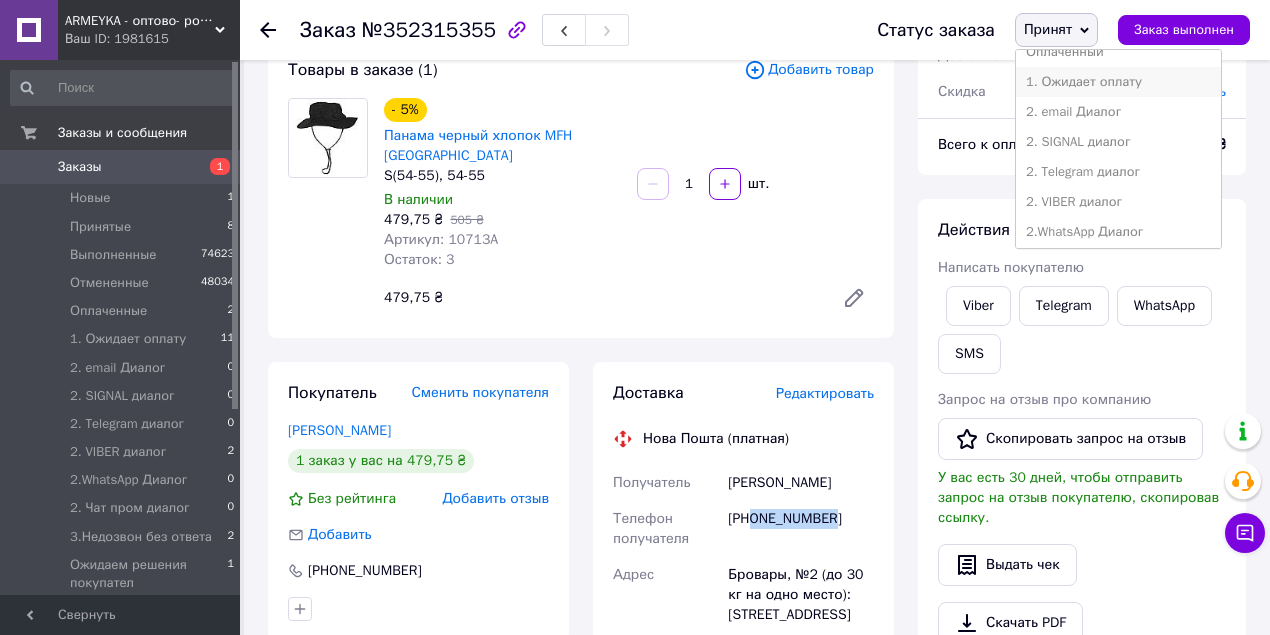 scroll, scrollTop: 200, scrollLeft: 0, axis: vertical 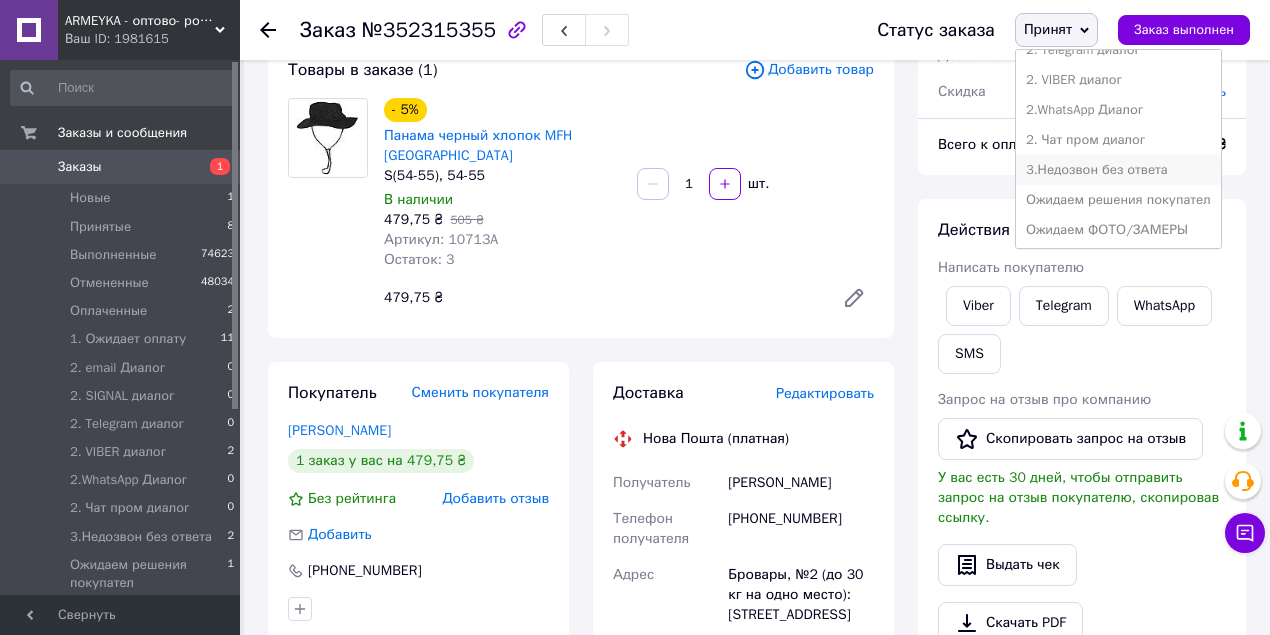 click on "3.Недозвон без ответа" at bounding box center [1118, 170] 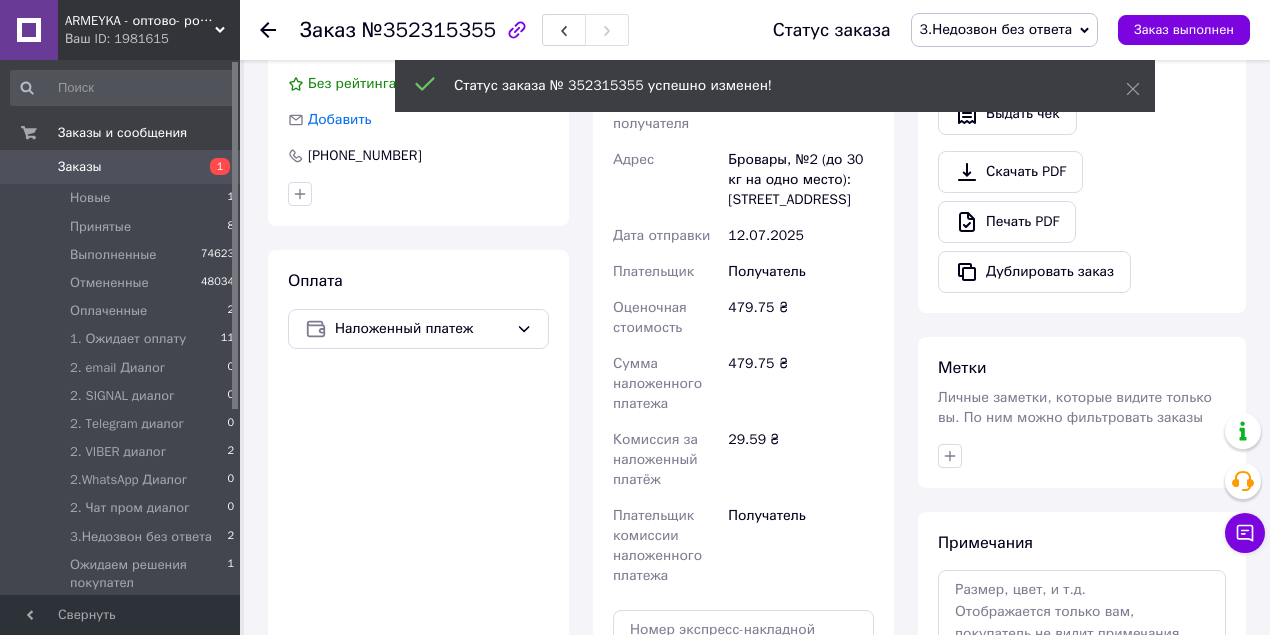 scroll, scrollTop: 733, scrollLeft: 0, axis: vertical 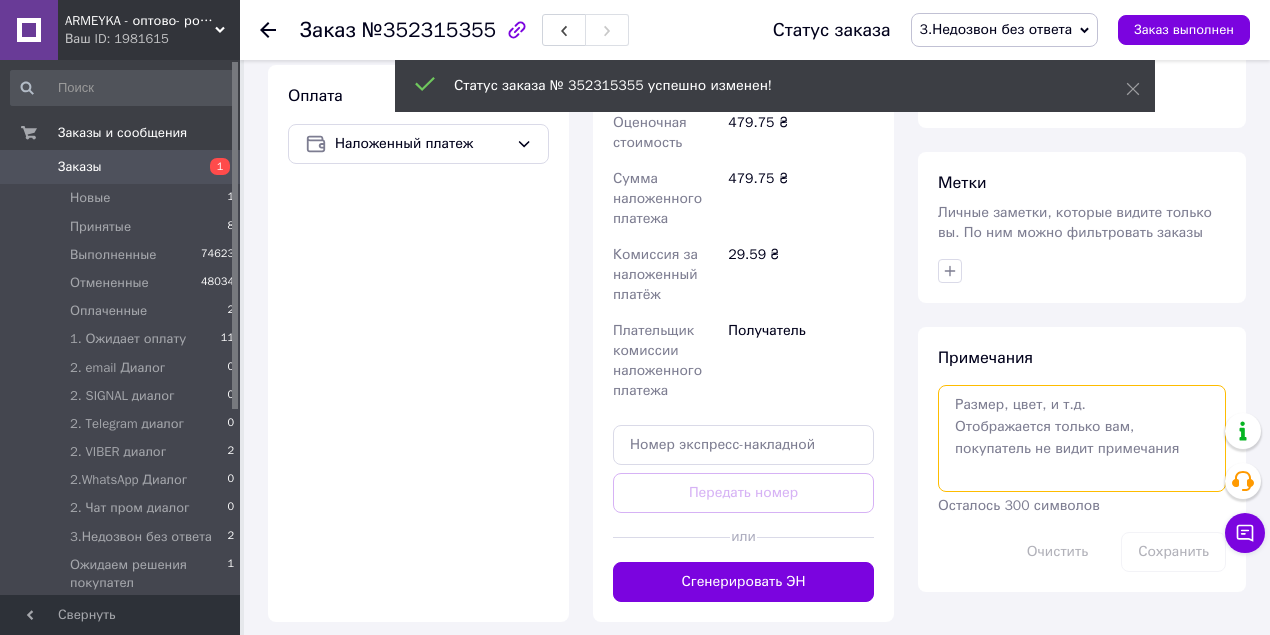 click at bounding box center [1082, 438] 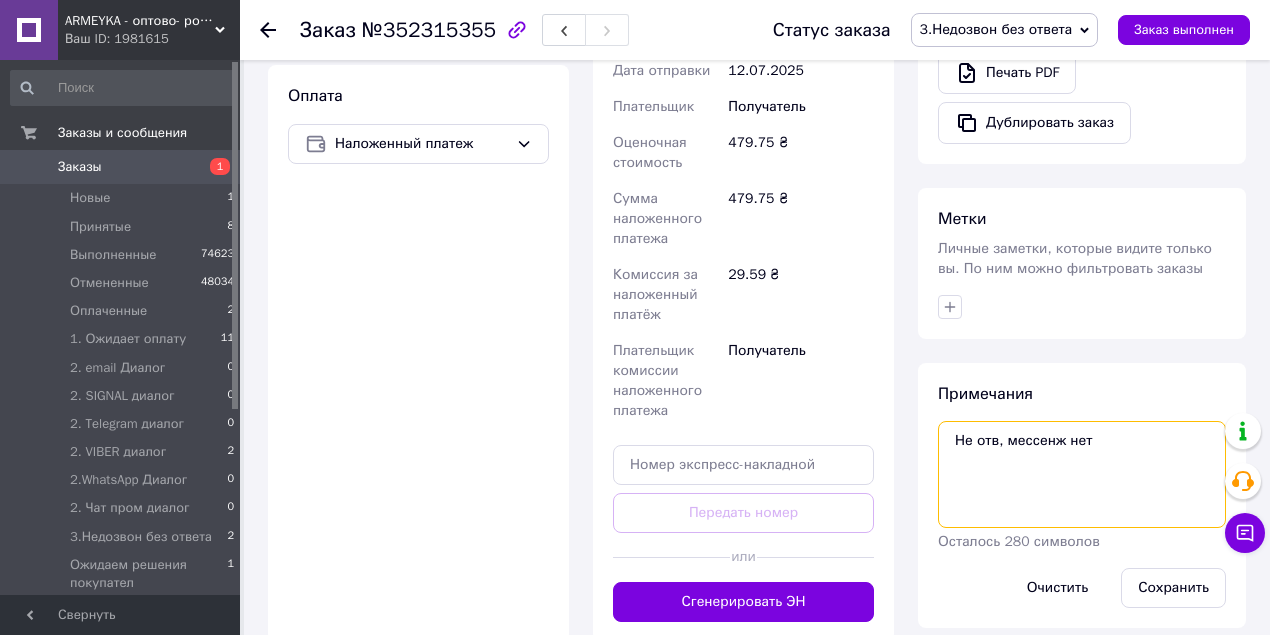 drag, startPoint x: 1014, startPoint y: 422, endPoint x: 896, endPoint y: 417, distance: 118.10589 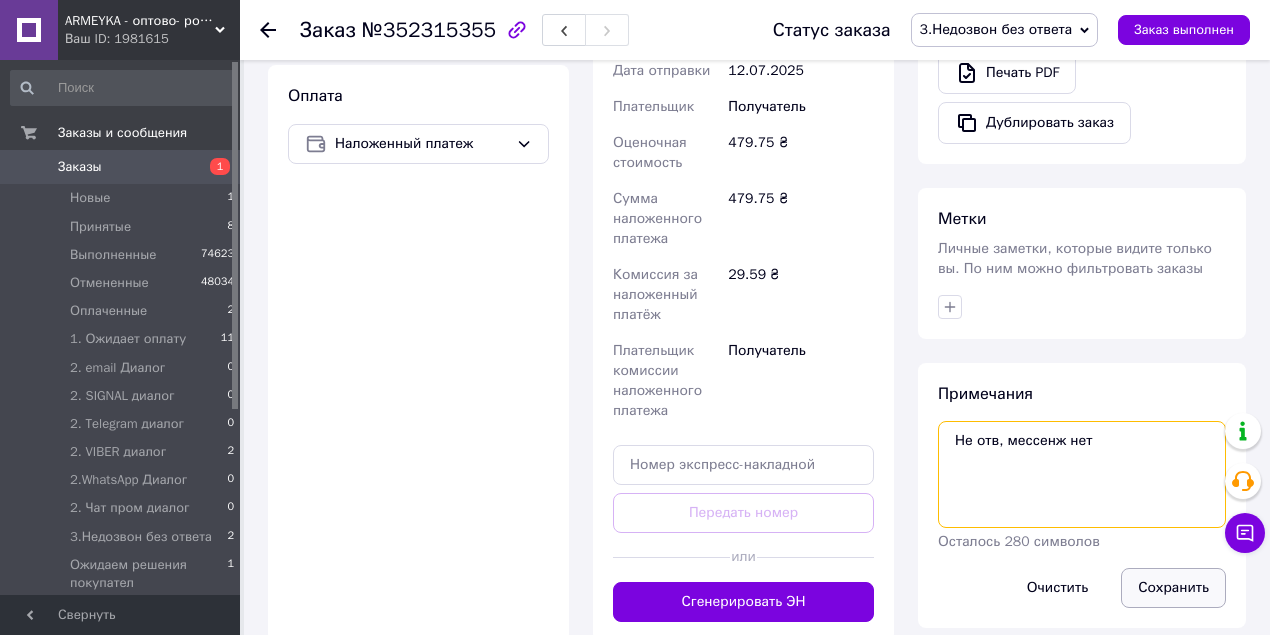 type on "Не отв, мессенж нет" 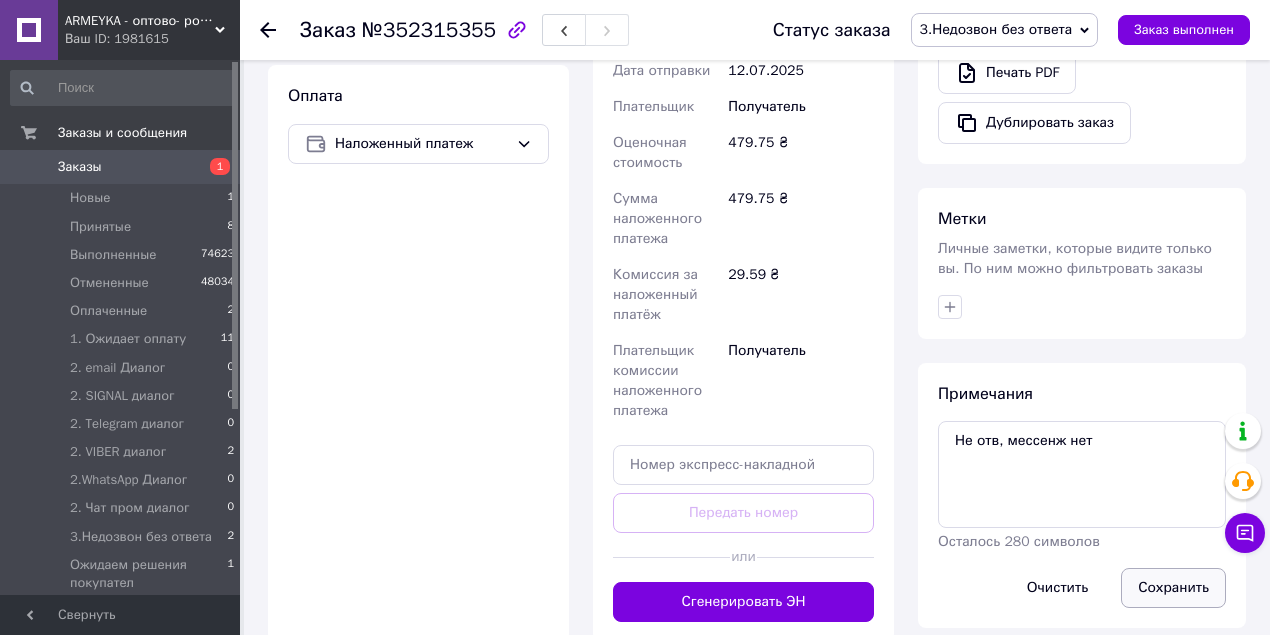 click on "Сохранить" at bounding box center [1173, 588] 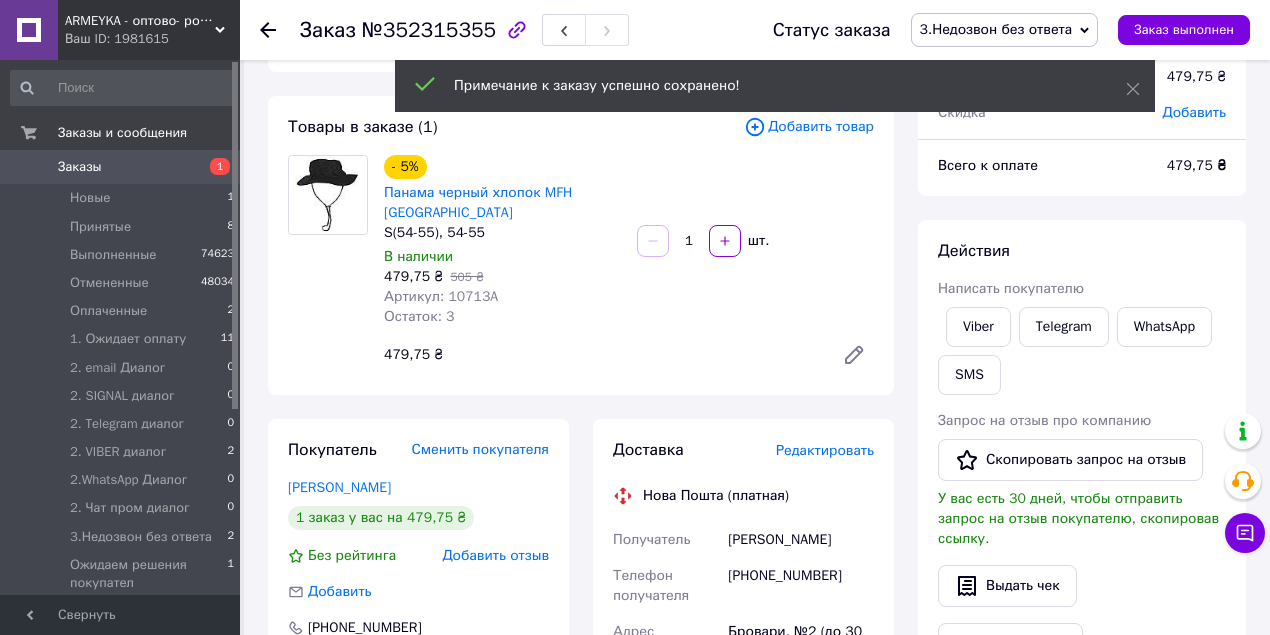 scroll, scrollTop: 66, scrollLeft: 0, axis: vertical 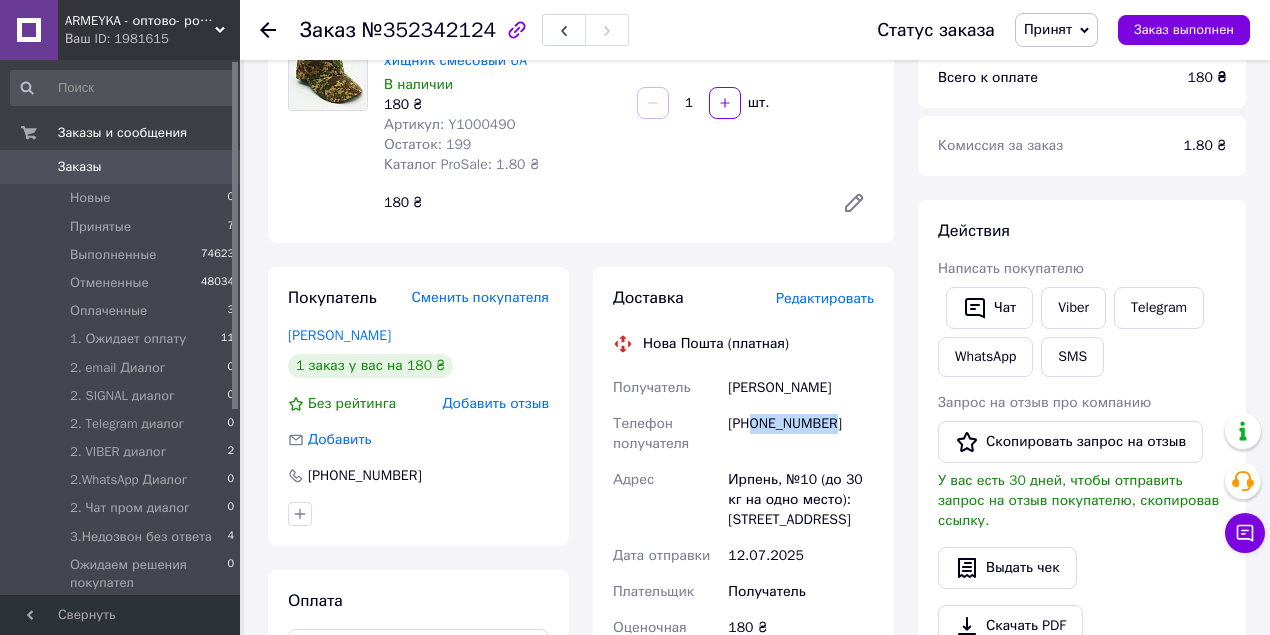 drag, startPoint x: 752, startPoint y: 424, endPoint x: 868, endPoint y: 430, distance: 116.15507 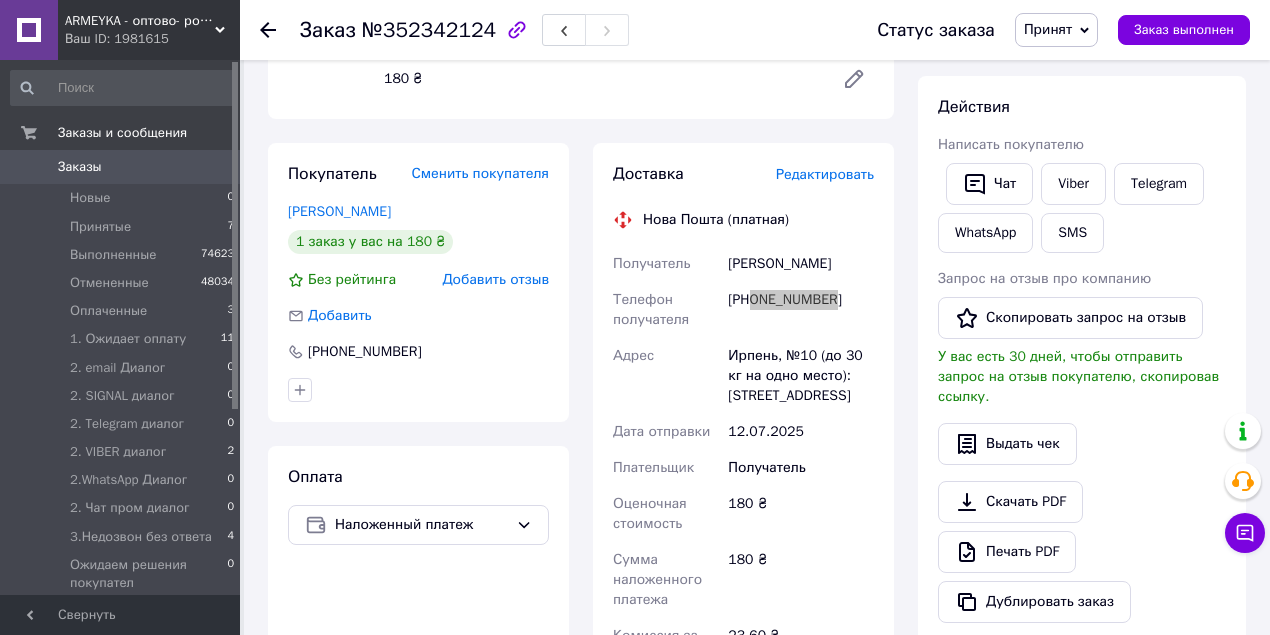 scroll, scrollTop: 400, scrollLeft: 0, axis: vertical 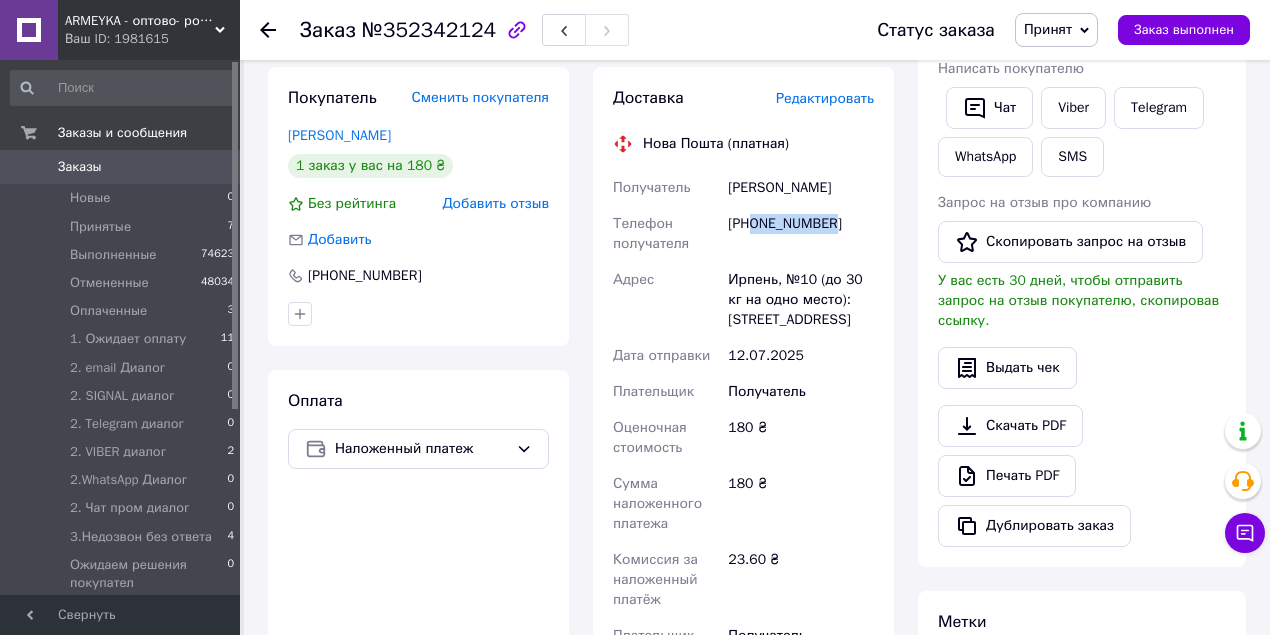 click on "Принят" at bounding box center (1048, 29) 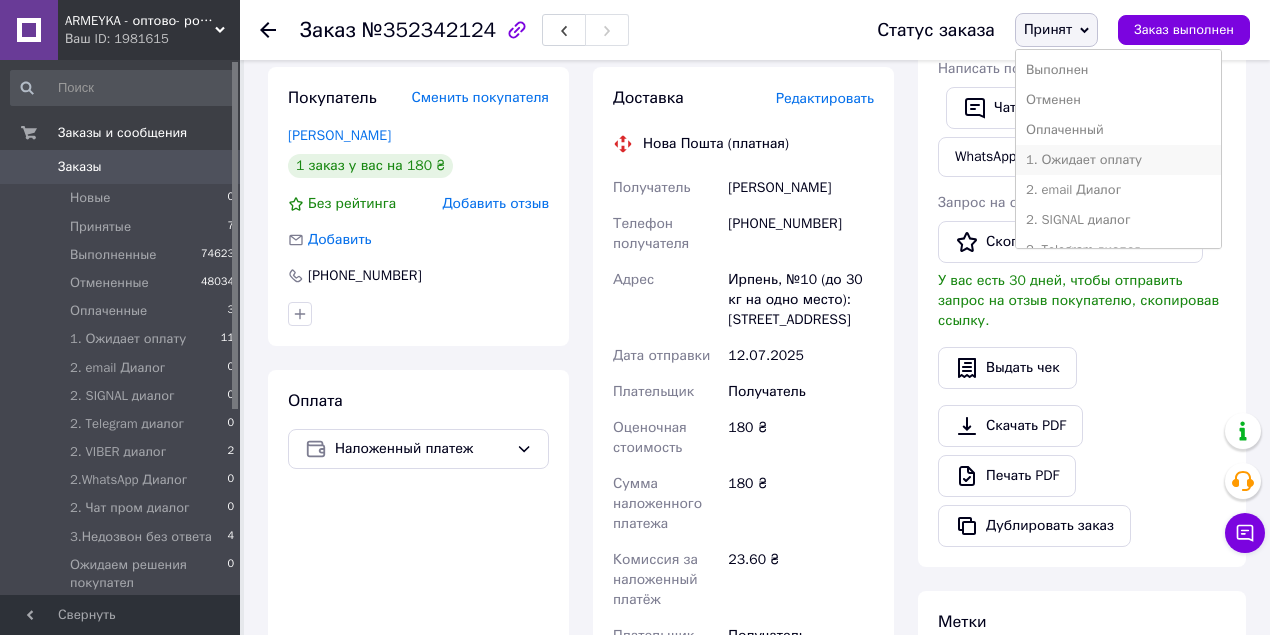 click on "1. Ожидает оплату" at bounding box center [1118, 160] 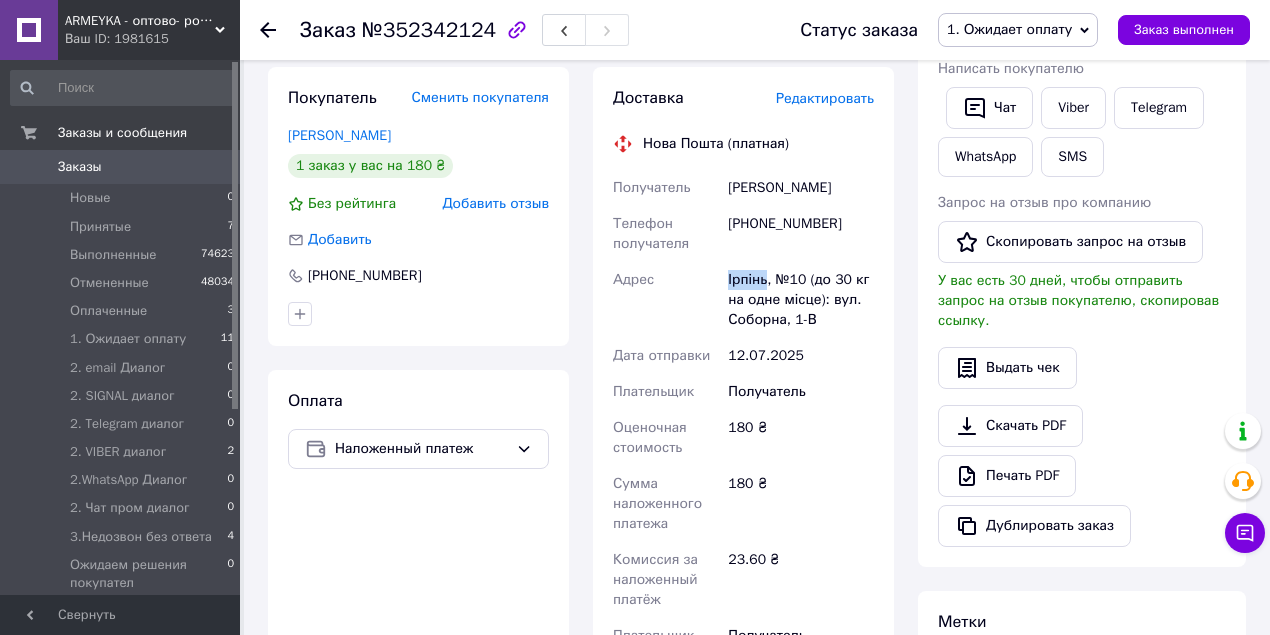 drag, startPoint x: 728, startPoint y: 279, endPoint x: 766, endPoint y: 280, distance: 38.013157 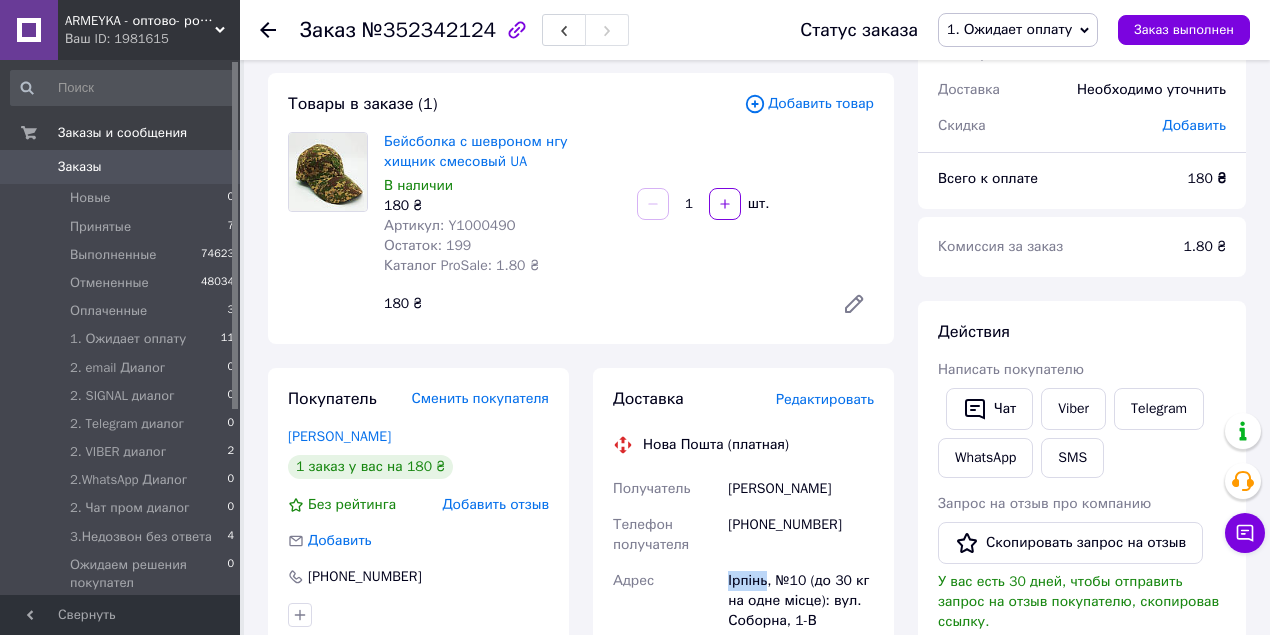 scroll, scrollTop: 200, scrollLeft: 0, axis: vertical 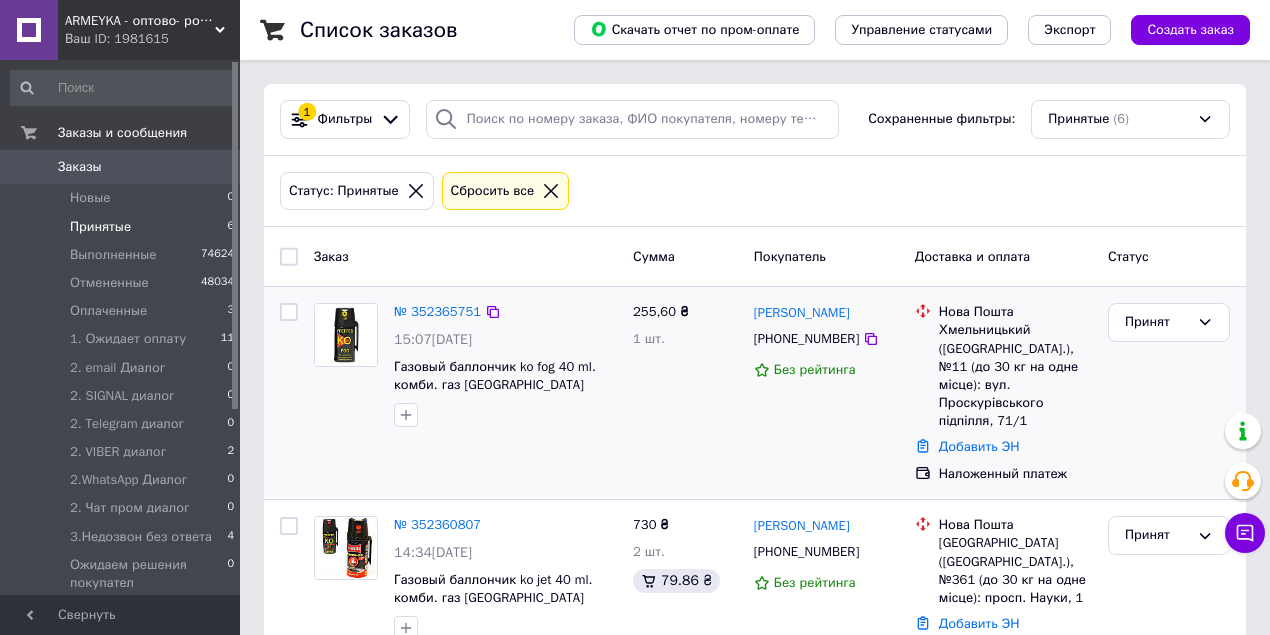 click on "255,60 ₴ 1 шт." at bounding box center (685, 393) 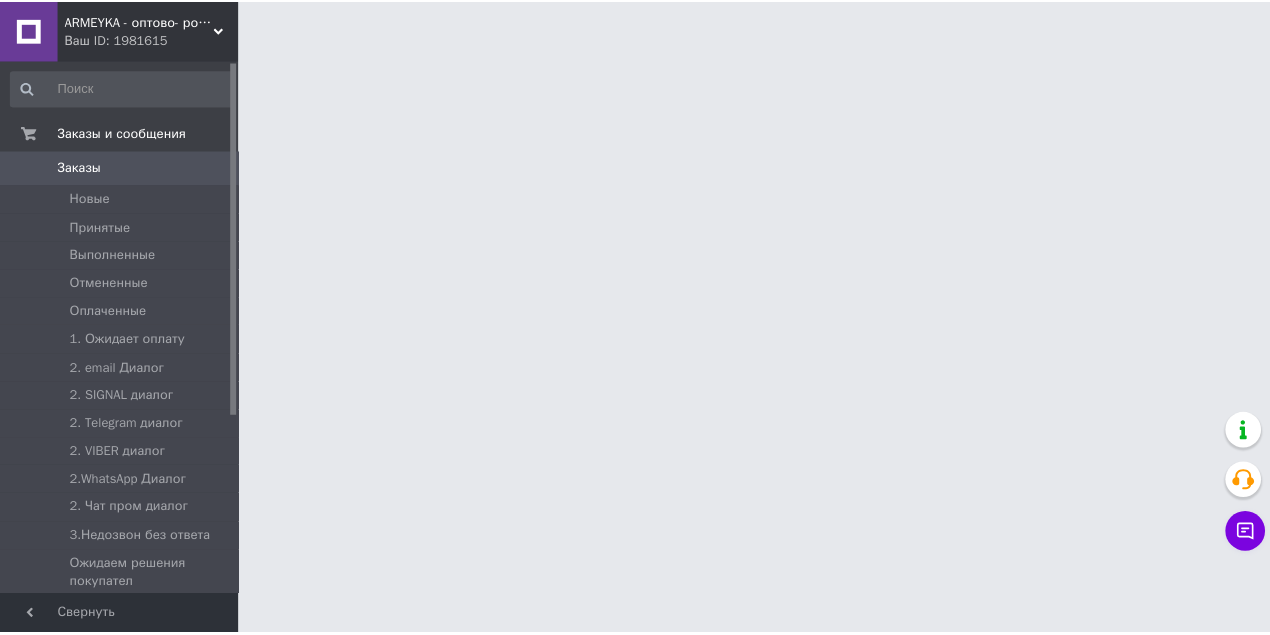 scroll, scrollTop: 0, scrollLeft: 0, axis: both 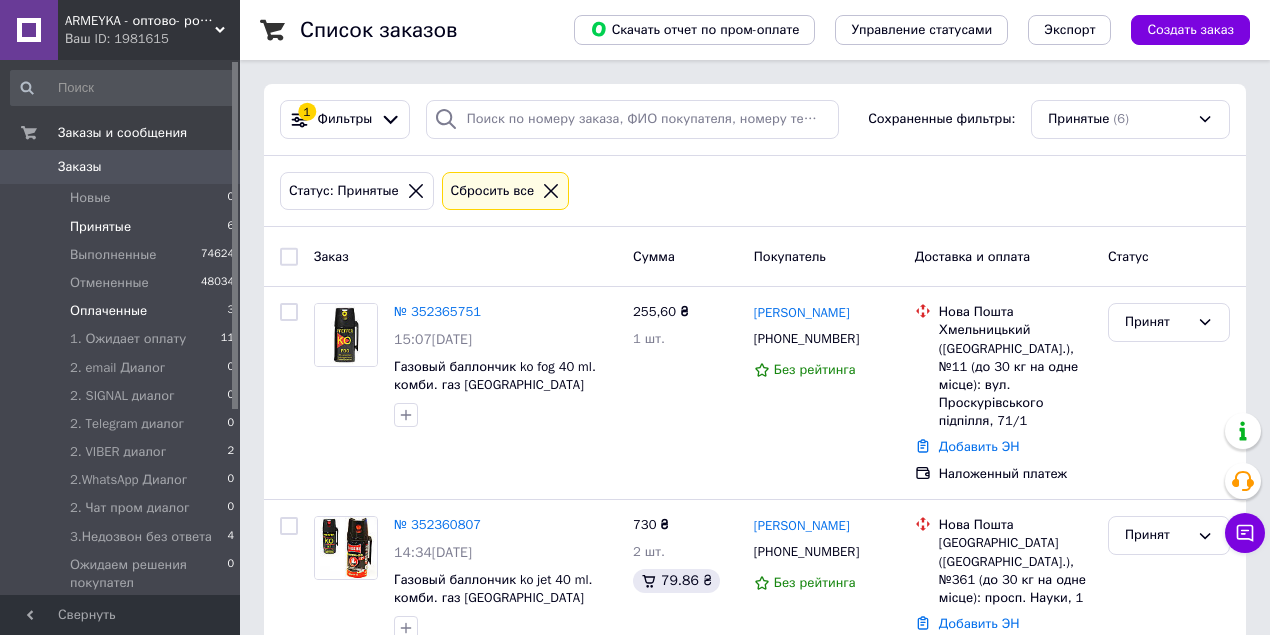click on "Оплаченные 3" at bounding box center (123, 311) 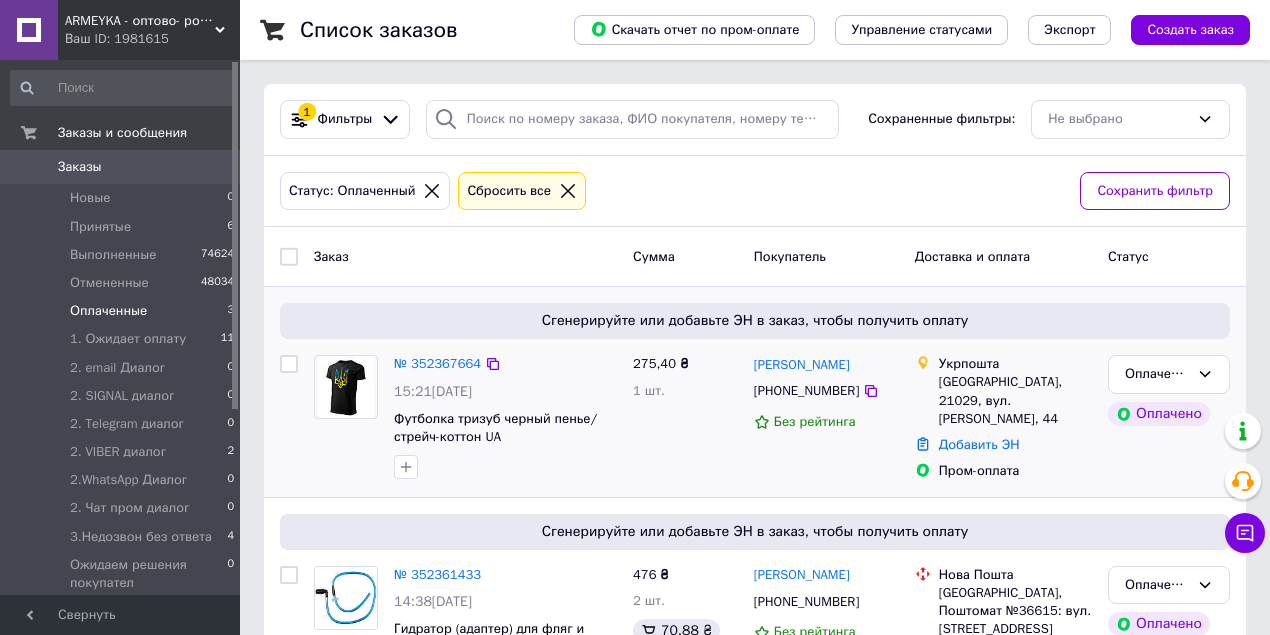 click on "Сгенерируйте или добавьте ЭН в заказ, чтобы получить оплату" at bounding box center [755, 321] 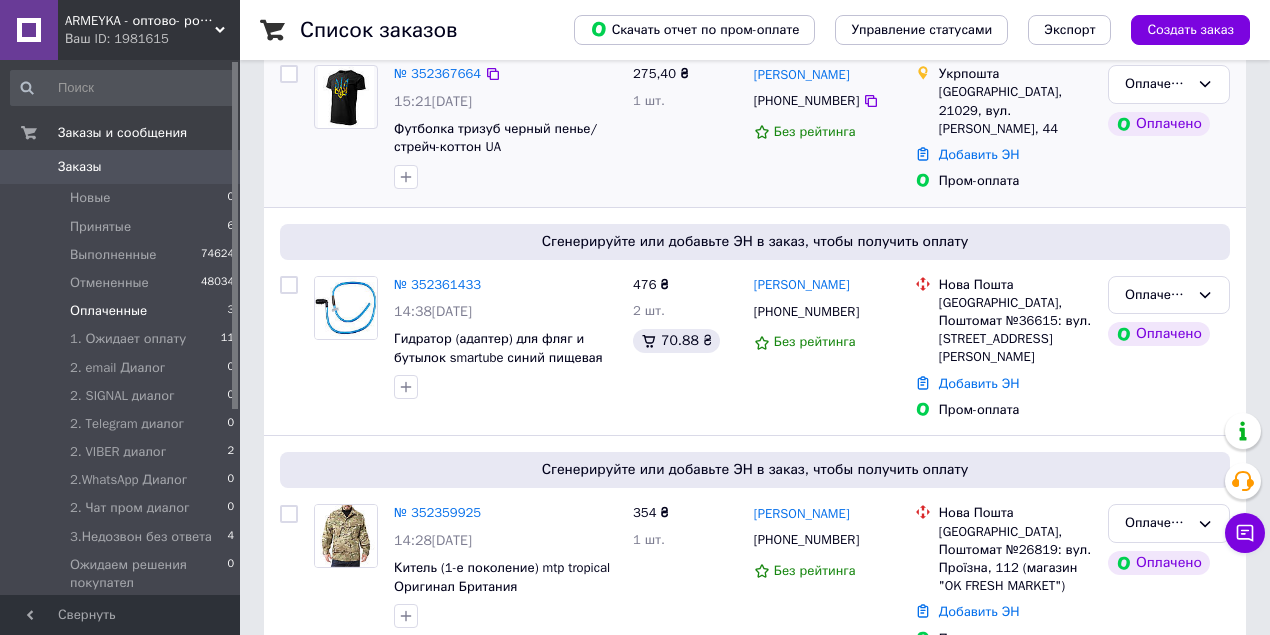 scroll, scrollTop: 320, scrollLeft: 0, axis: vertical 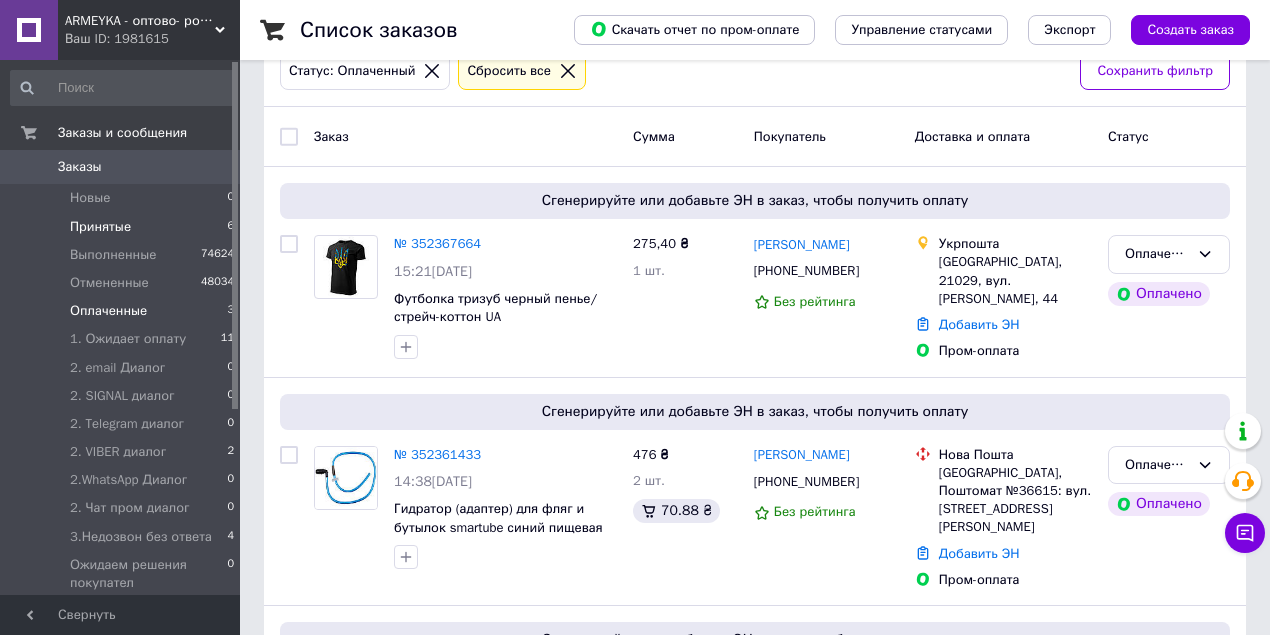 click on "Принятые" at bounding box center (100, 227) 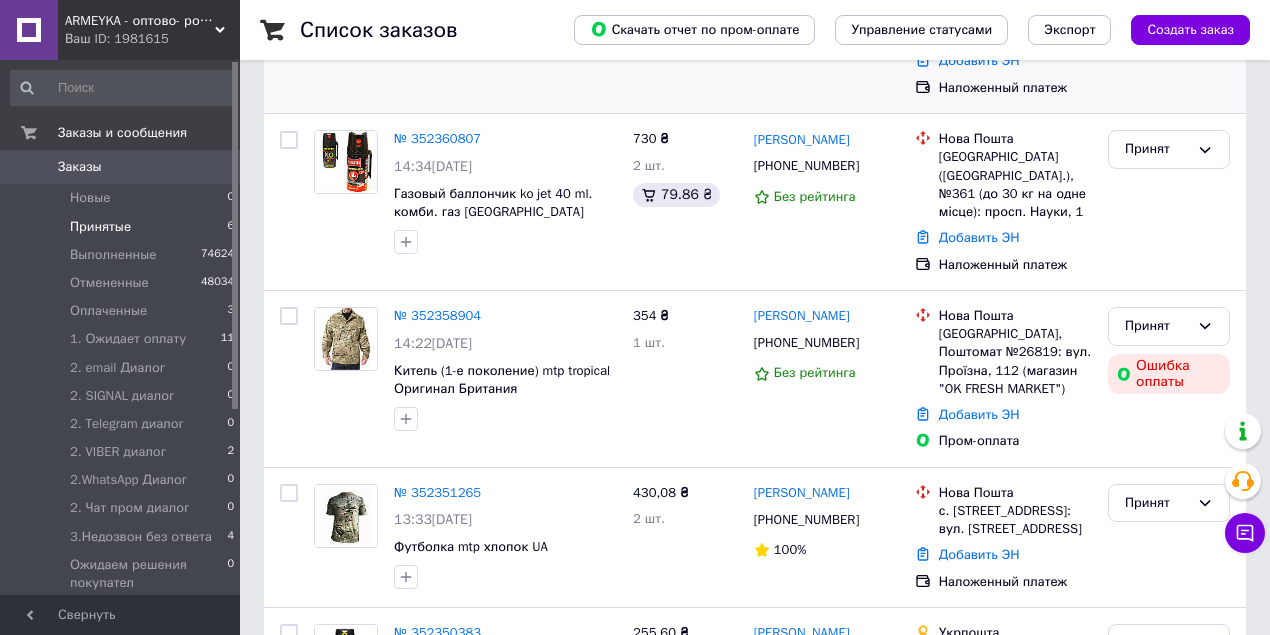 scroll, scrollTop: 400, scrollLeft: 0, axis: vertical 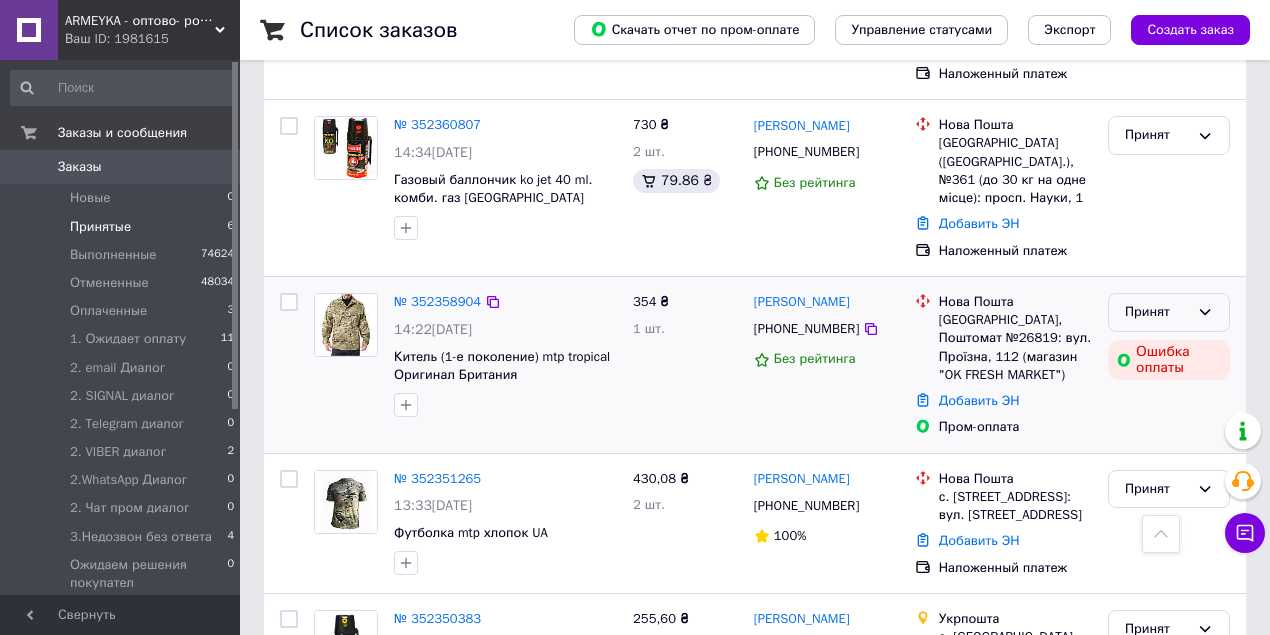 click on "Принят" at bounding box center (1169, 312) 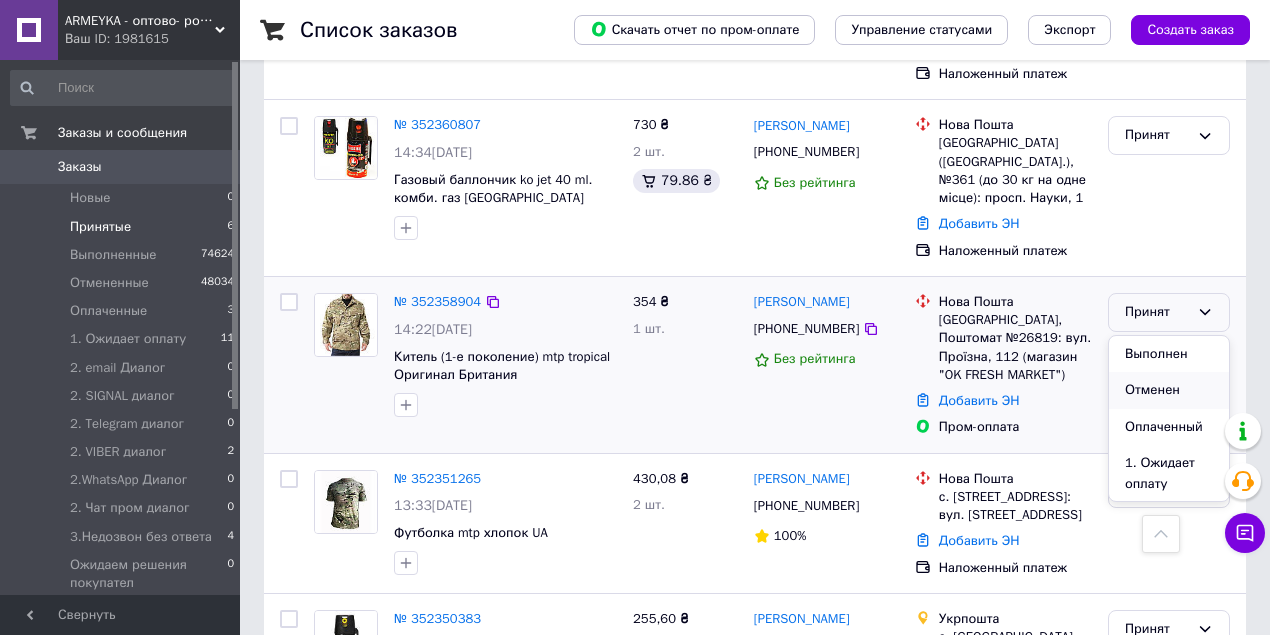 click on "Отменен" at bounding box center (1169, 390) 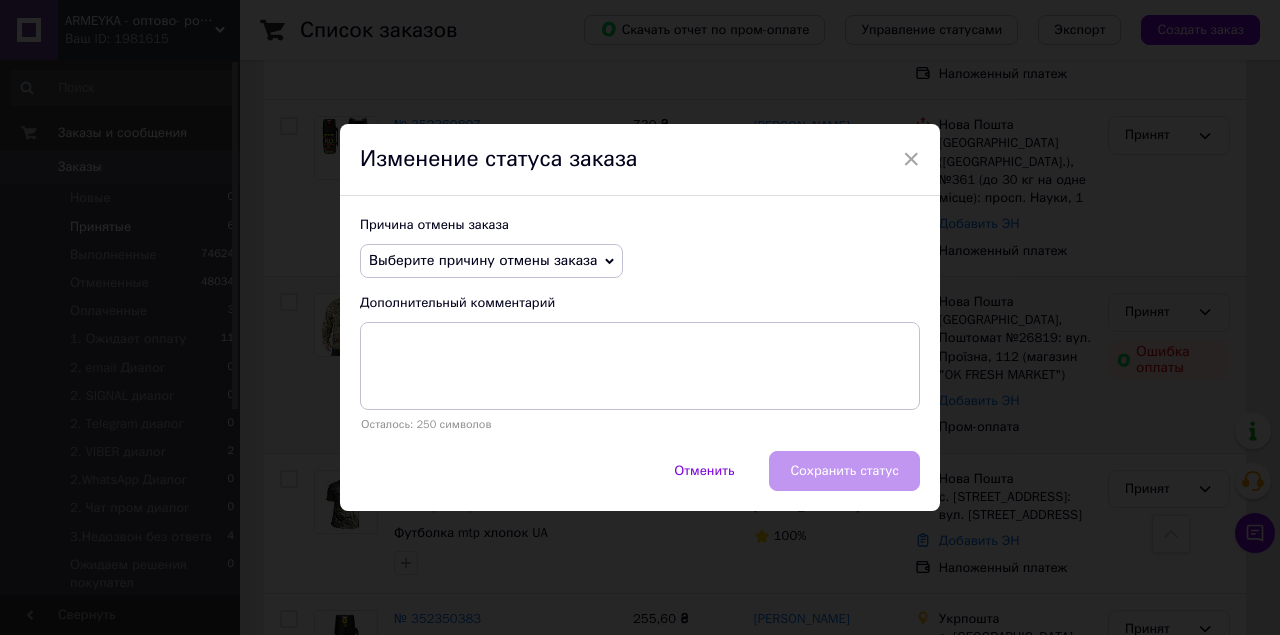 click on "Выберите причину отмены заказа" at bounding box center [483, 260] 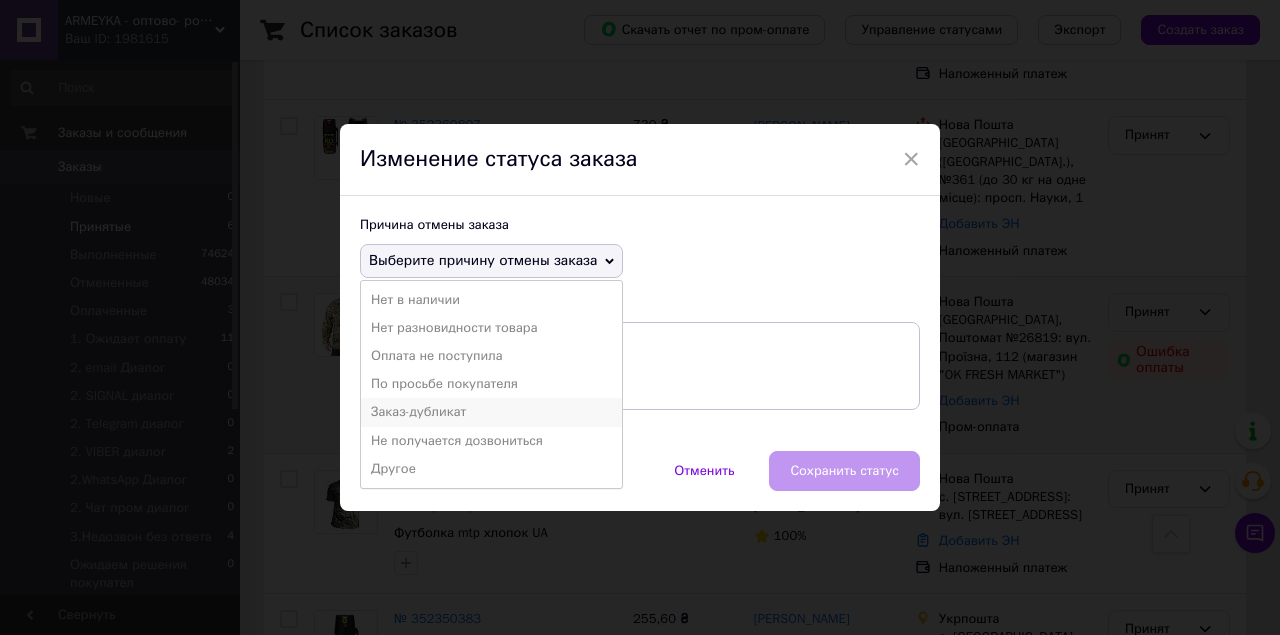 click on "Заказ-дубликат" at bounding box center (491, 412) 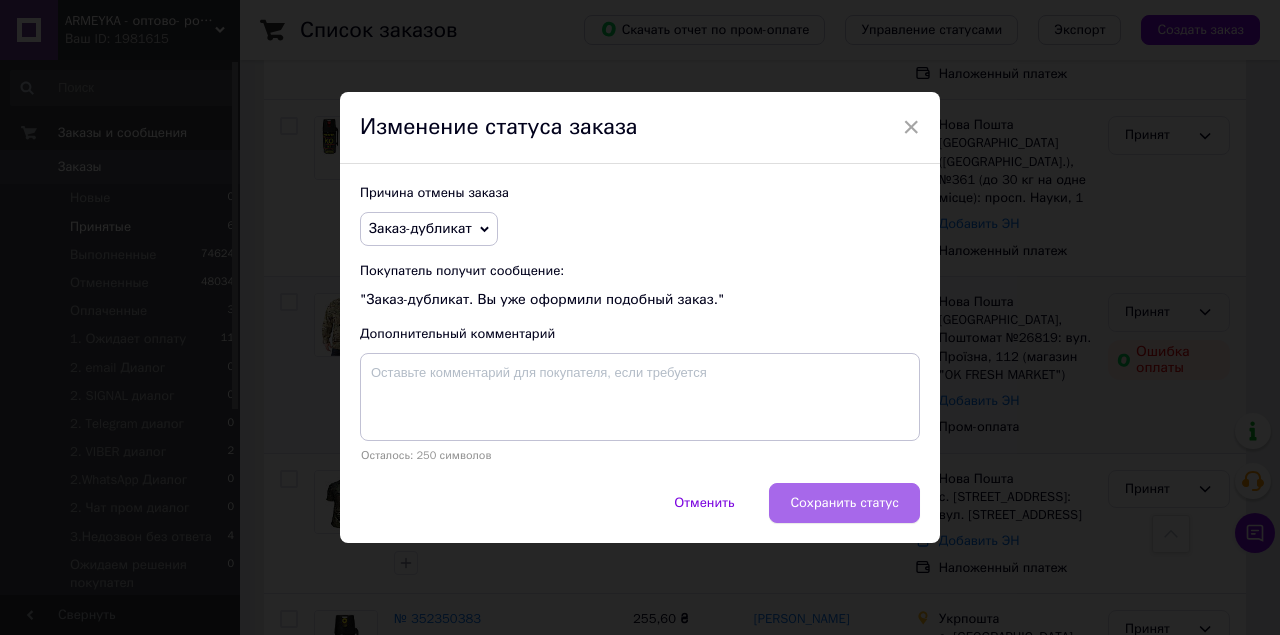click on "Сохранить статус" at bounding box center [844, 503] 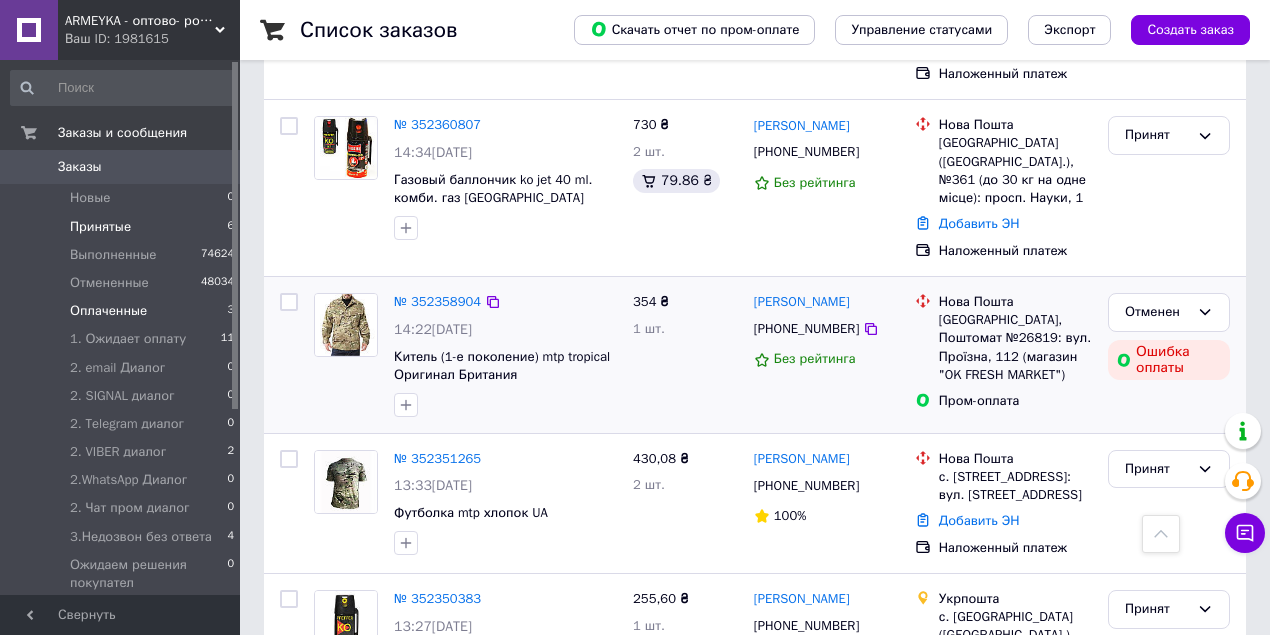 click on "Оплаченные 3" at bounding box center [123, 311] 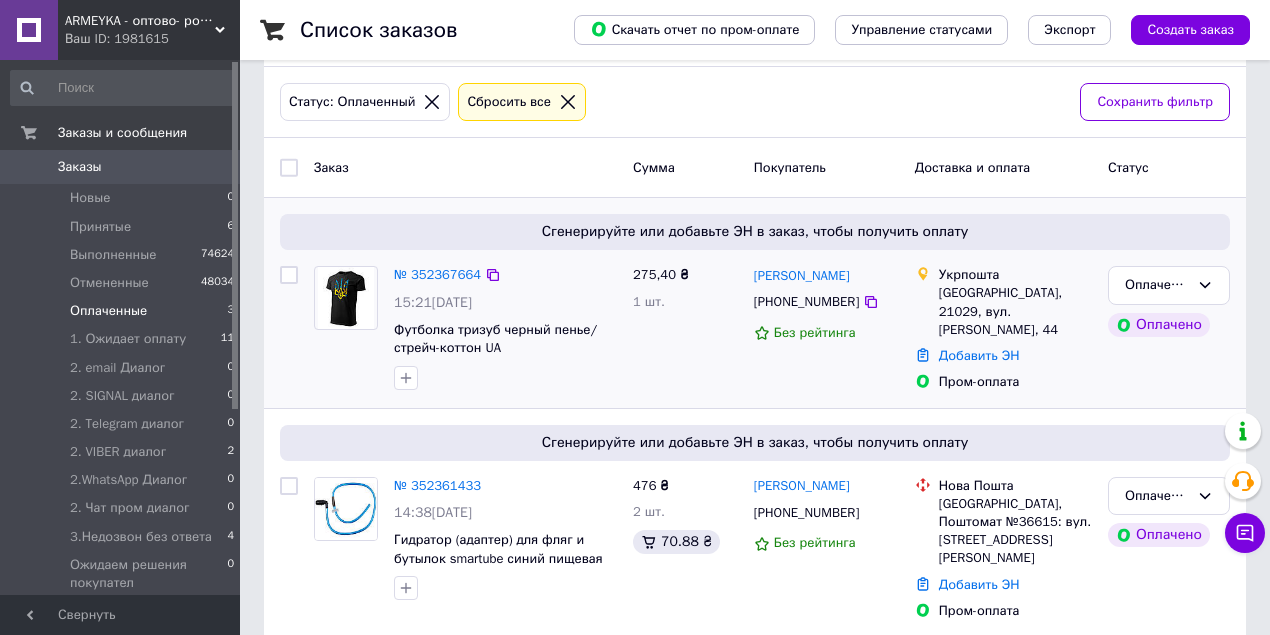 scroll, scrollTop: 92, scrollLeft: 0, axis: vertical 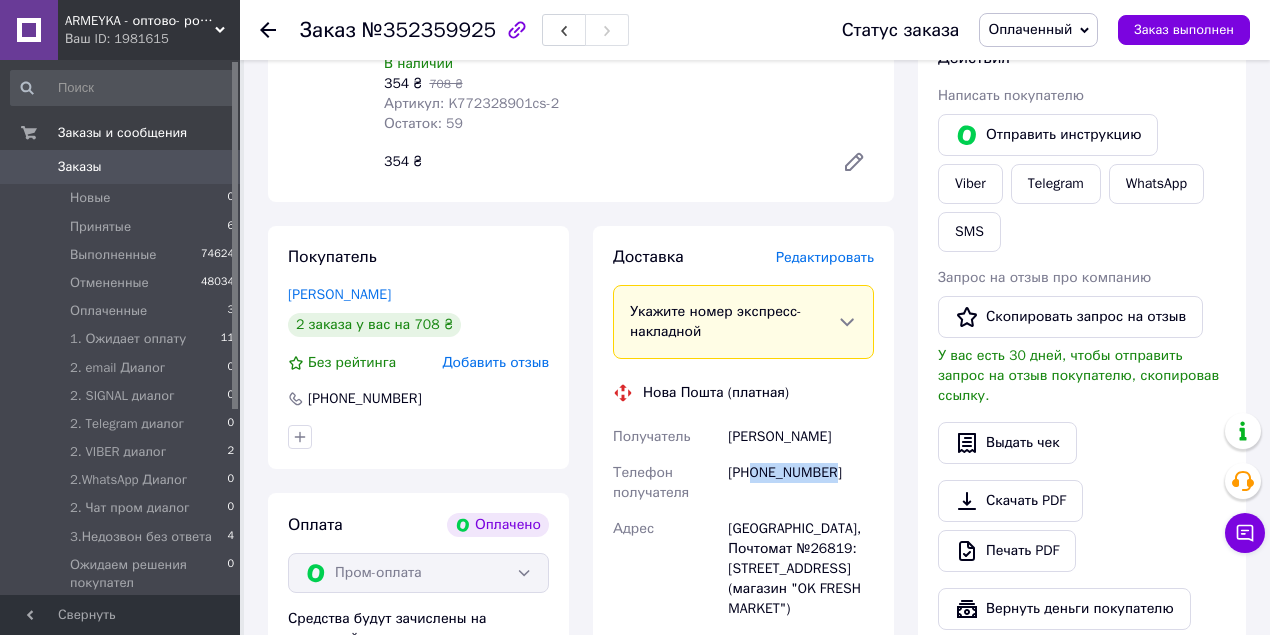 drag, startPoint x: 753, startPoint y: 454, endPoint x: 886, endPoint y: 456, distance: 133.01503 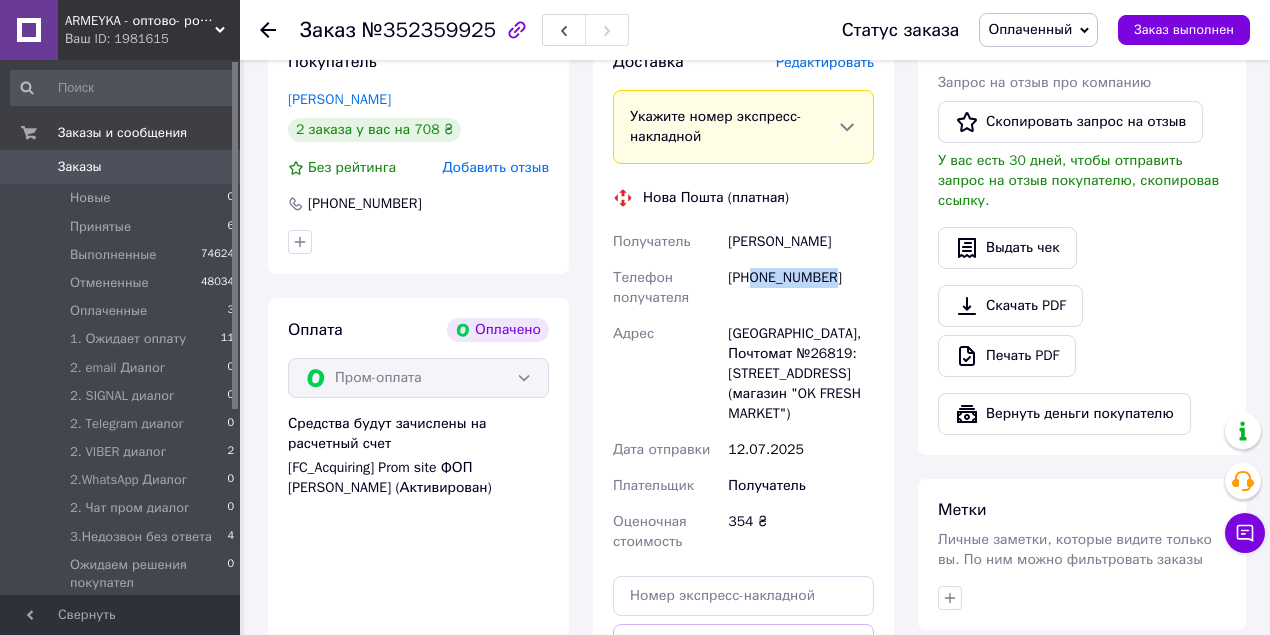scroll, scrollTop: 1066, scrollLeft: 0, axis: vertical 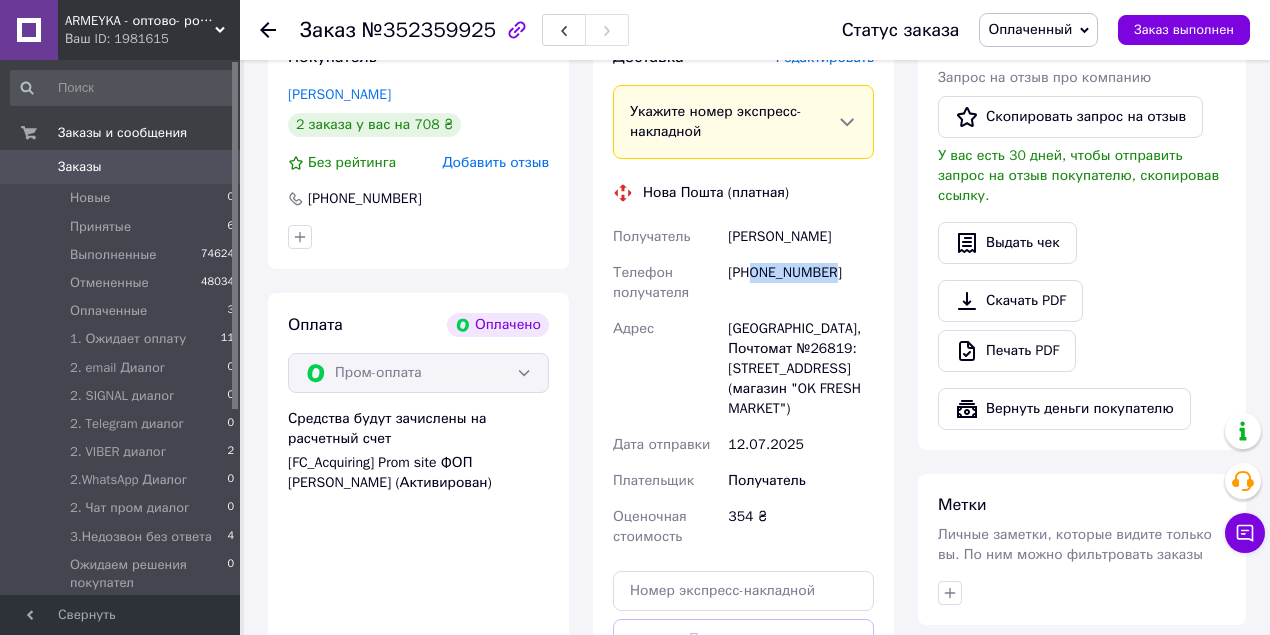 copy on "0502605725" 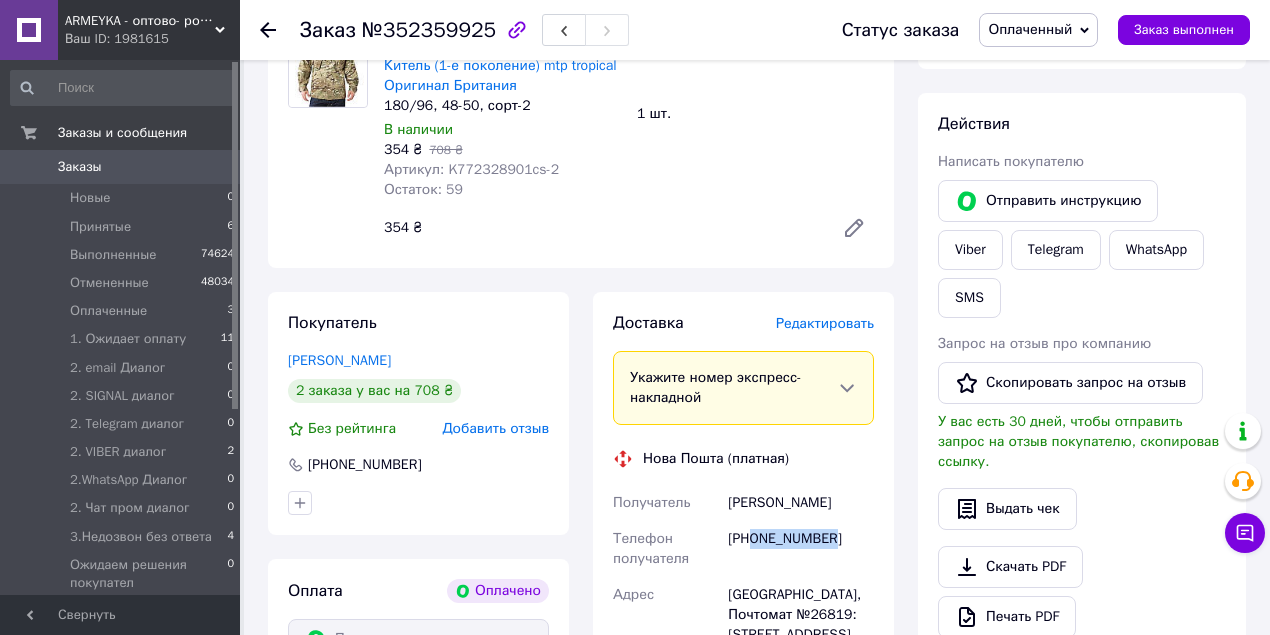 click on "Оплаченный" at bounding box center [1038, 30] 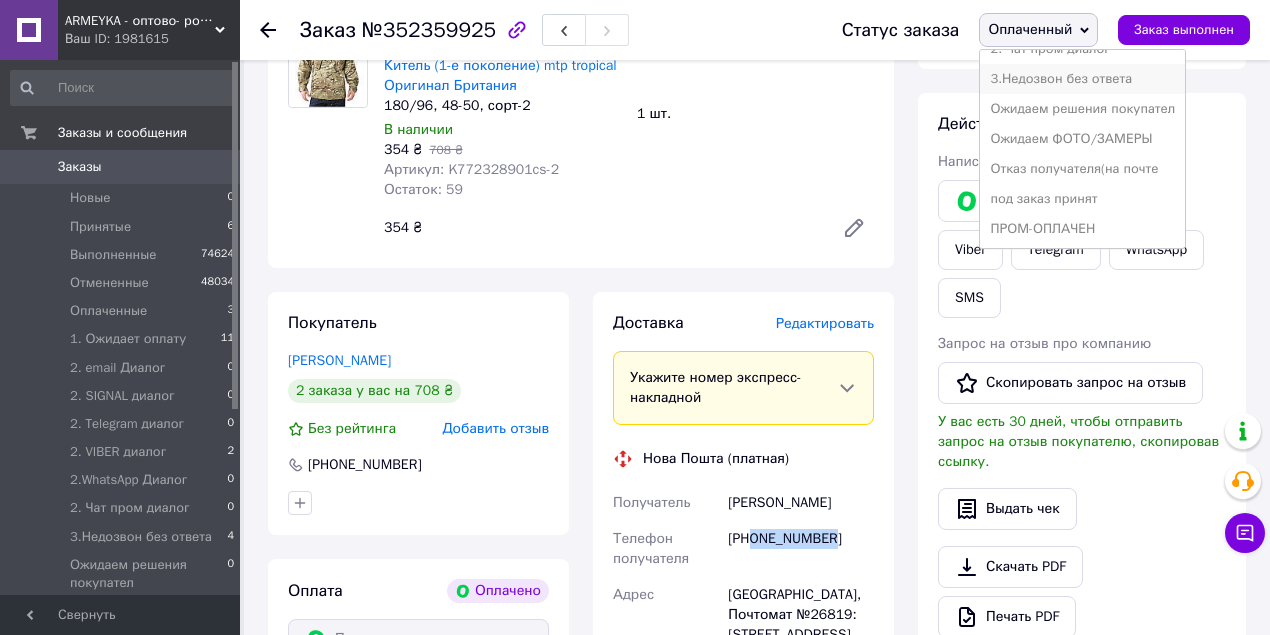 scroll, scrollTop: 351, scrollLeft: 0, axis: vertical 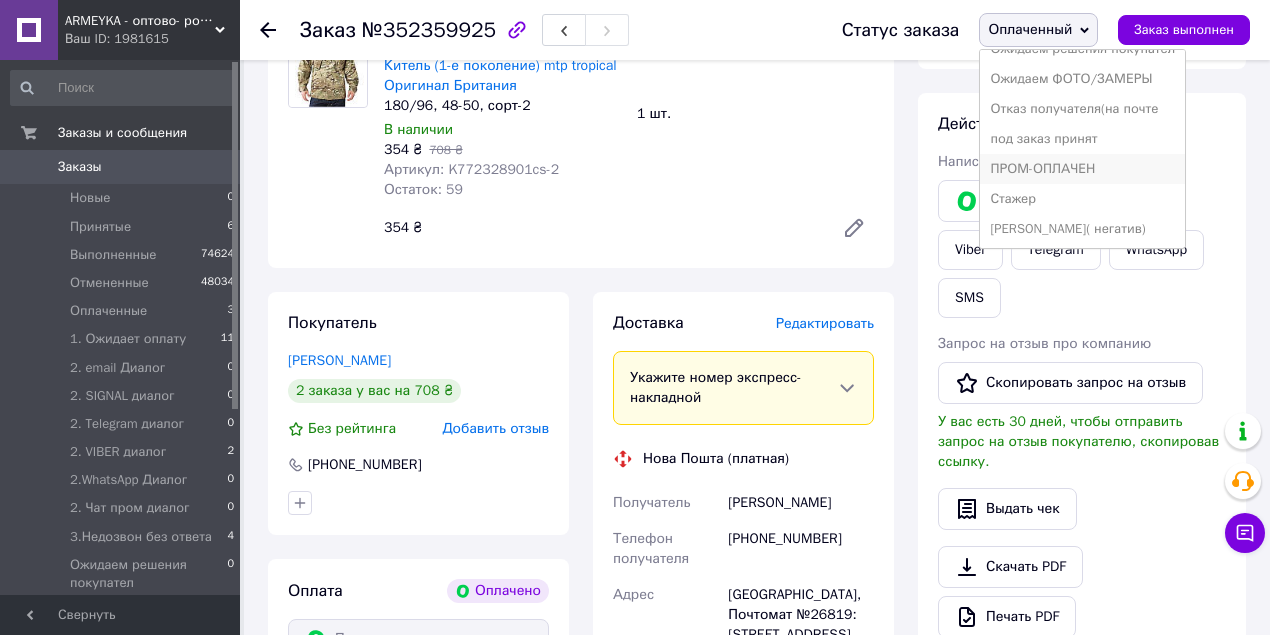 click on "ПРОМ-ОПЛАЧЕН" at bounding box center (1082, 169) 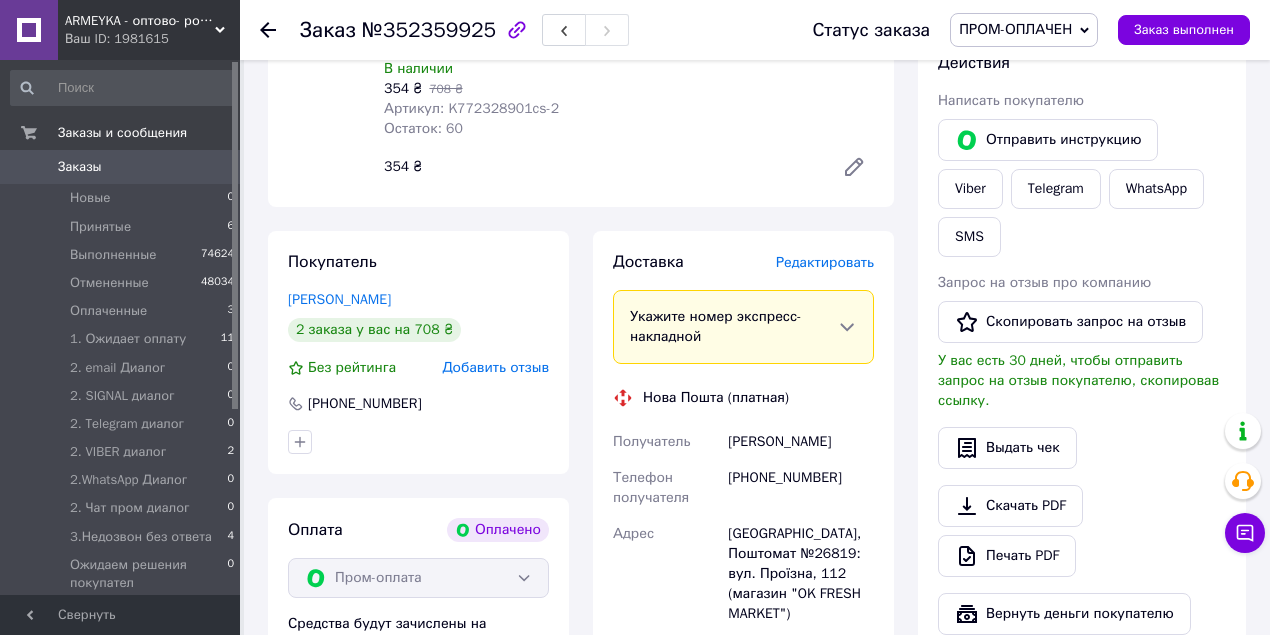 scroll, scrollTop: 866, scrollLeft: 0, axis: vertical 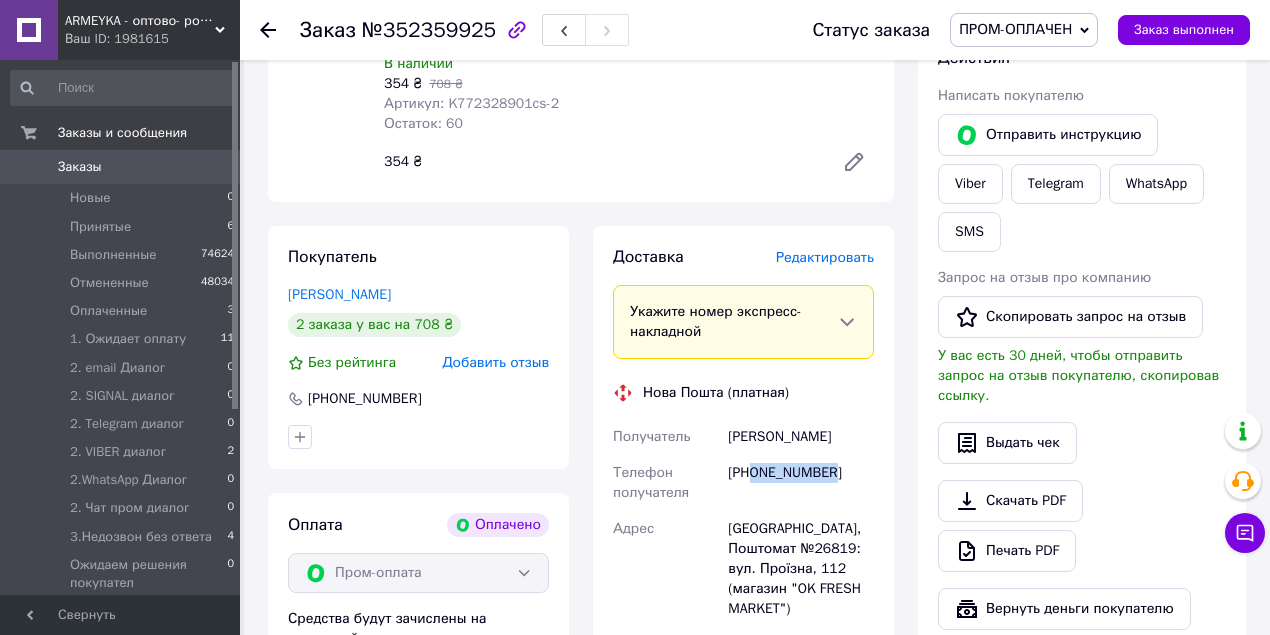 drag, startPoint x: 754, startPoint y: 456, endPoint x: 857, endPoint y: 452, distance: 103.077644 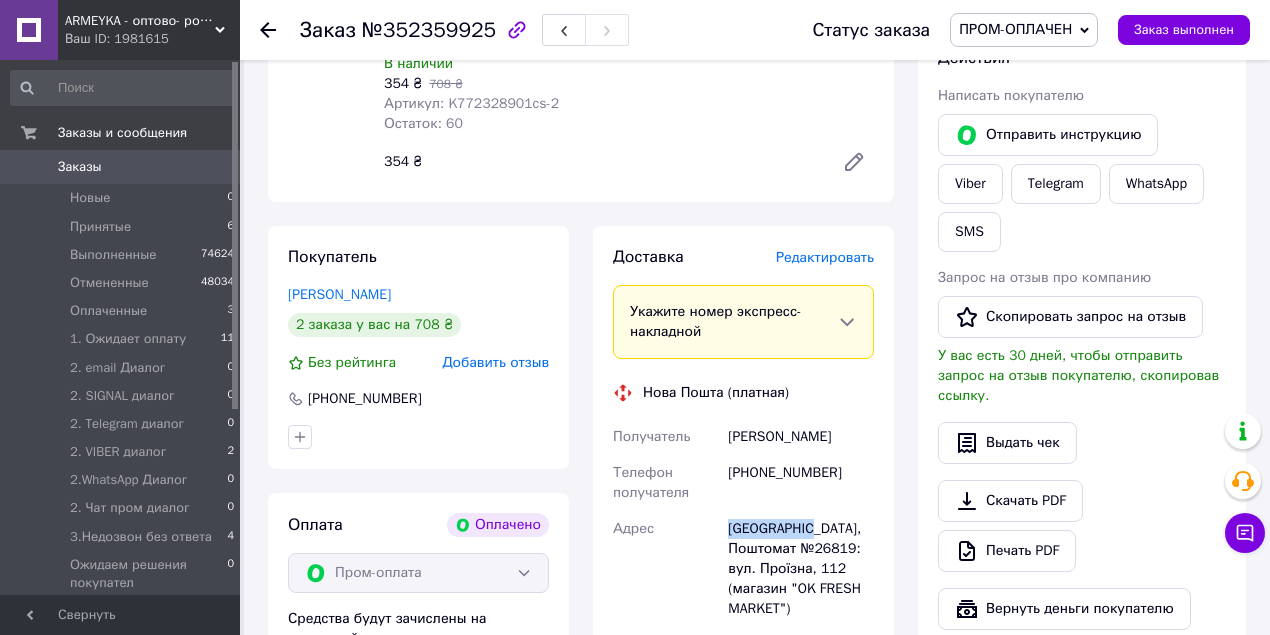 drag, startPoint x: 722, startPoint y: 512, endPoint x: 808, endPoint y: 502, distance: 86.579445 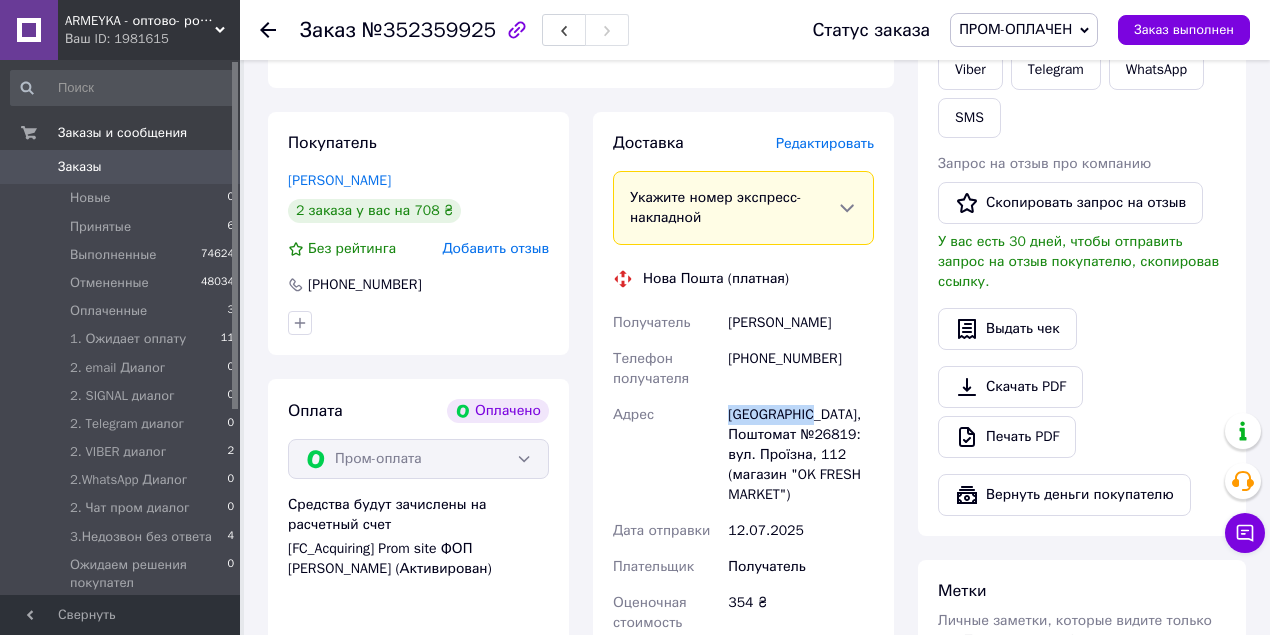 scroll, scrollTop: 1000, scrollLeft: 0, axis: vertical 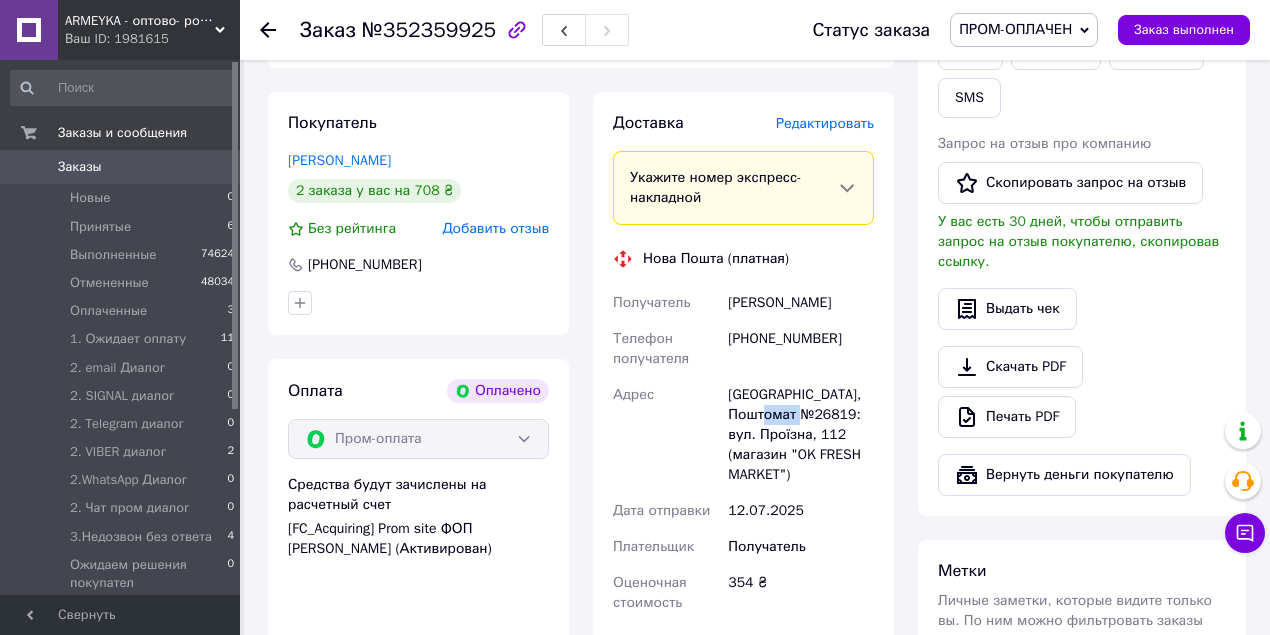 drag, startPoint x: 814, startPoint y: 392, endPoint x: 850, endPoint y: 396, distance: 36.221542 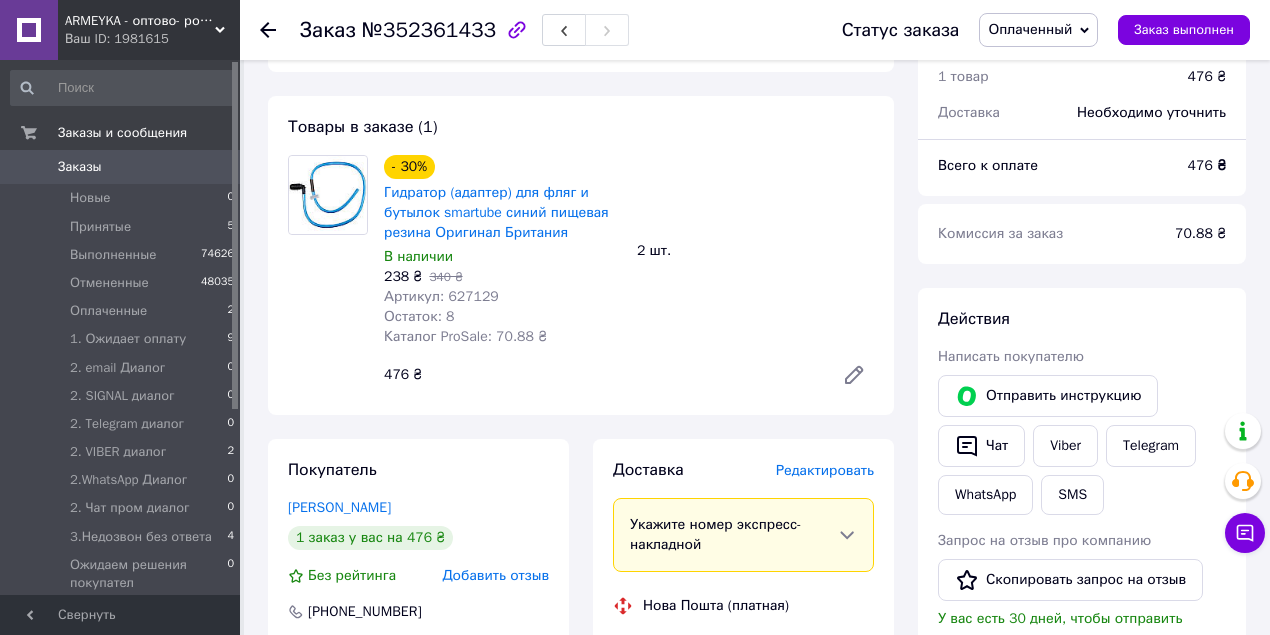 scroll, scrollTop: 800, scrollLeft: 0, axis: vertical 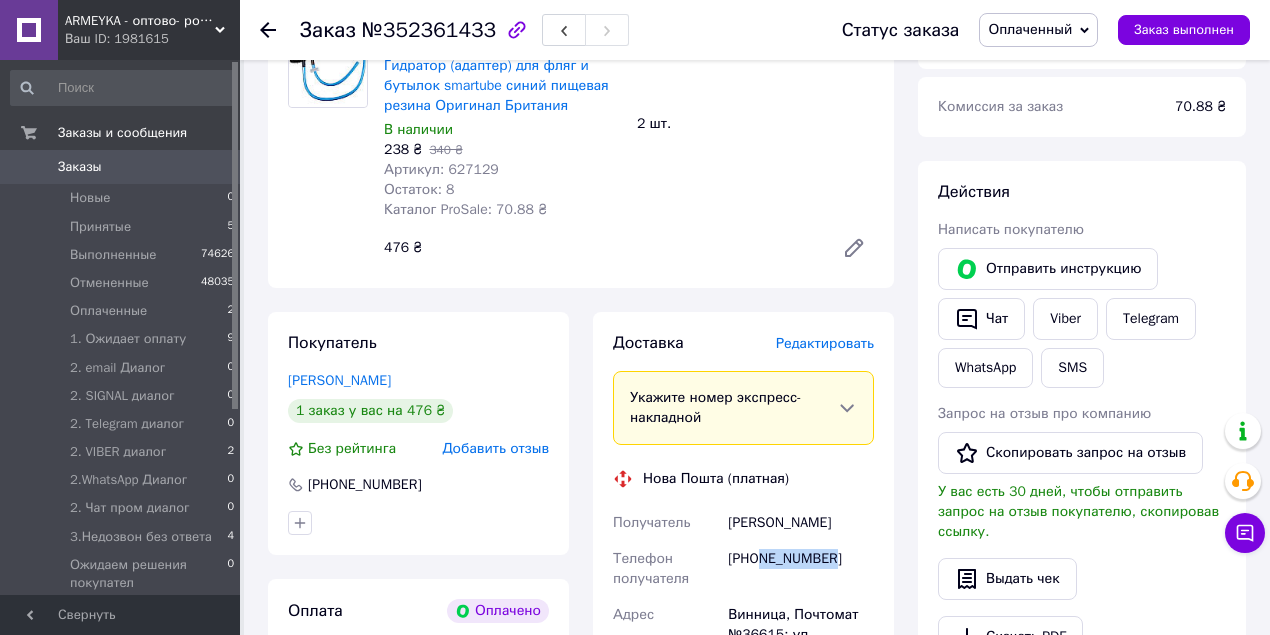 drag, startPoint x: 758, startPoint y: 539, endPoint x: 790, endPoint y: 544, distance: 32.38827 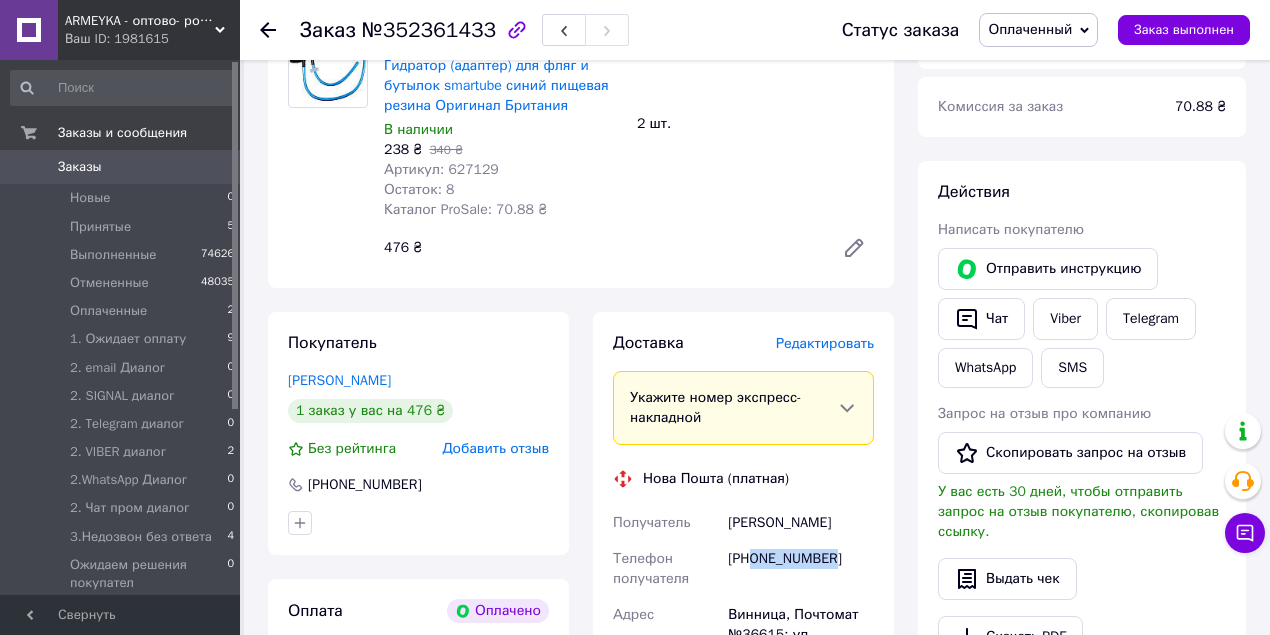 drag, startPoint x: 754, startPoint y: 540, endPoint x: 834, endPoint y: 540, distance: 80 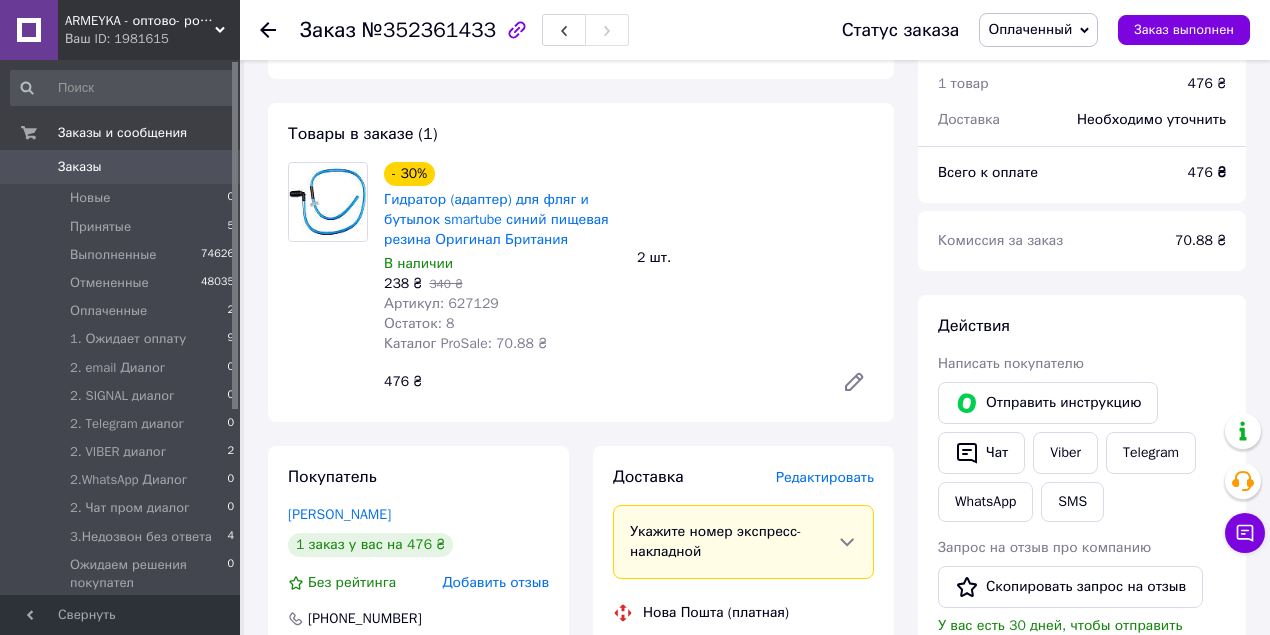scroll, scrollTop: 1000, scrollLeft: 0, axis: vertical 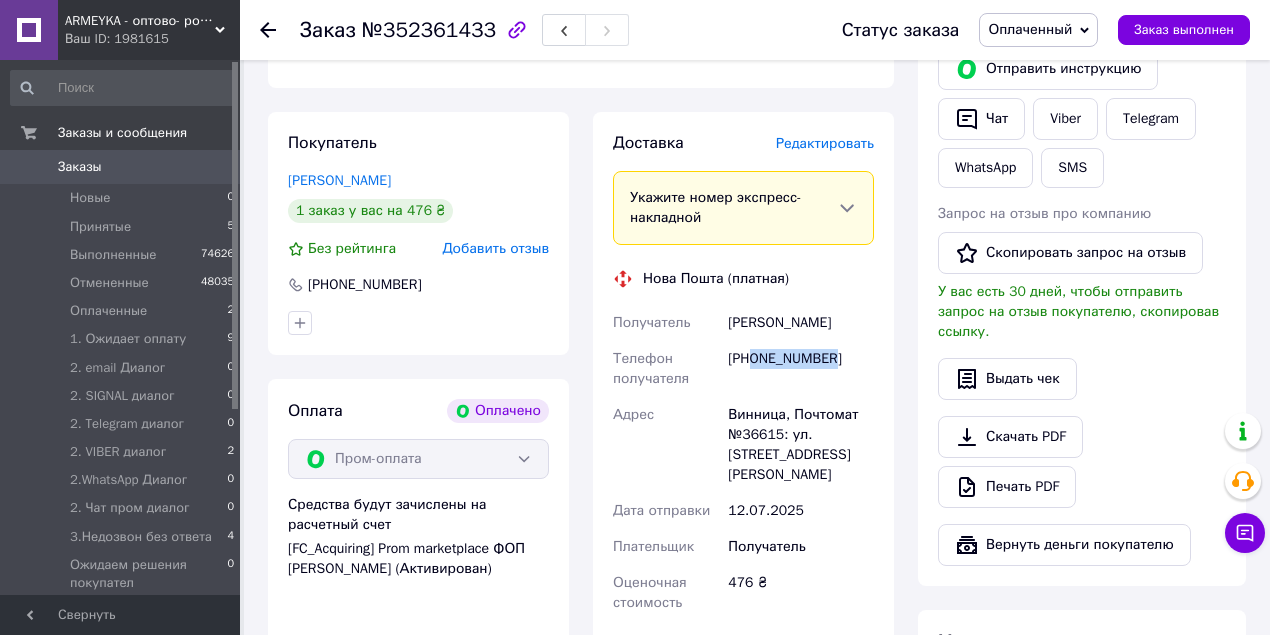 click on "Оплаченный" at bounding box center [1030, 29] 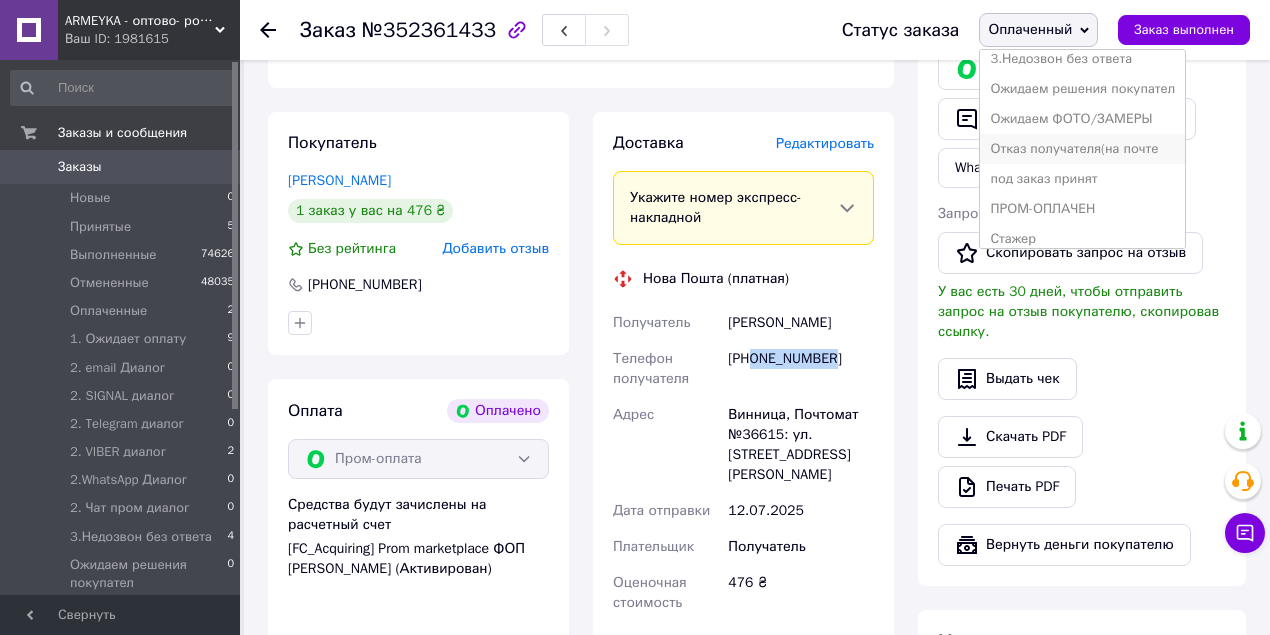 scroll, scrollTop: 351, scrollLeft: 0, axis: vertical 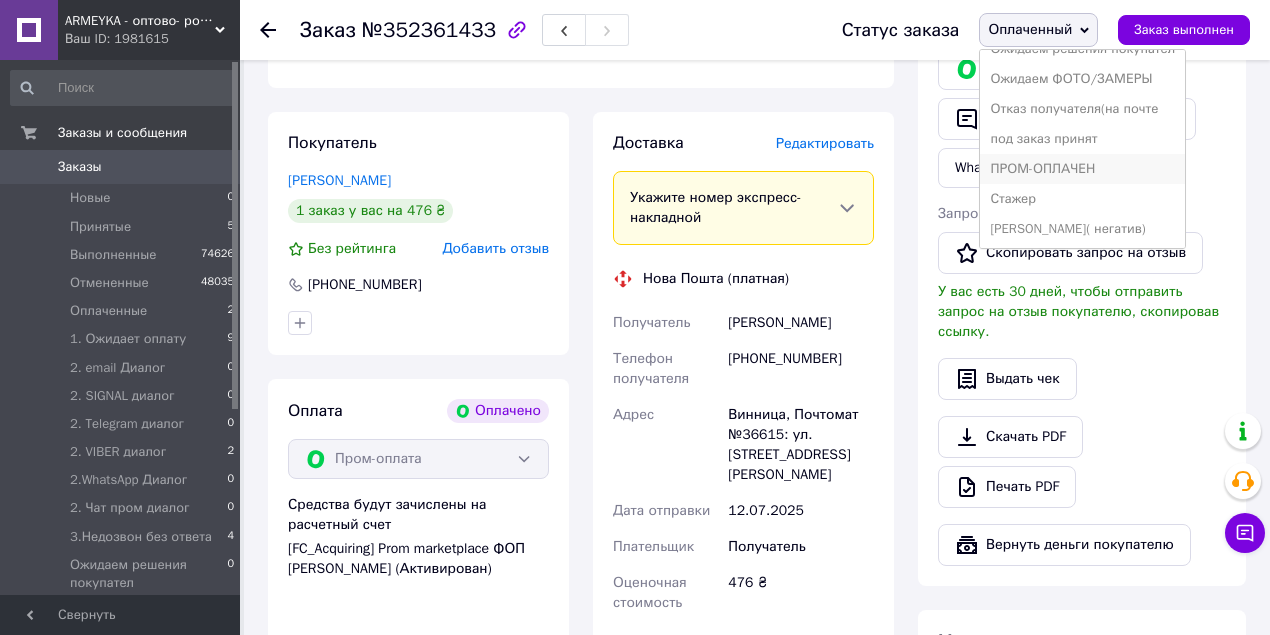 click on "ПРОМ-ОПЛАЧЕН" at bounding box center (1082, 169) 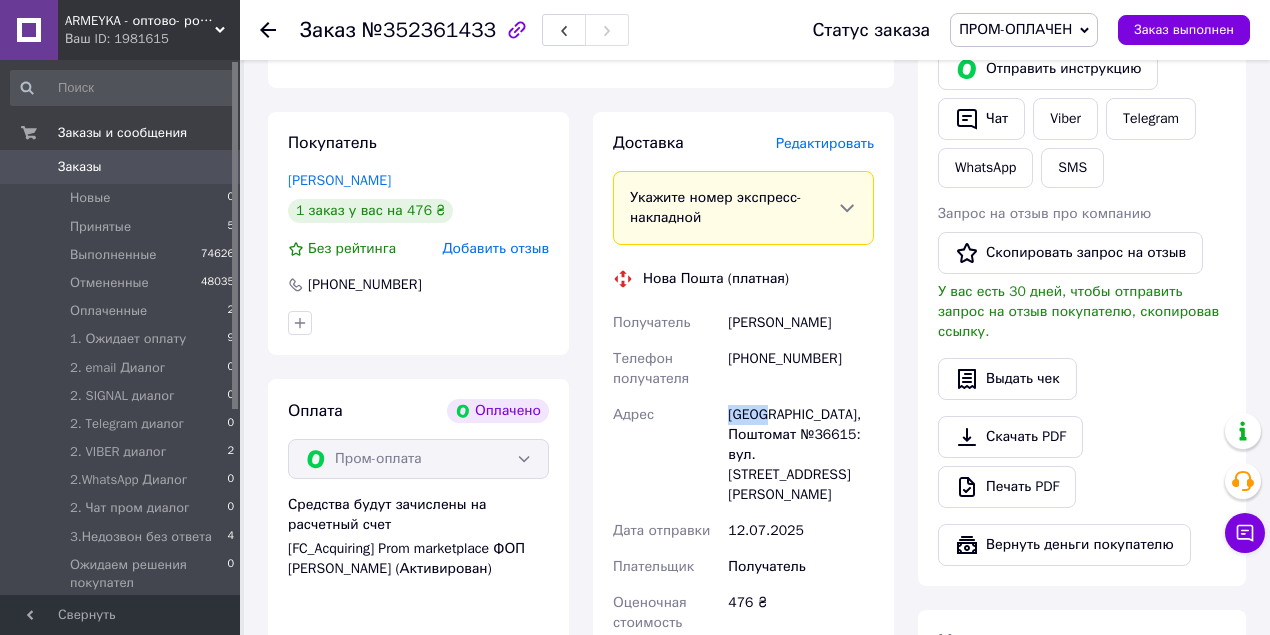 drag, startPoint x: 722, startPoint y: 401, endPoint x: 780, endPoint y: 400, distance: 58.00862 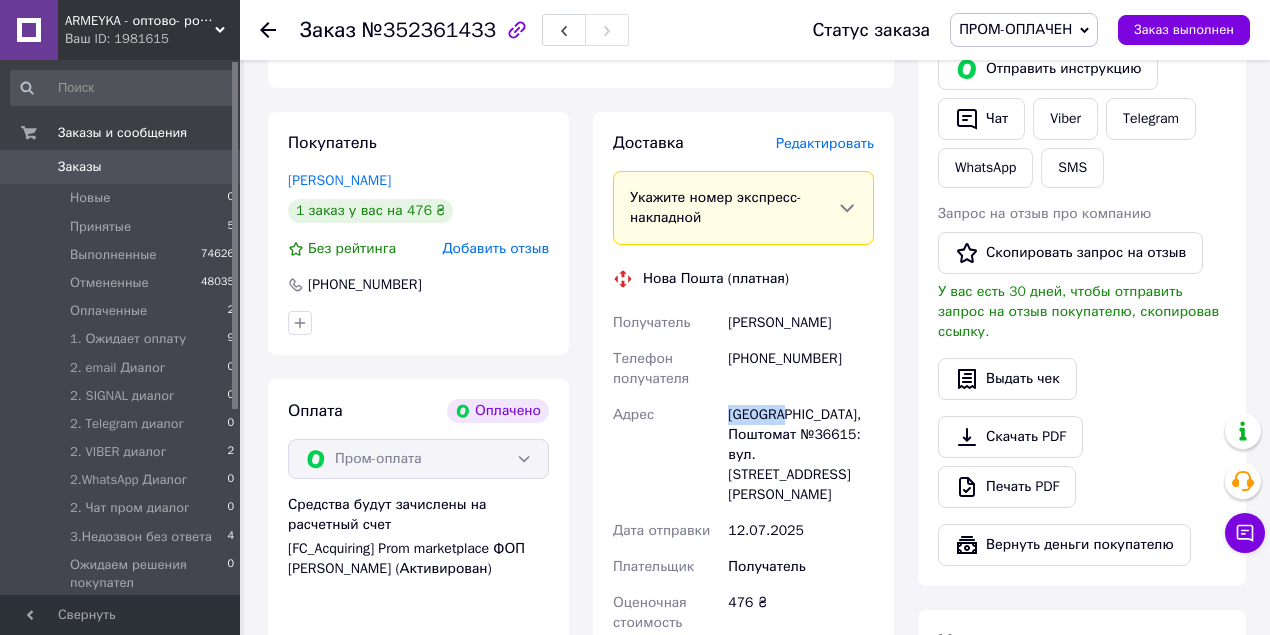 click on "Вінниця, Поштомат №36615: вул. Академіка Янгеля, 6А" at bounding box center [801, 455] 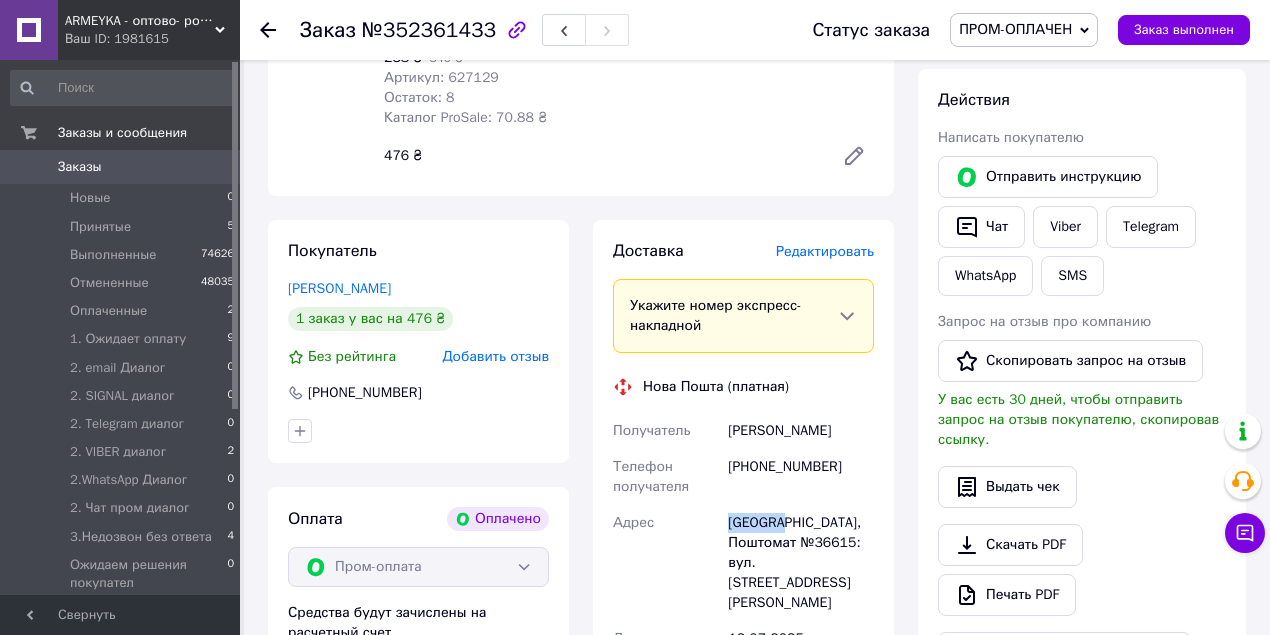 scroll, scrollTop: 733, scrollLeft: 0, axis: vertical 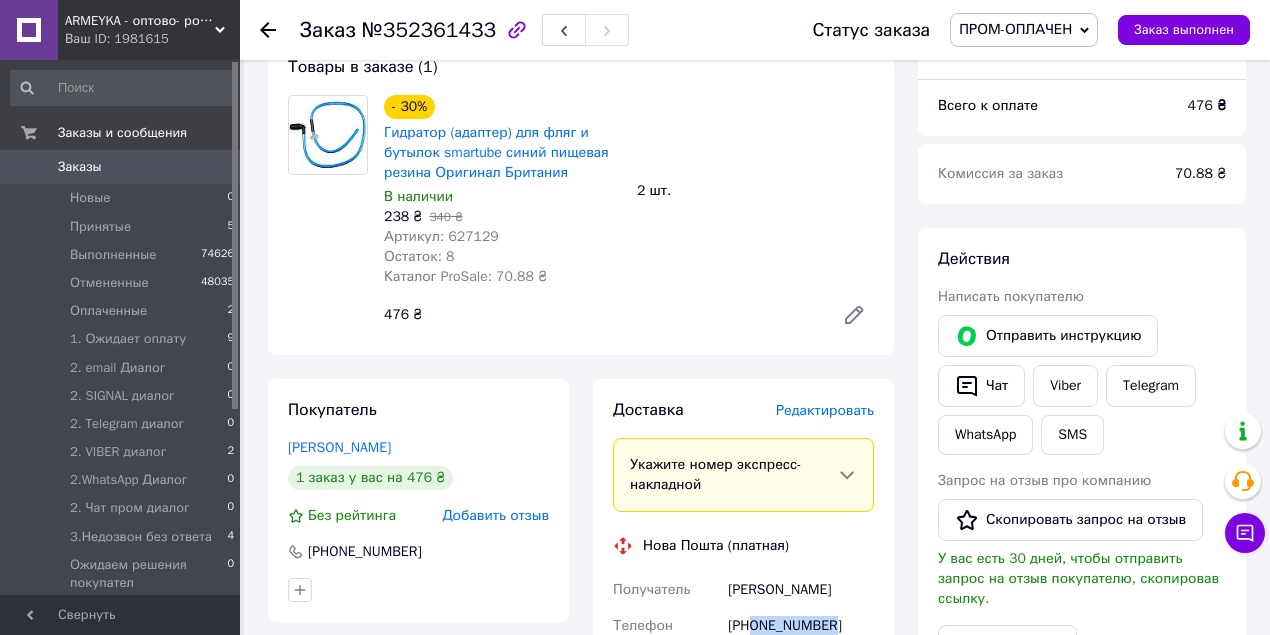 drag, startPoint x: 755, startPoint y: 606, endPoint x: 880, endPoint y: 598, distance: 125.25574 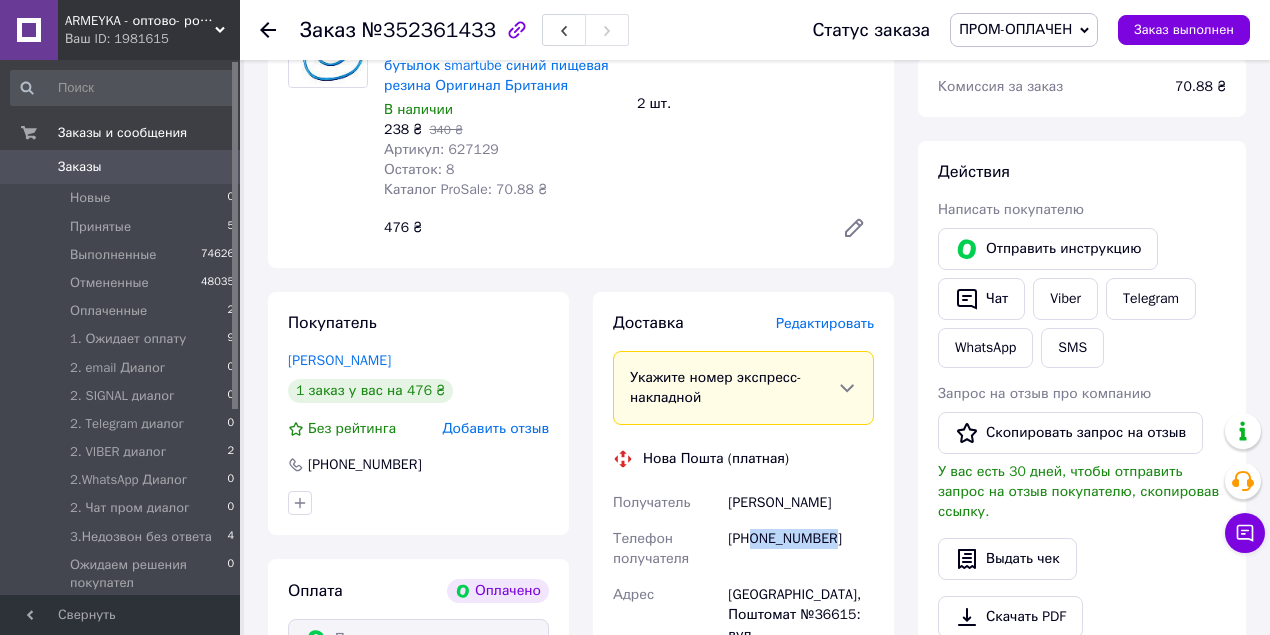 scroll, scrollTop: 866, scrollLeft: 0, axis: vertical 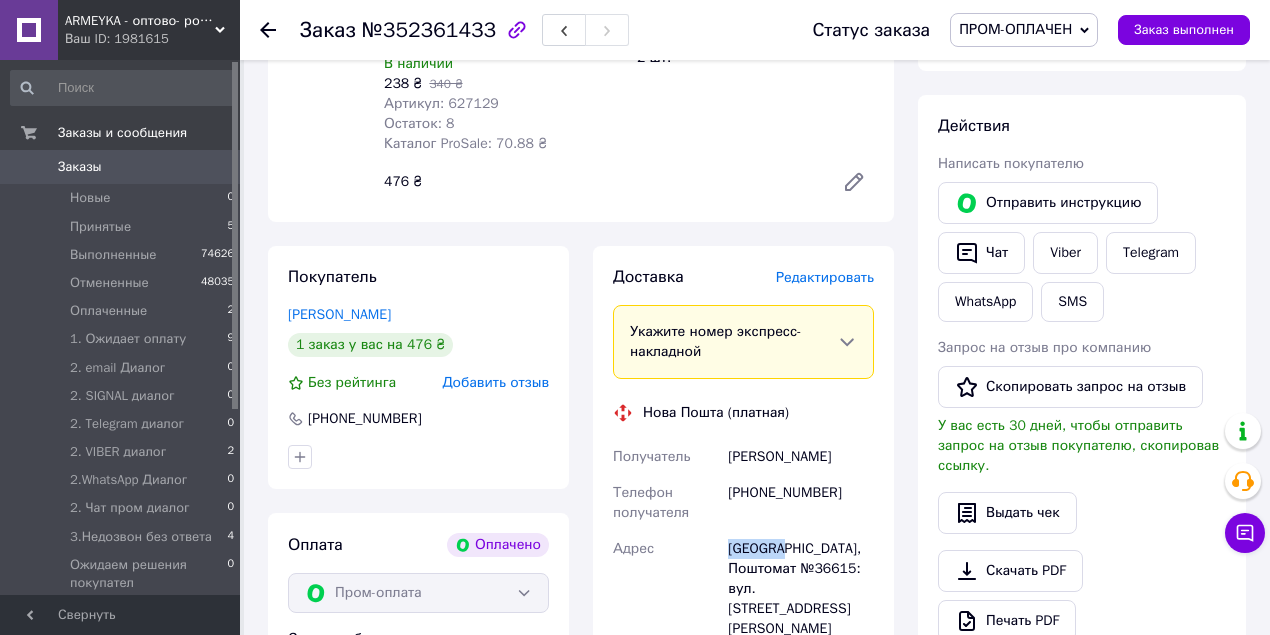 drag, startPoint x: 716, startPoint y: 520, endPoint x: 775, endPoint y: 519, distance: 59.008472 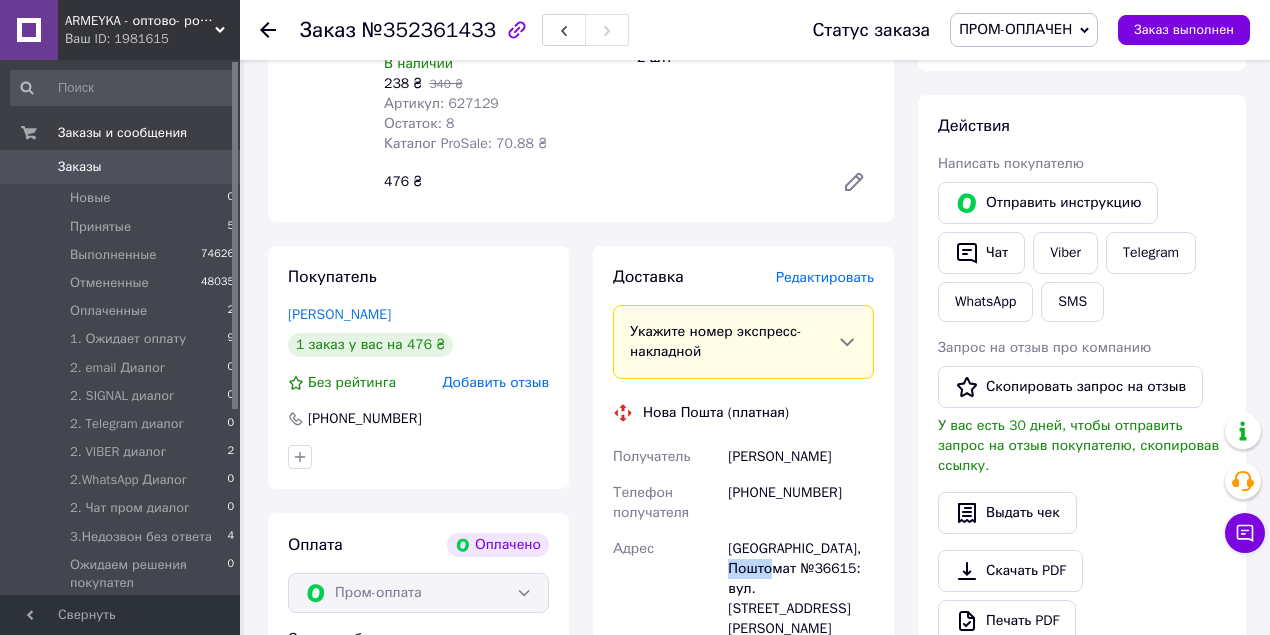drag, startPoint x: 744, startPoint y: 552, endPoint x: 778, endPoint y: 552, distance: 34 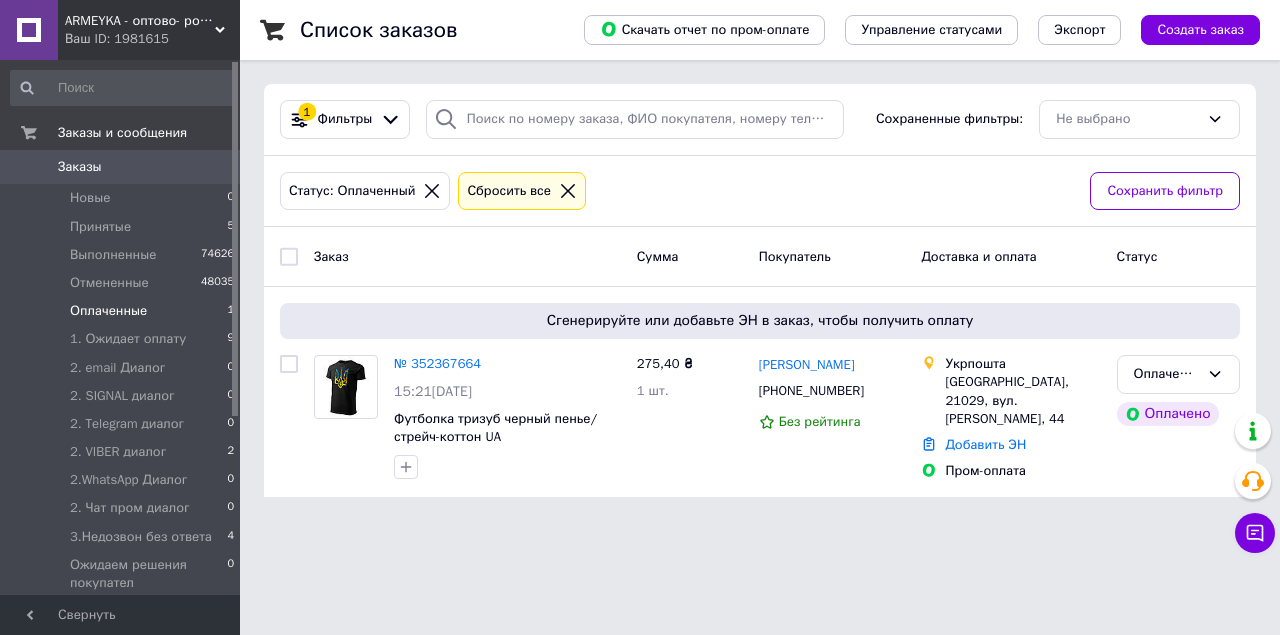 scroll, scrollTop: 0, scrollLeft: 0, axis: both 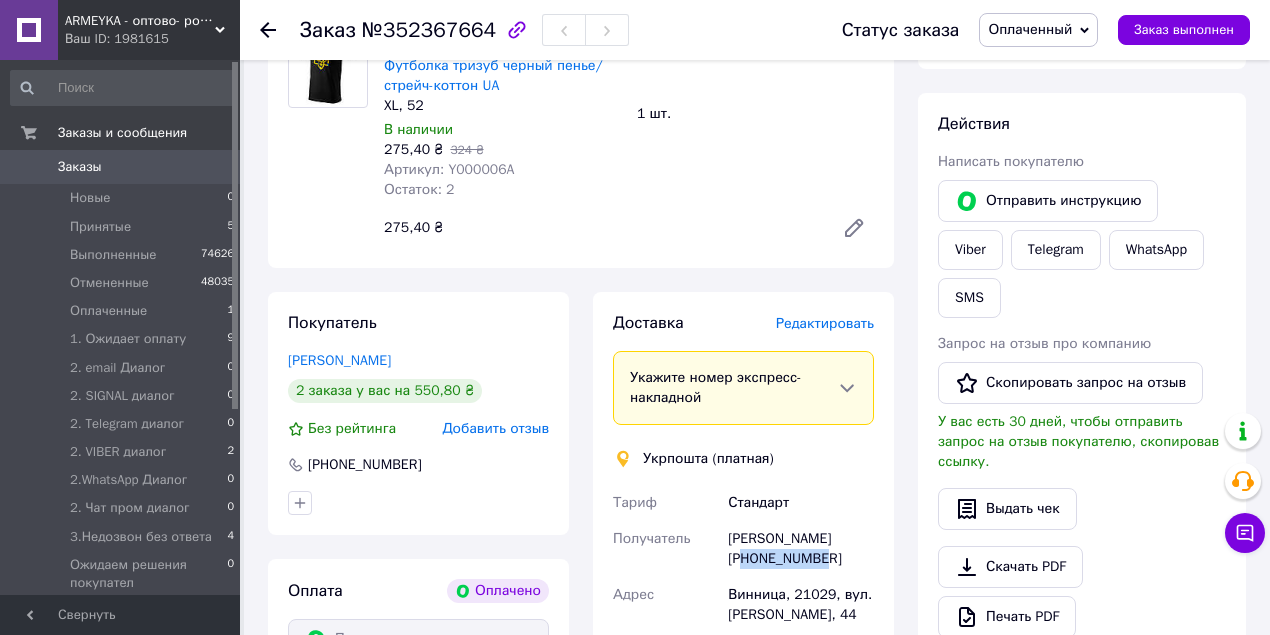 drag, startPoint x: 752, startPoint y: 542, endPoint x: 863, endPoint y: 549, distance: 111.220505 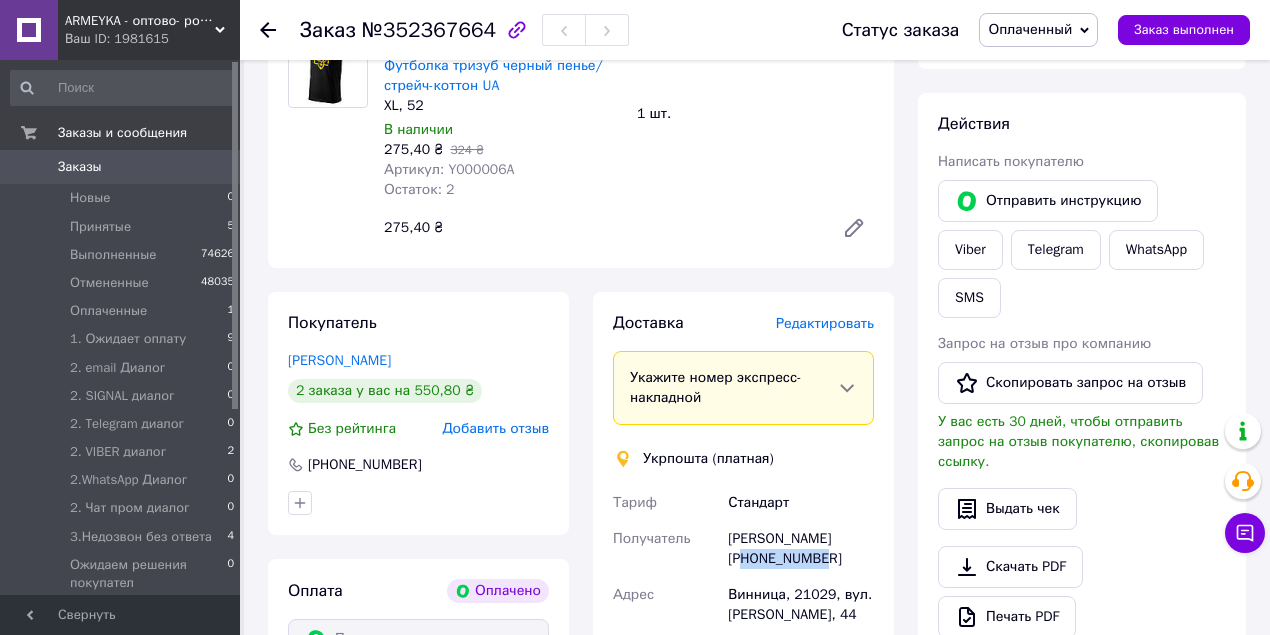 copy on "0674301080" 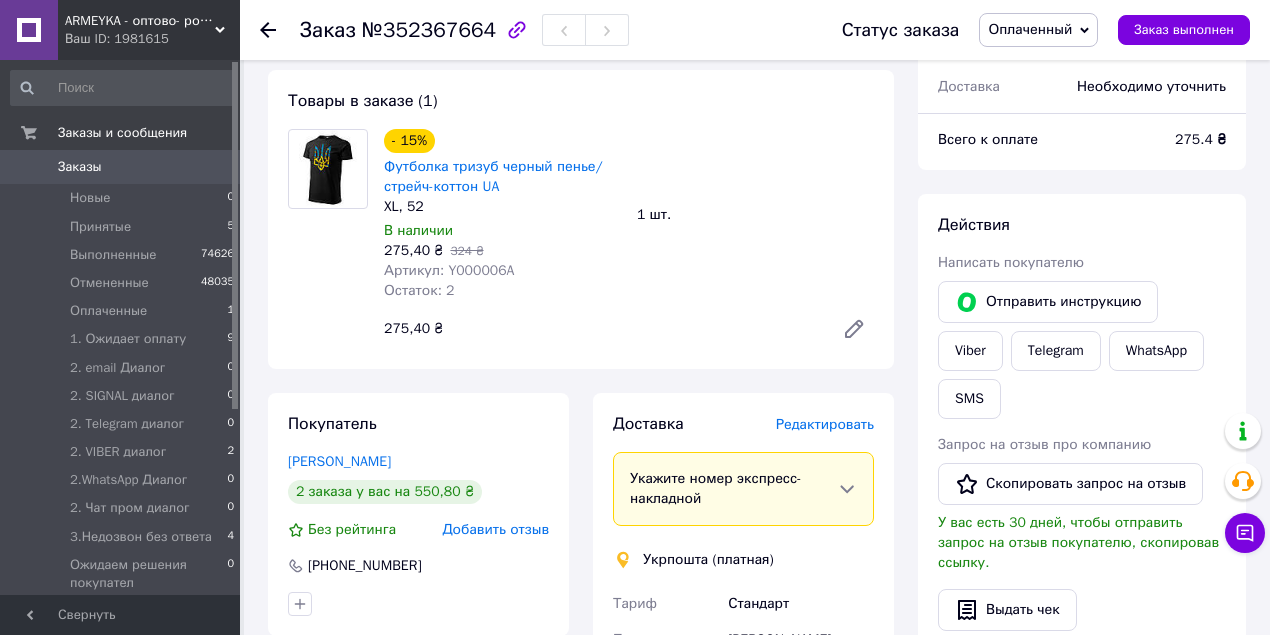scroll, scrollTop: 1000, scrollLeft: 0, axis: vertical 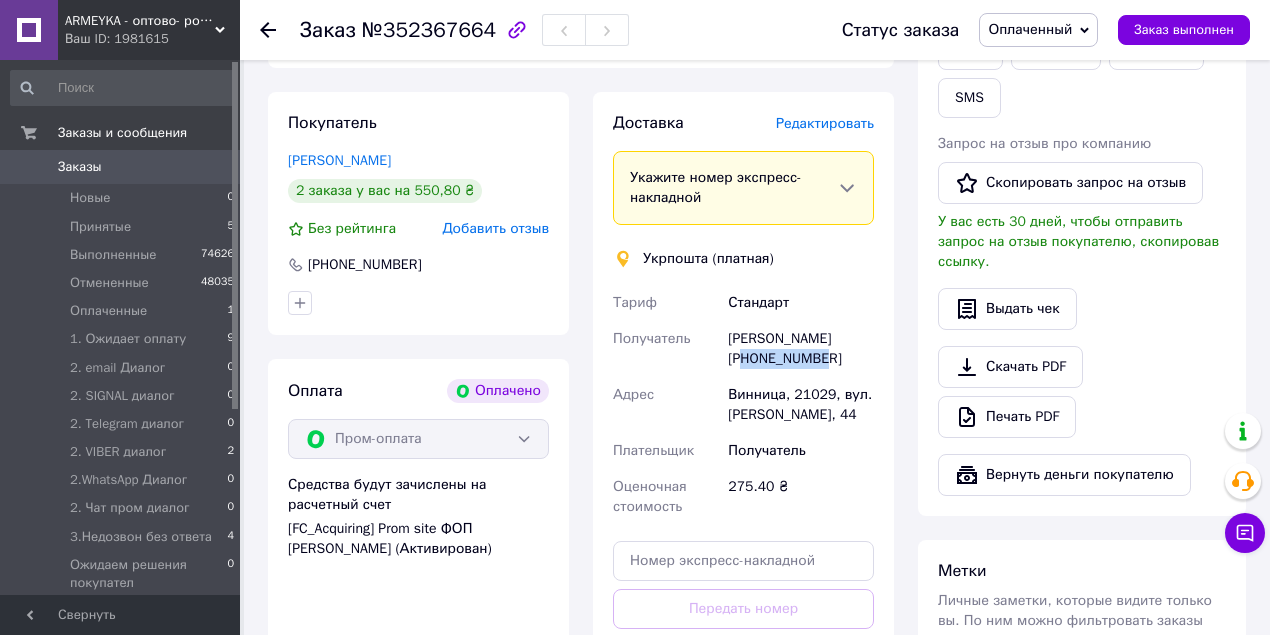click on "Оплаченный" at bounding box center [1030, 29] 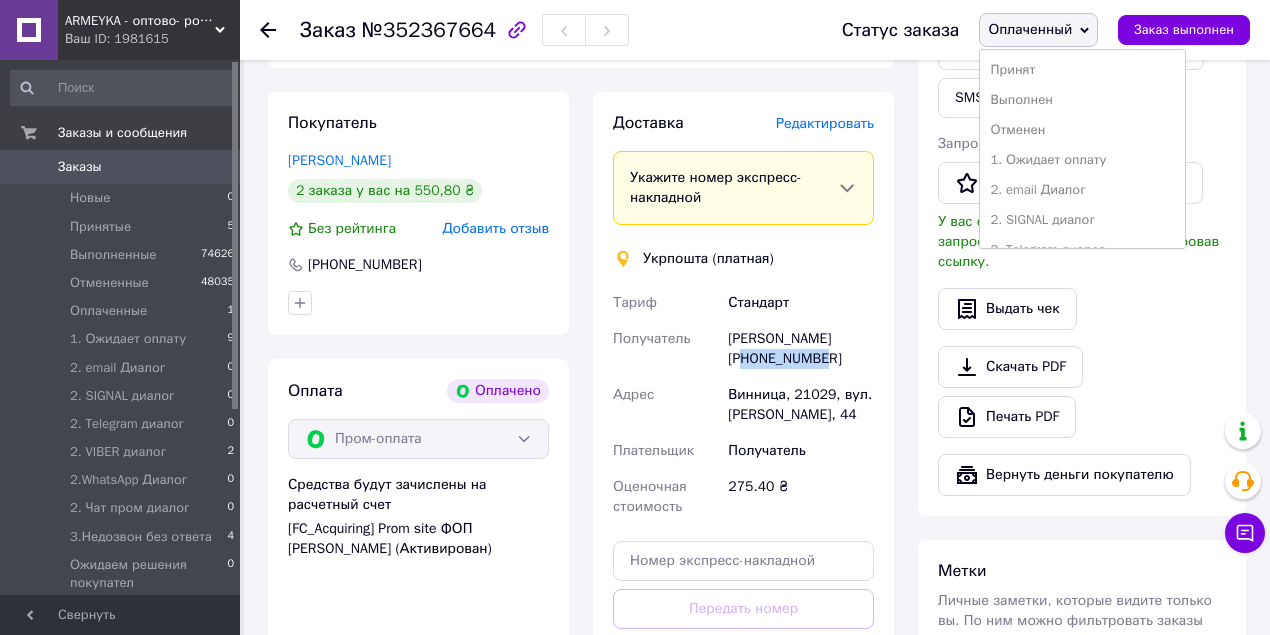 scroll, scrollTop: 351, scrollLeft: 0, axis: vertical 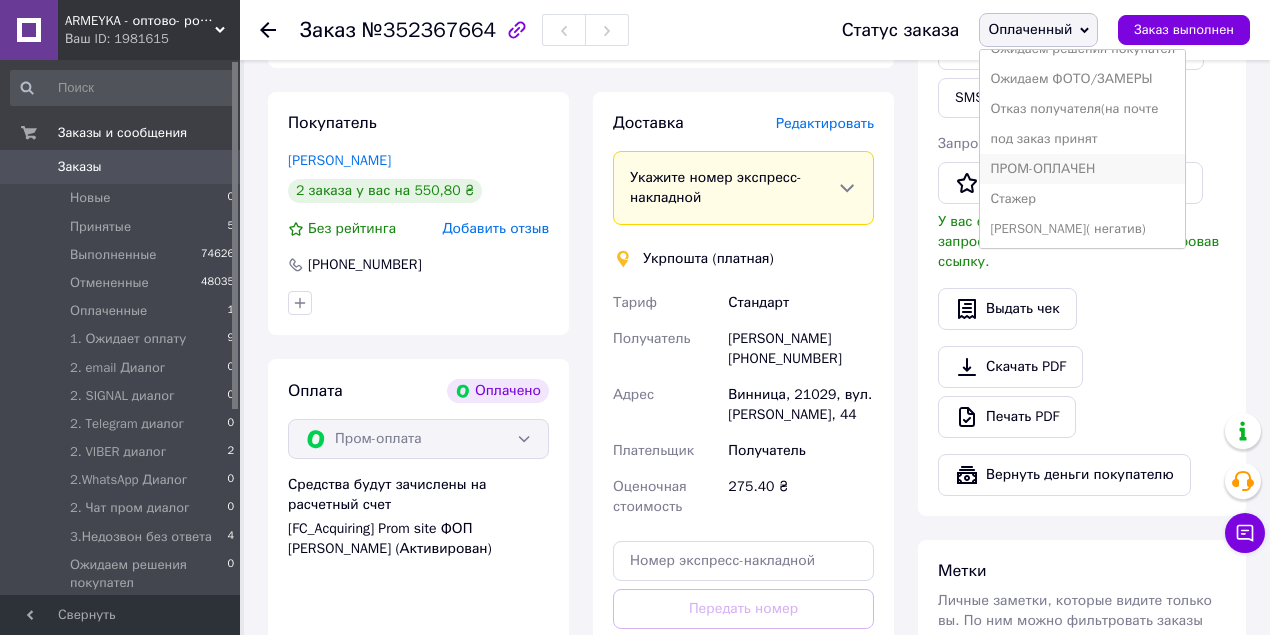 click on "ПРОМ-ОПЛАЧЕН" at bounding box center [1082, 169] 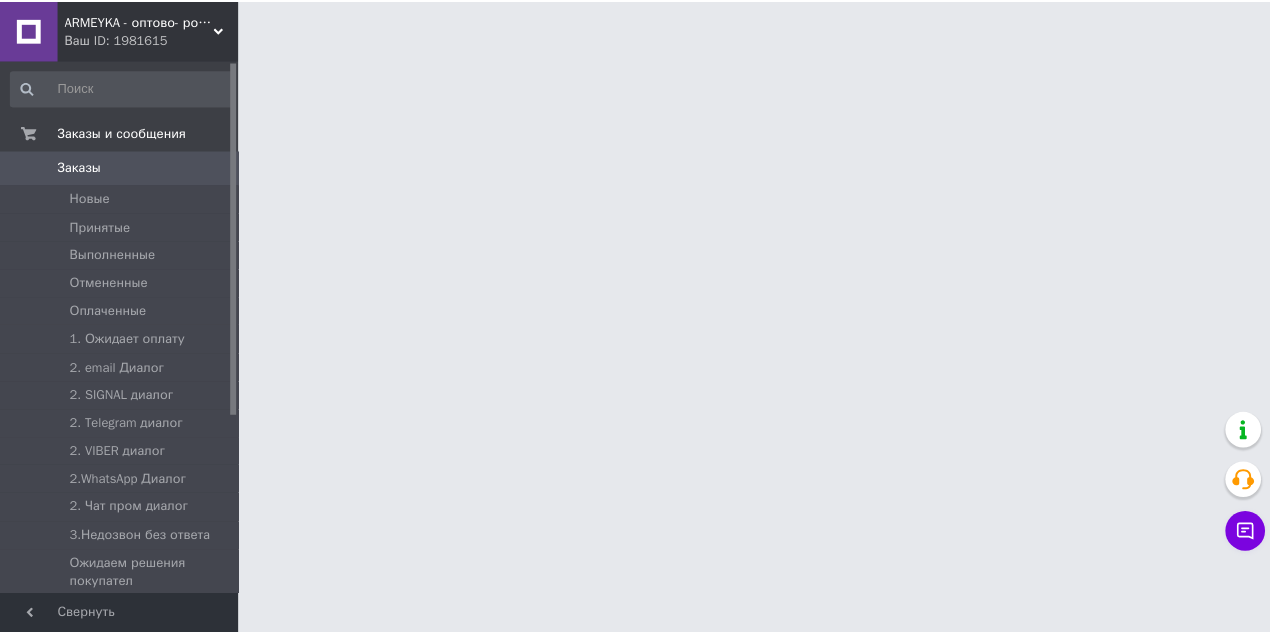 scroll, scrollTop: 0, scrollLeft: 0, axis: both 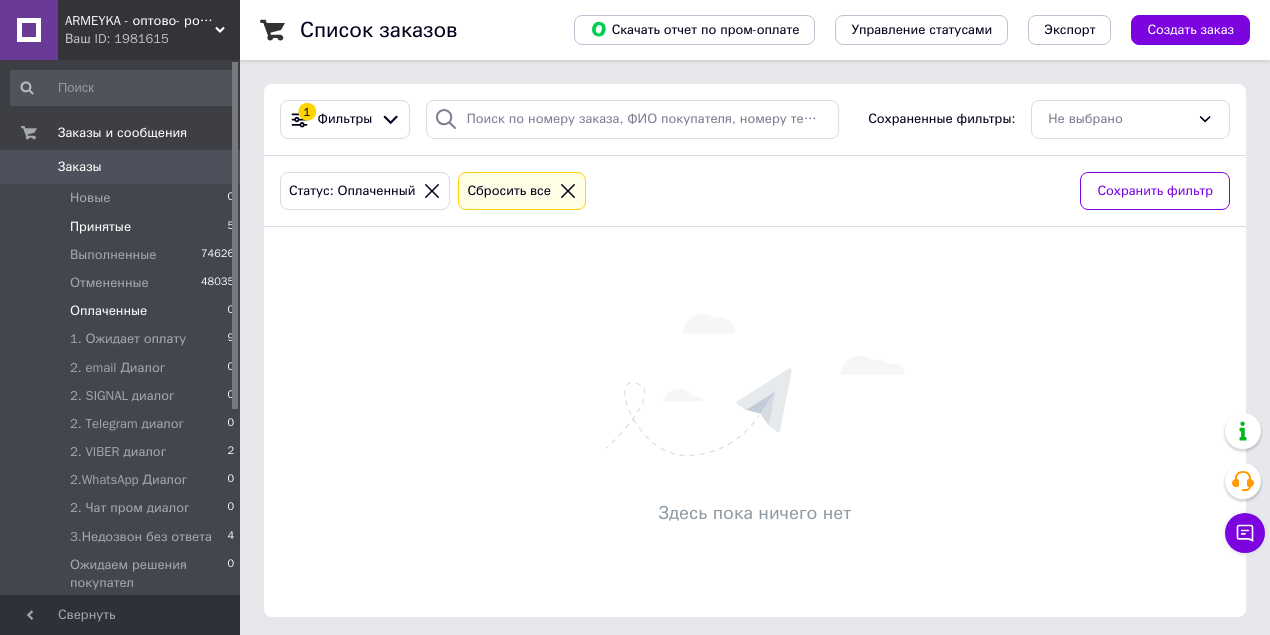 click on "Принятые" at bounding box center [100, 227] 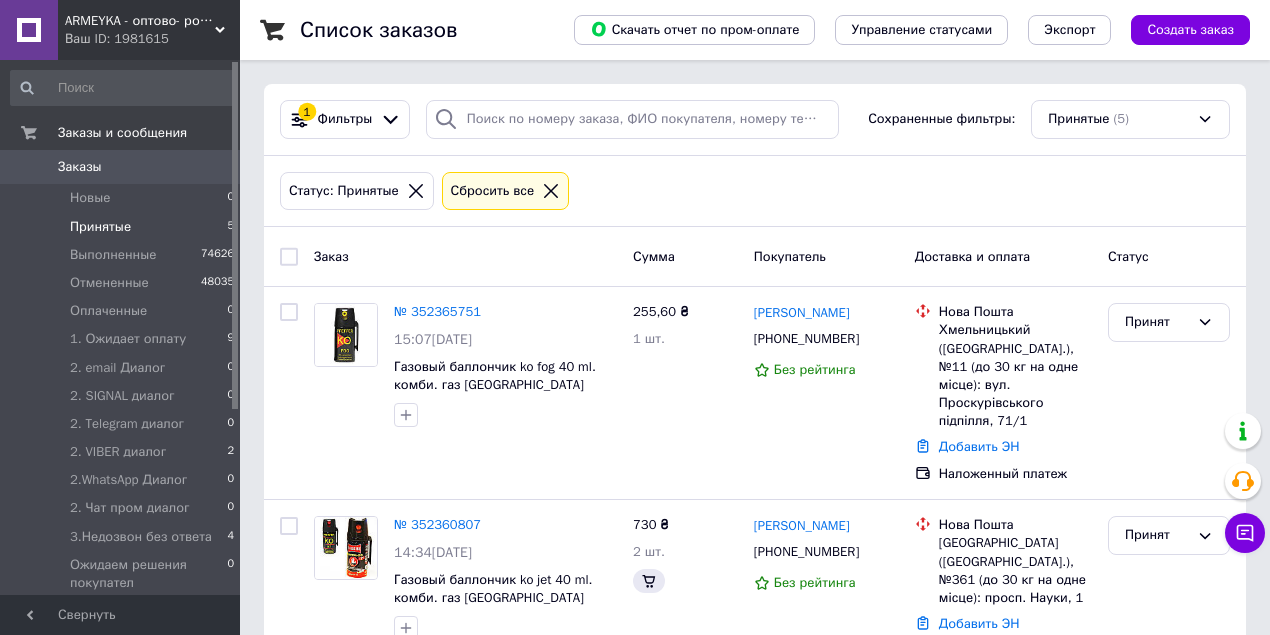 drag, startPoint x: 110, startPoint y: 220, endPoint x: 91, endPoint y: 229, distance: 21.023796 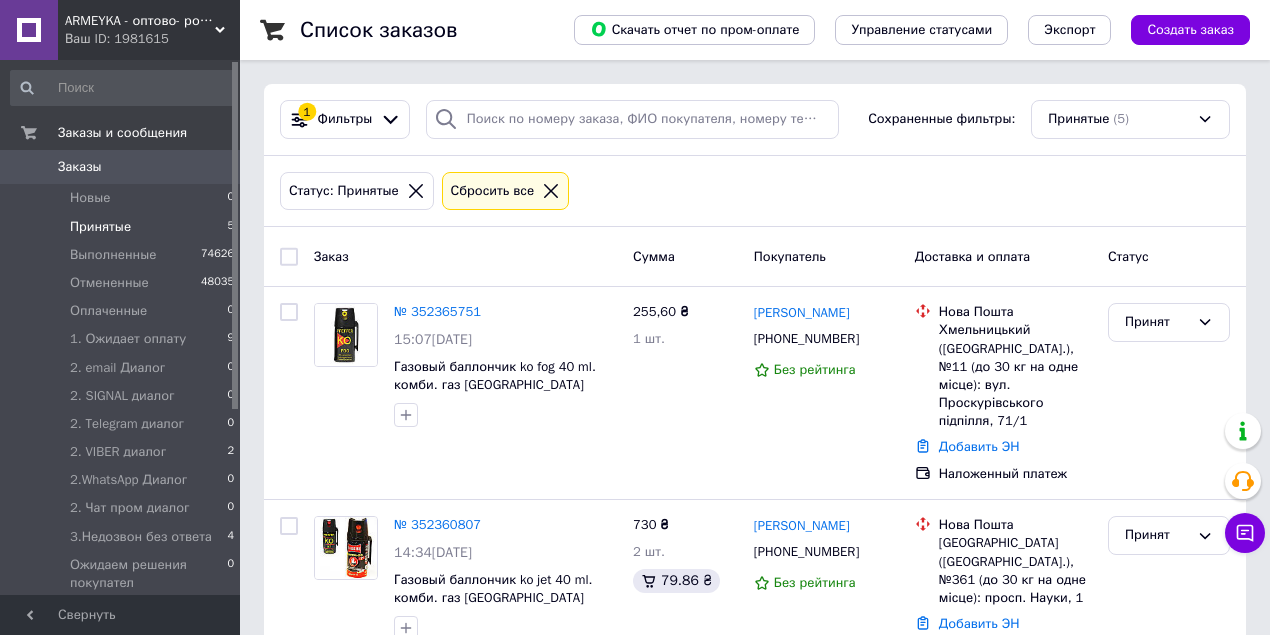 click on "Принятые" at bounding box center [100, 227] 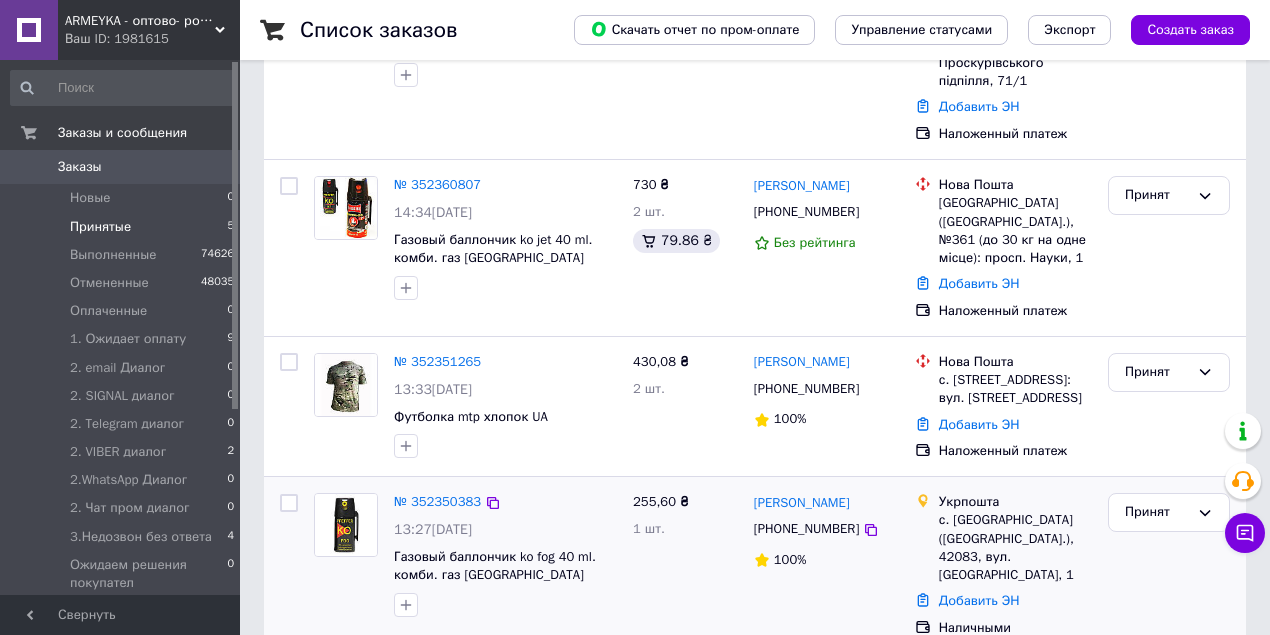 scroll, scrollTop: 499, scrollLeft: 0, axis: vertical 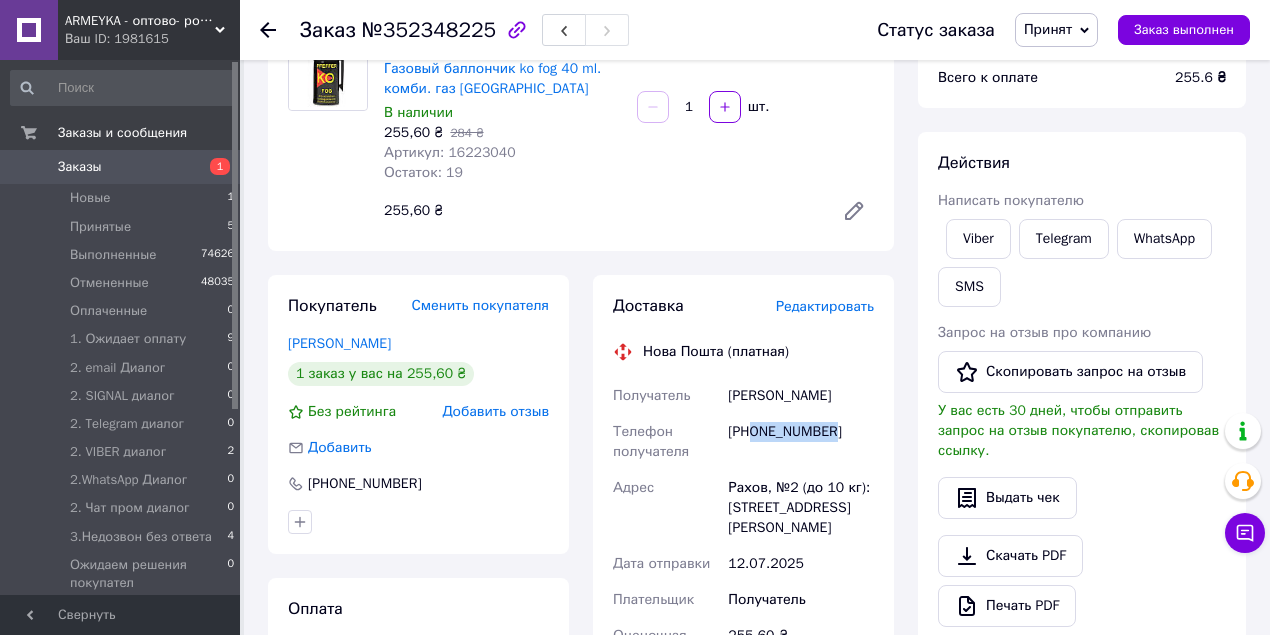drag, startPoint x: 753, startPoint y: 436, endPoint x: 903, endPoint y: 442, distance: 150.11995 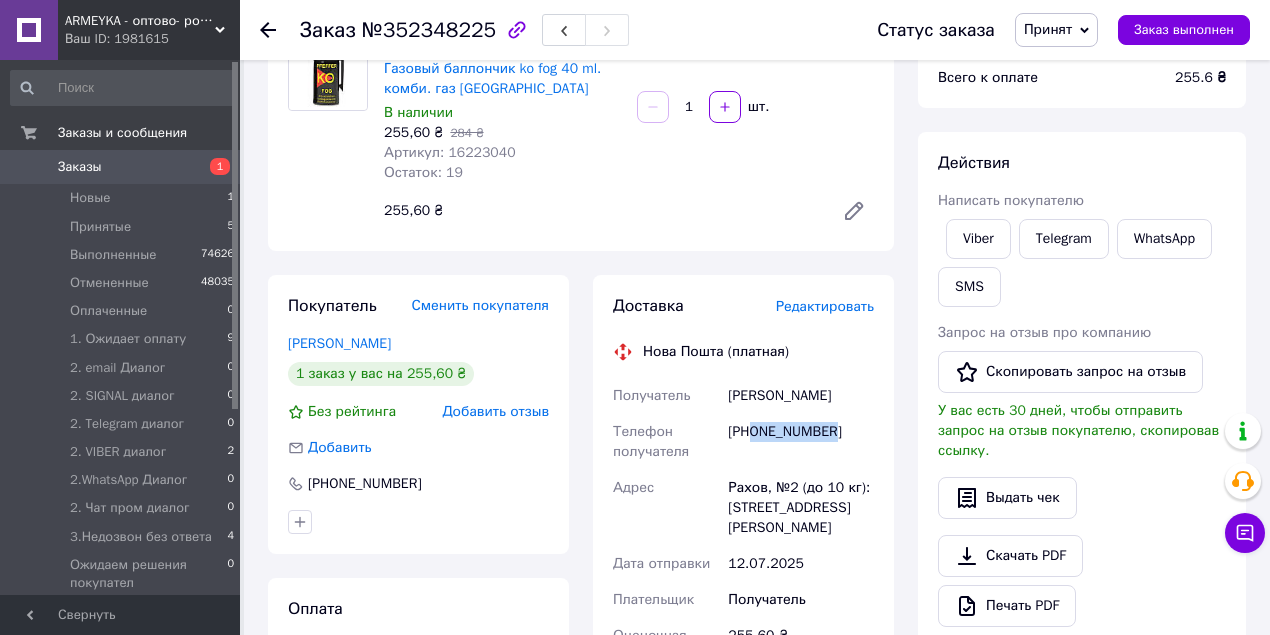 copy on "0731222617" 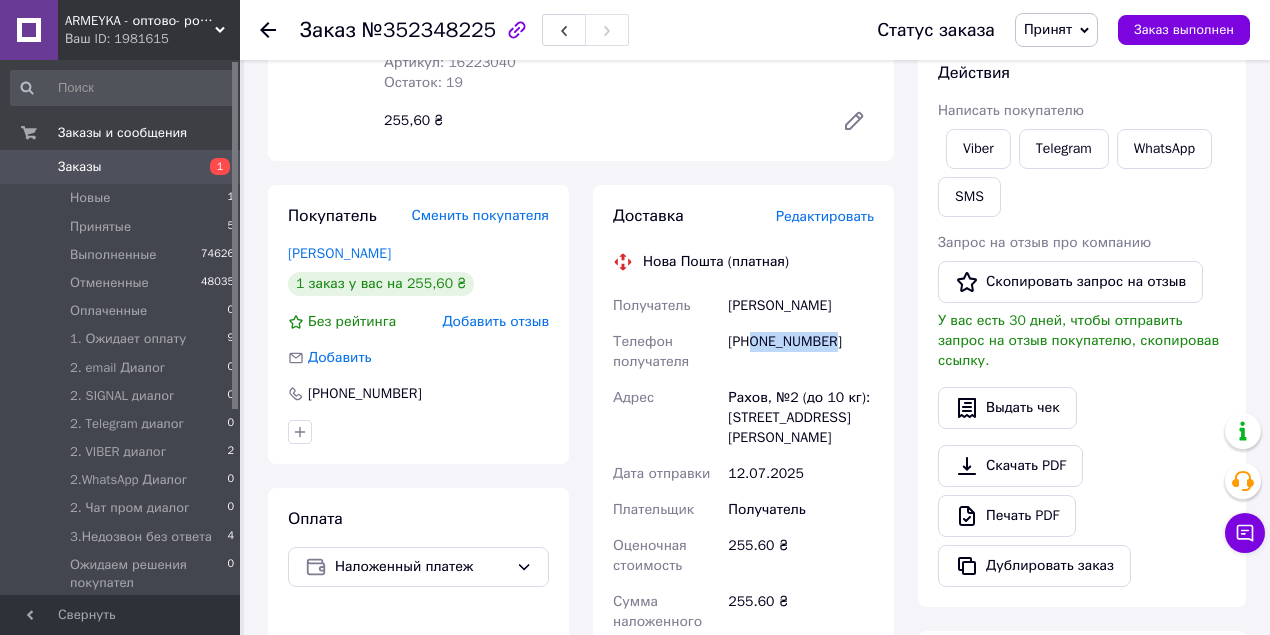 scroll, scrollTop: 533, scrollLeft: 0, axis: vertical 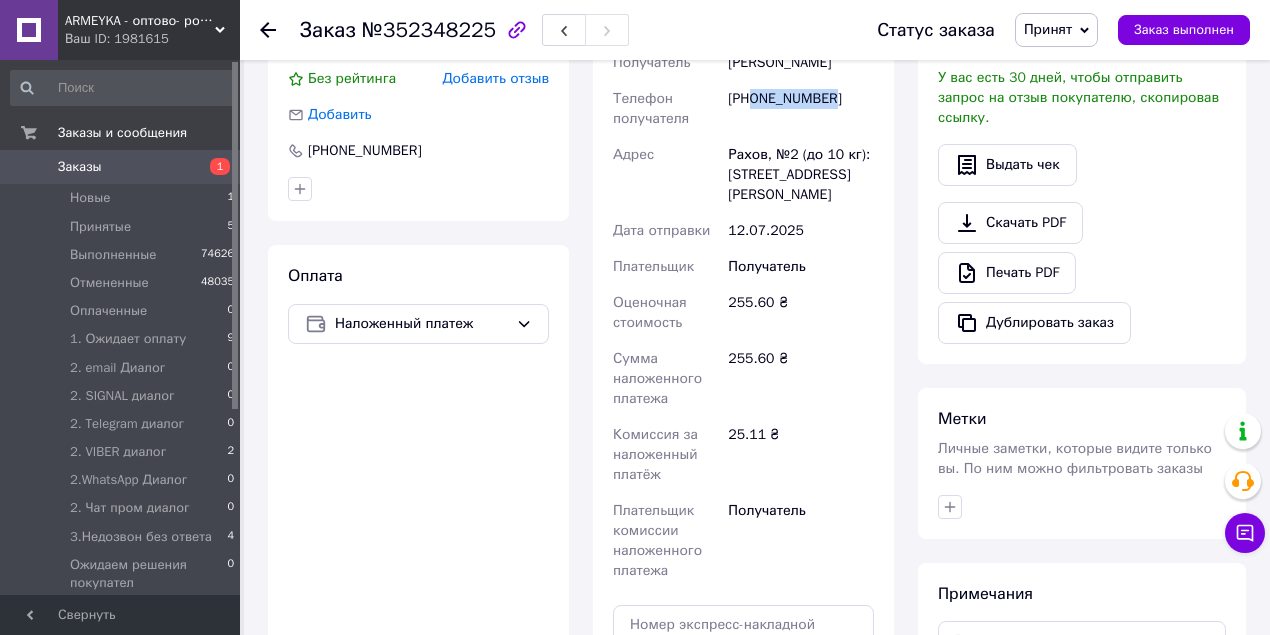 click on "Принят" at bounding box center (1048, 29) 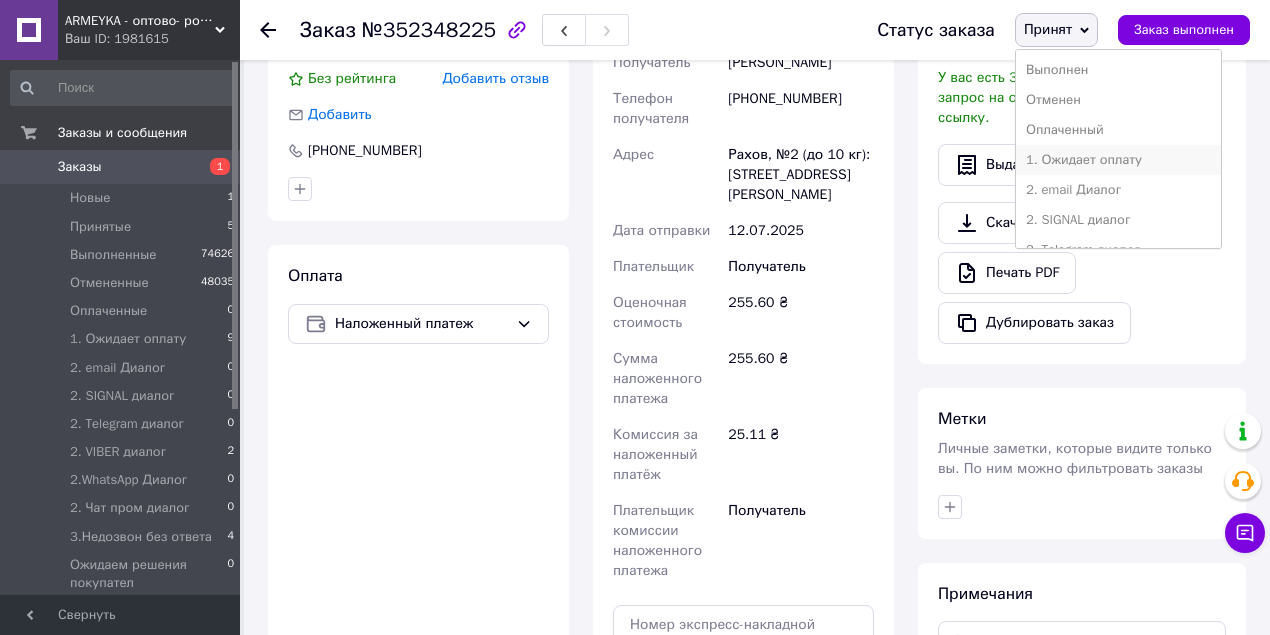 click on "1. Ожидает оплату" at bounding box center (1118, 160) 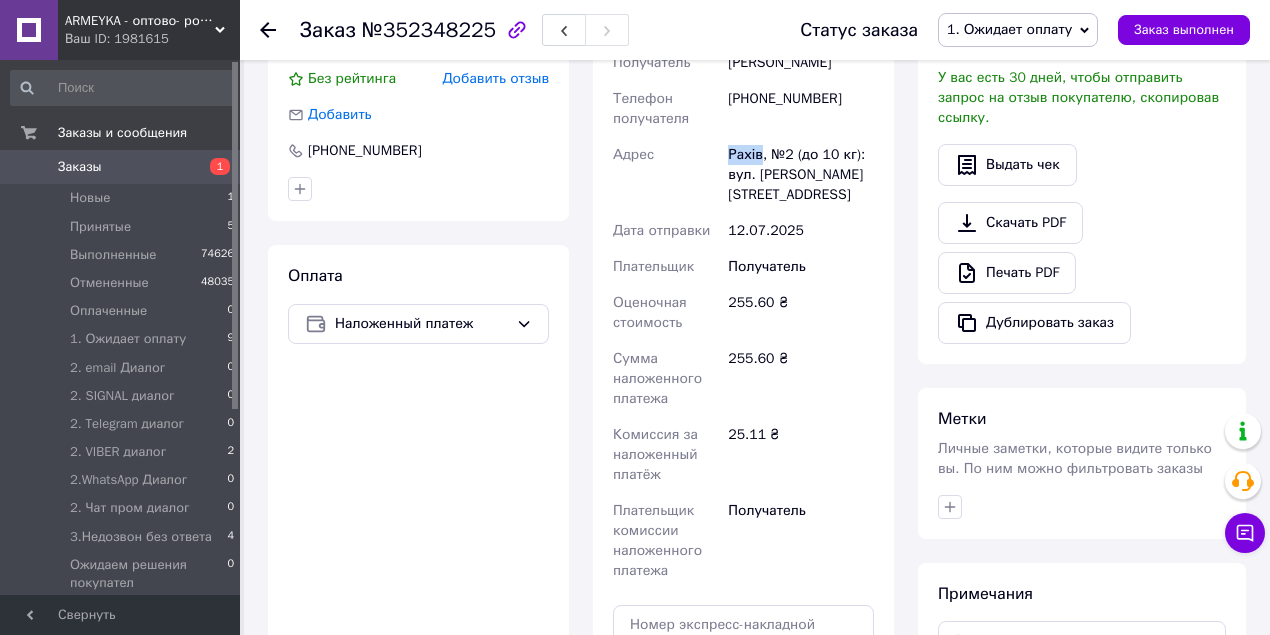 drag, startPoint x: 723, startPoint y: 151, endPoint x: 760, endPoint y: 143, distance: 37.85499 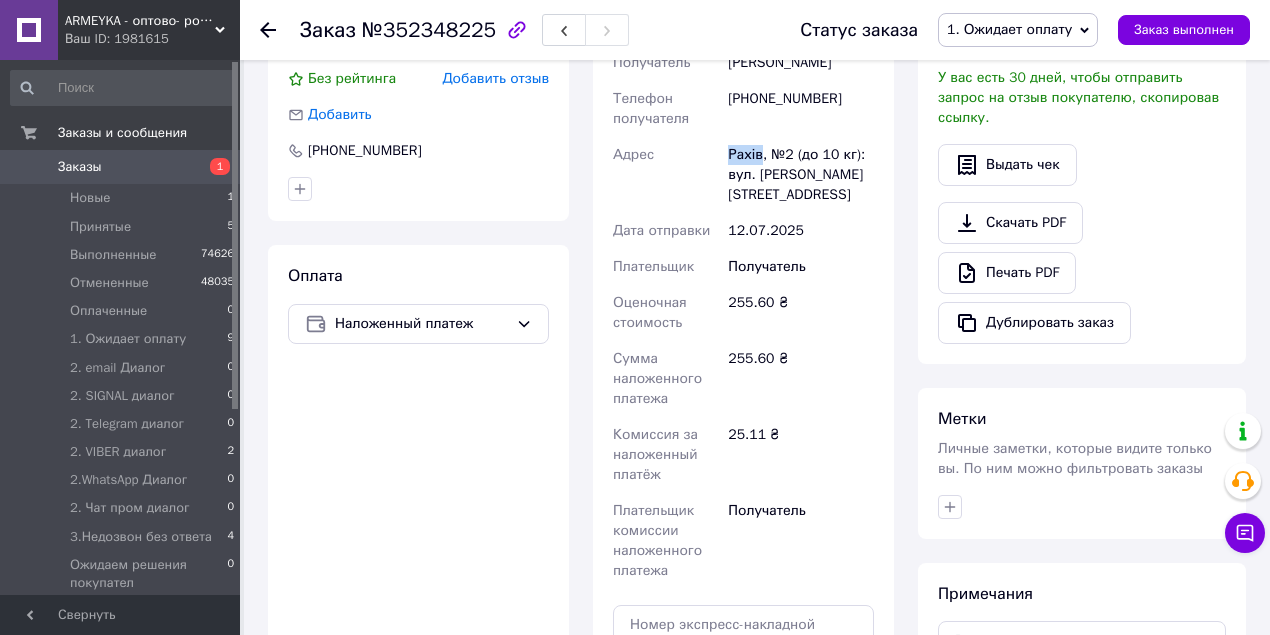 copy on "Адрес Рахів" 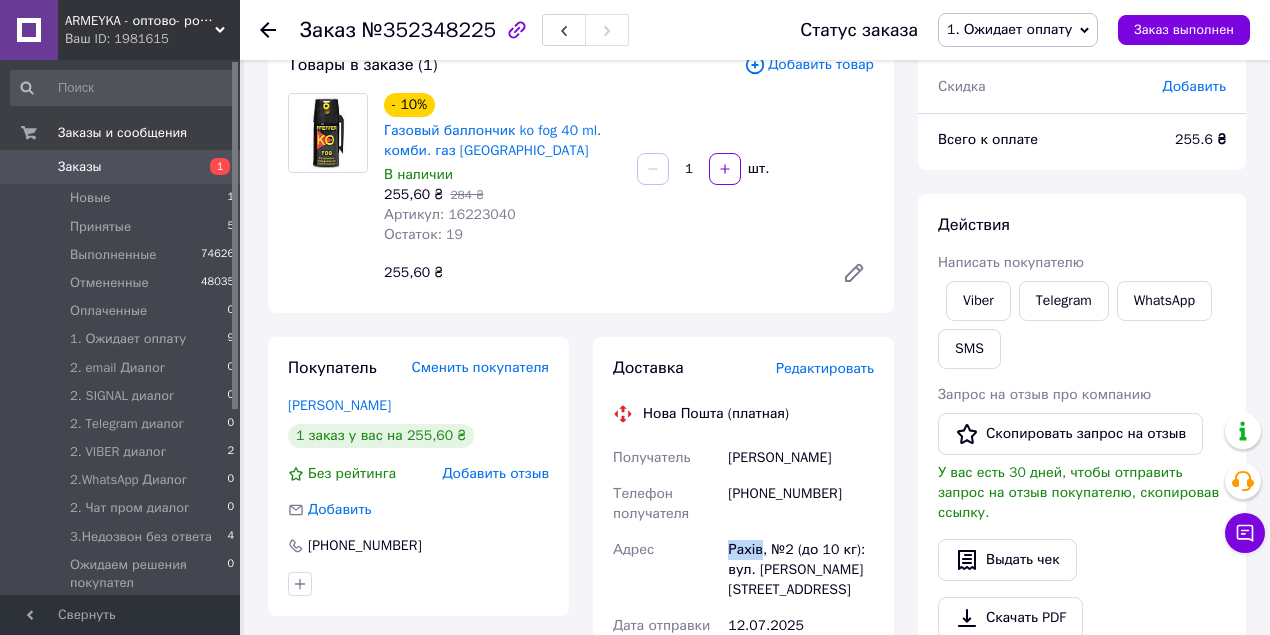 scroll, scrollTop: 200, scrollLeft: 0, axis: vertical 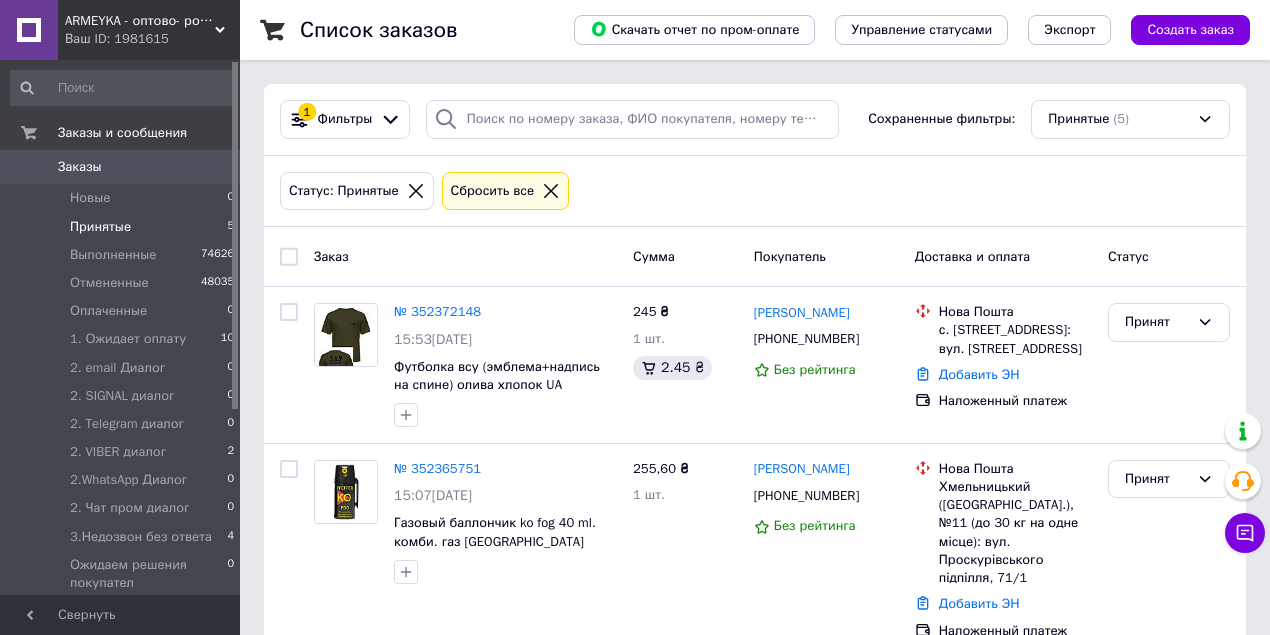 click 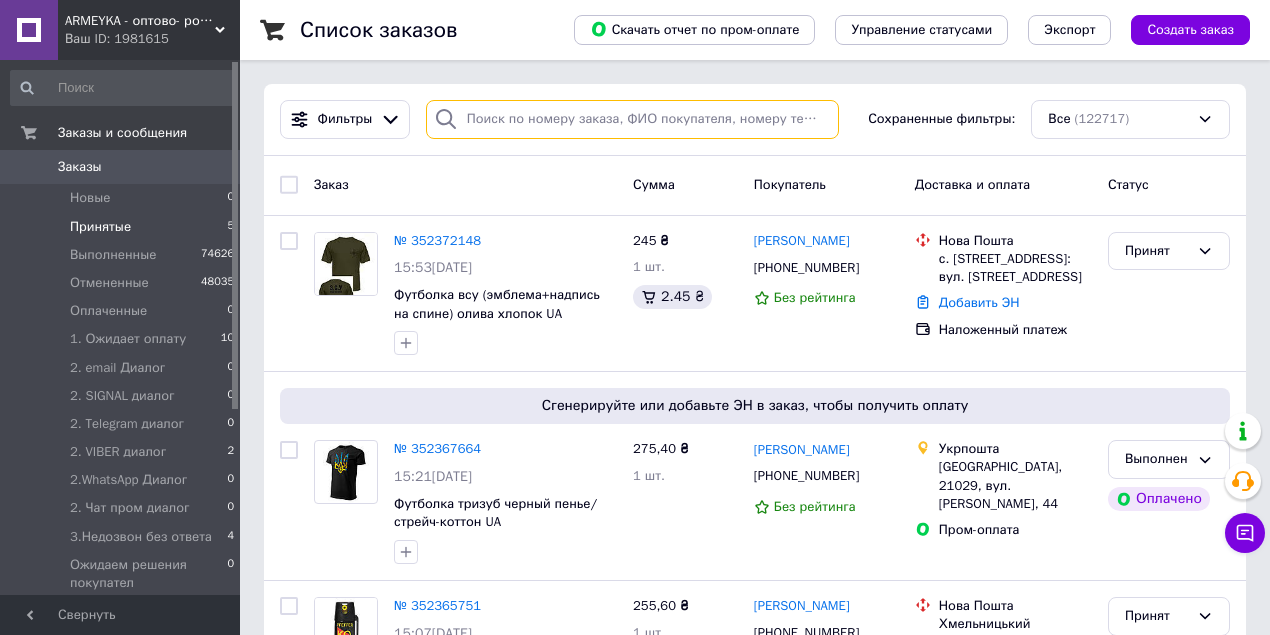 click at bounding box center [632, 119] 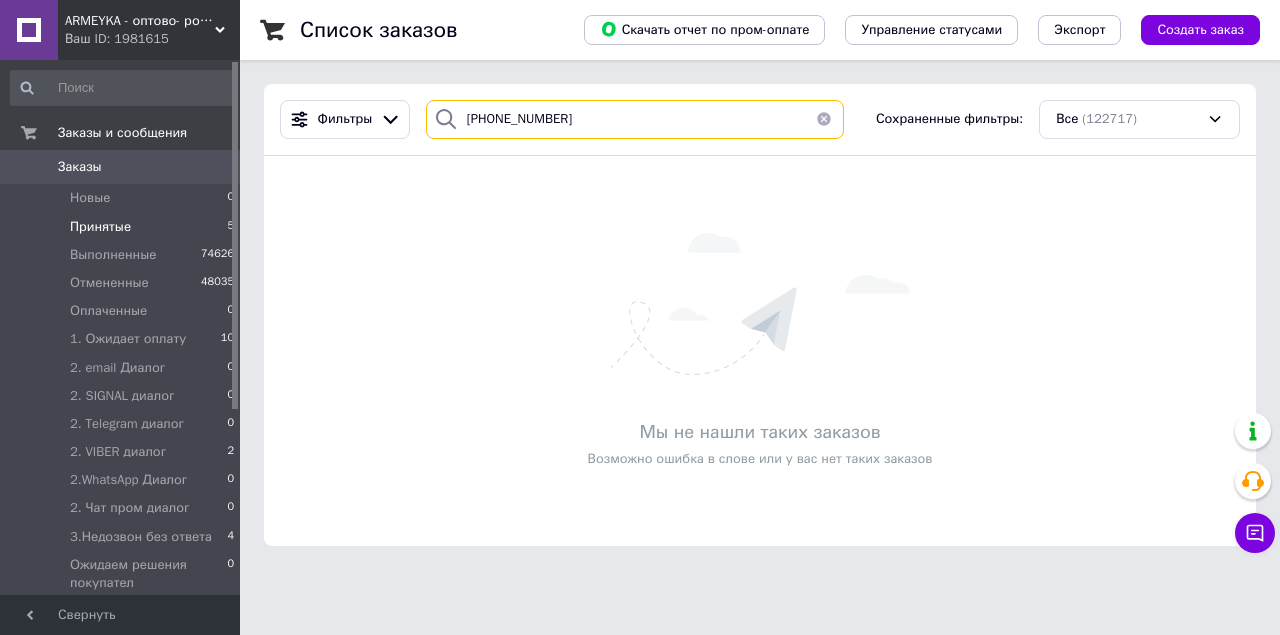 click on "+380631446566" at bounding box center (635, 119) 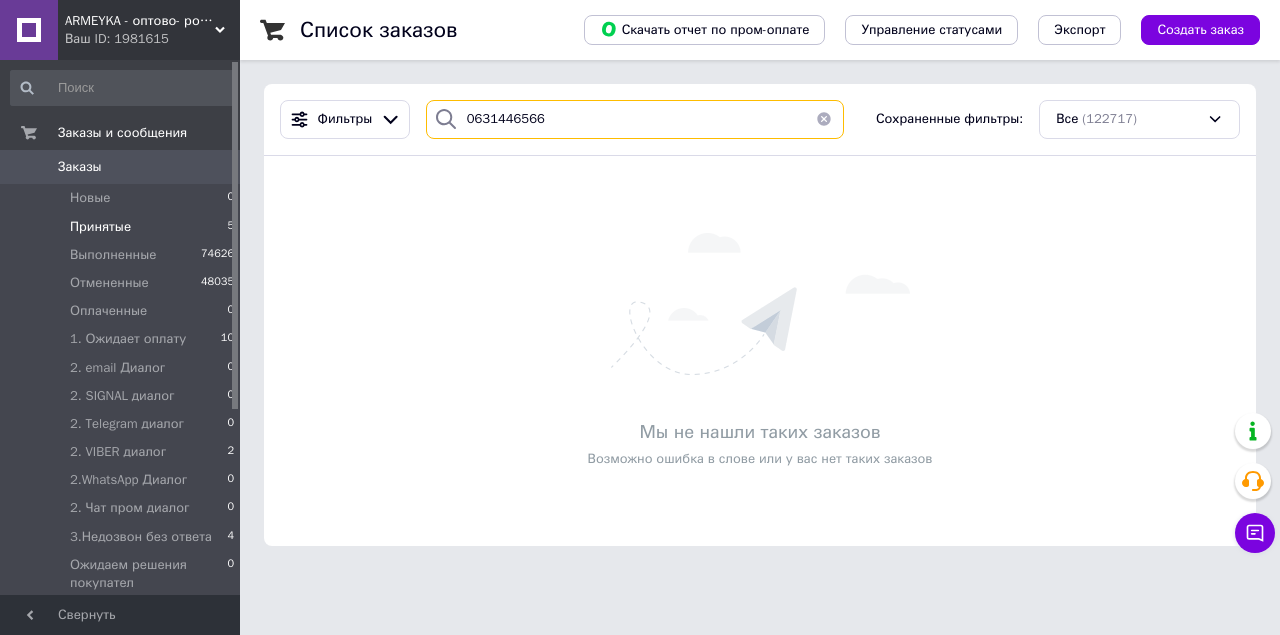 type on "0631446566" 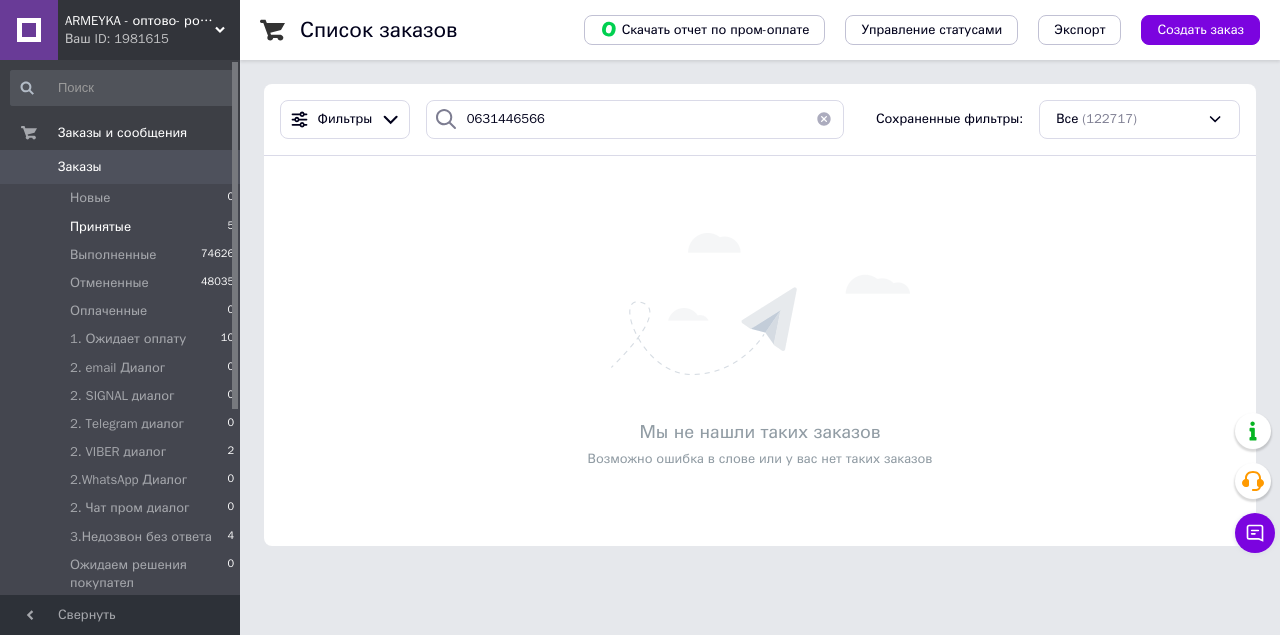 click on "Принятые 5" at bounding box center [123, 227] 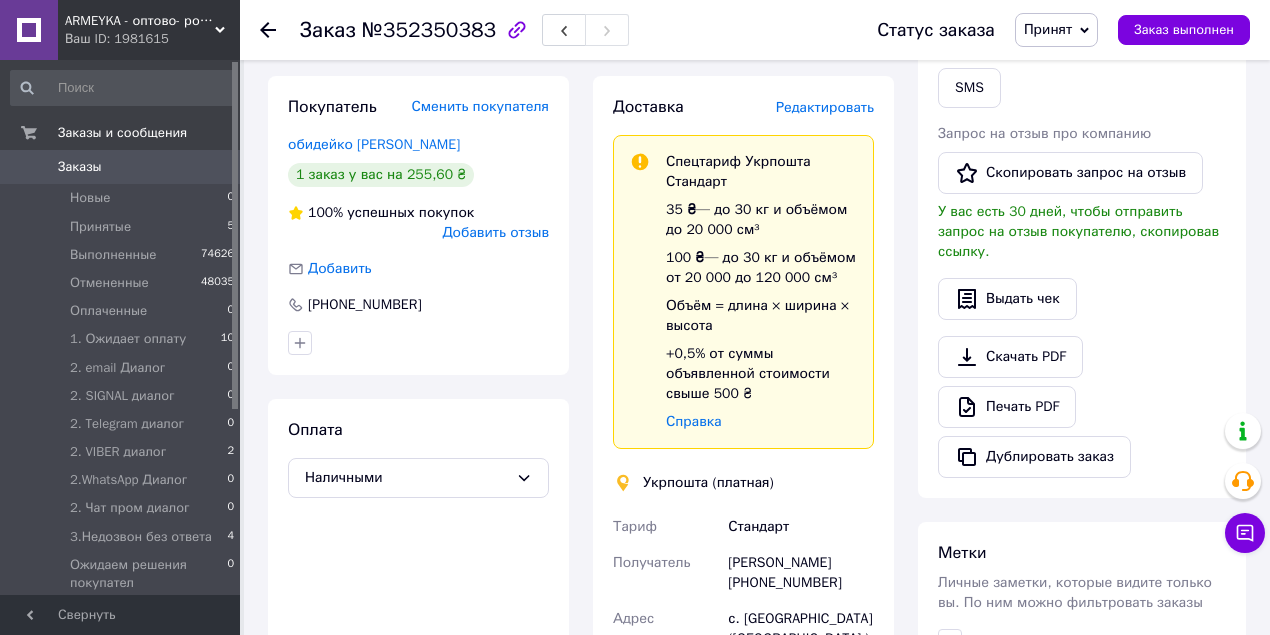 scroll, scrollTop: 400, scrollLeft: 0, axis: vertical 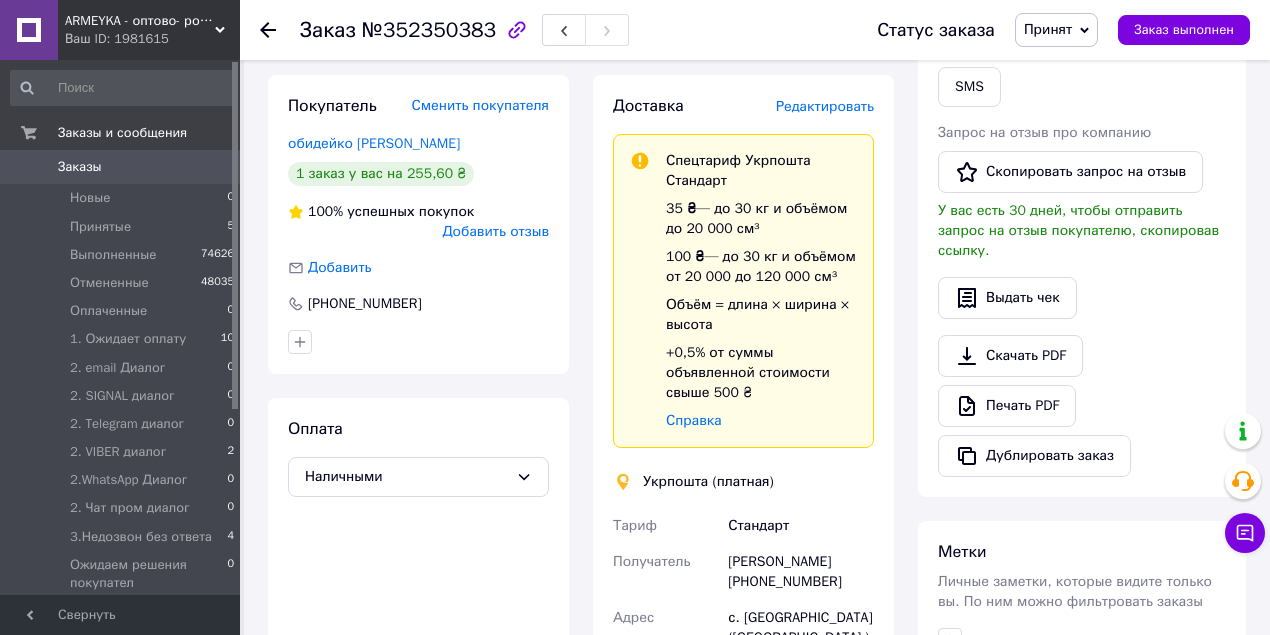 drag, startPoint x: 752, startPoint y: 578, endPoint x: 886, endPoint y: 565, distance: 134.62912 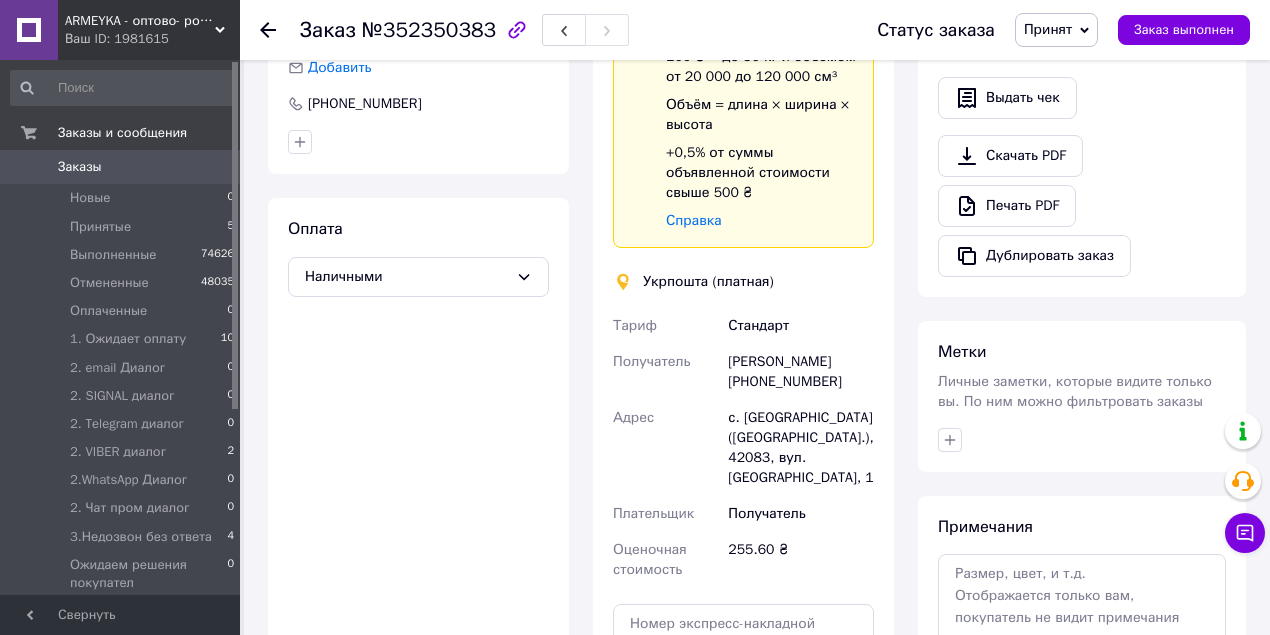 scroll, scrollTop: 200, scrollLeft: 0, axis: vertical 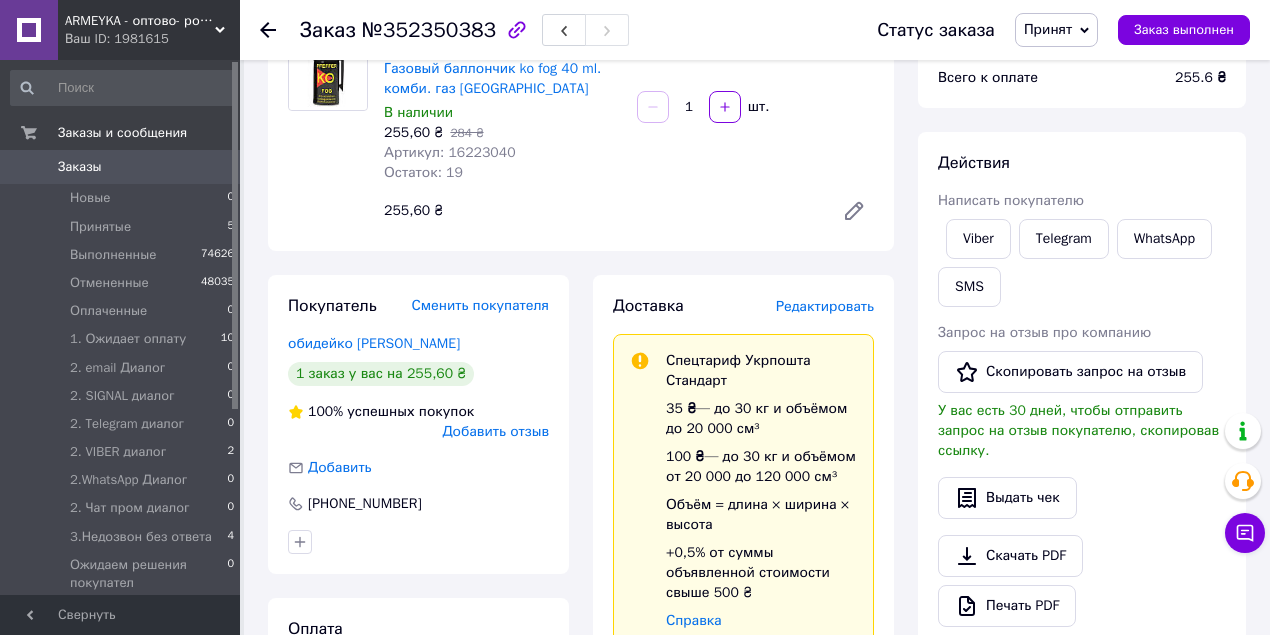 click on "Принят" at bounding box center (1048, 29) 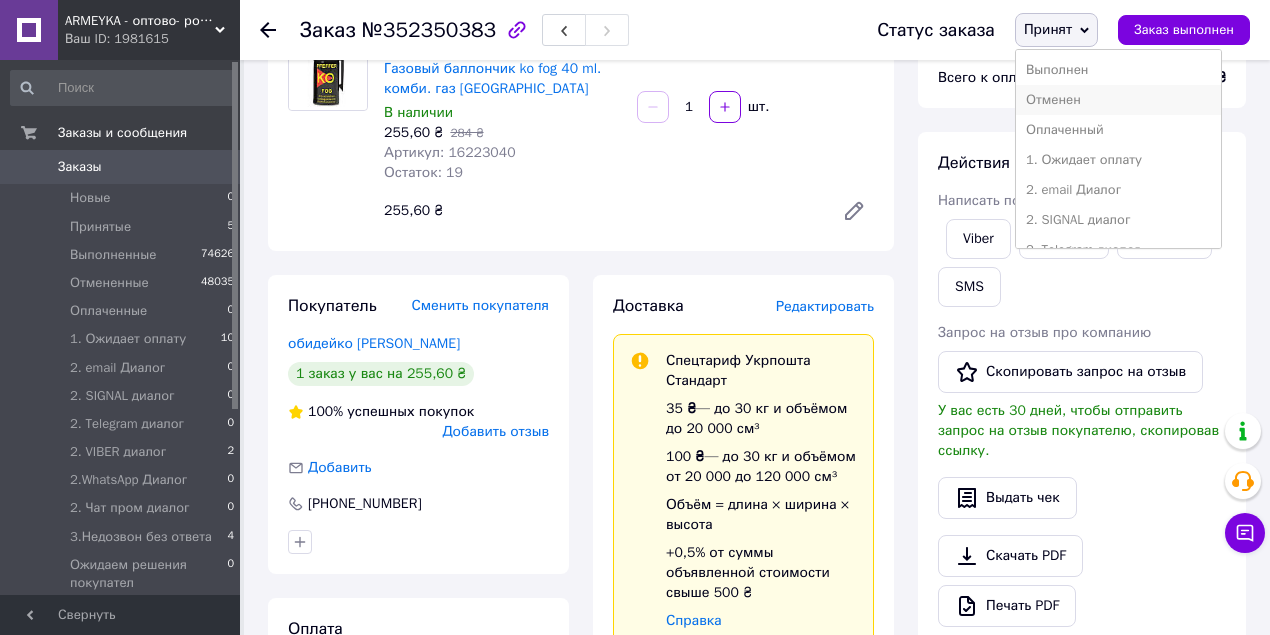 click on "Отменен" at bounding box center [1118, 100] 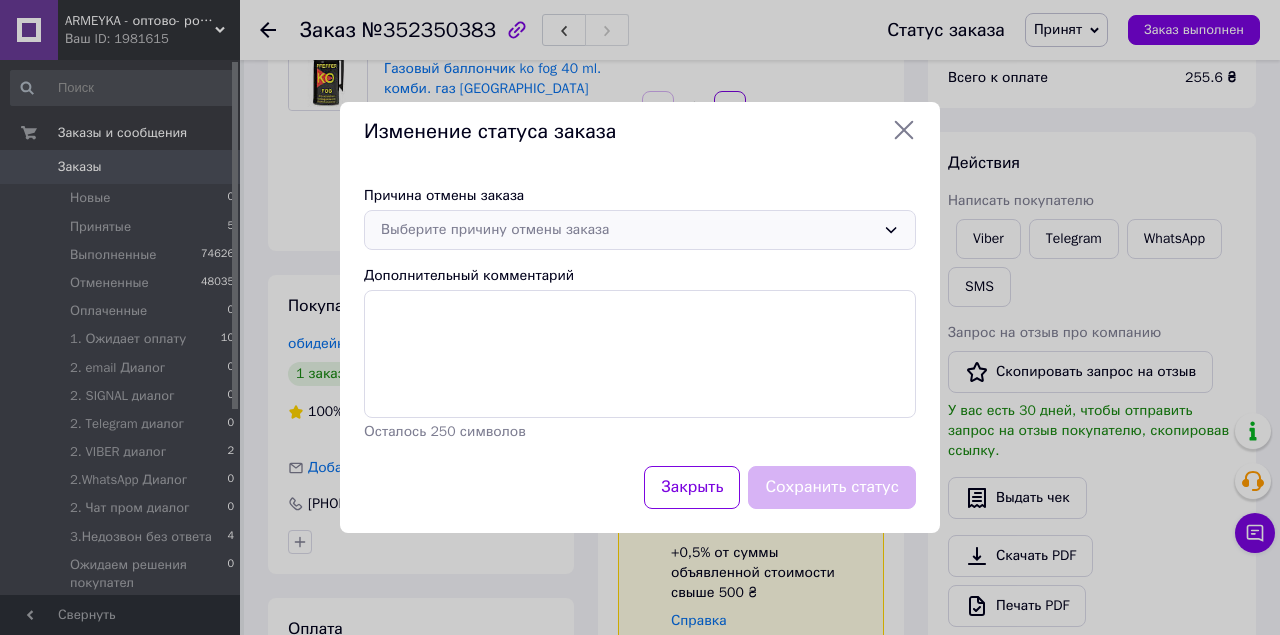 click on "Выберите причину отмены заказа" at bounding box center (628, 230) 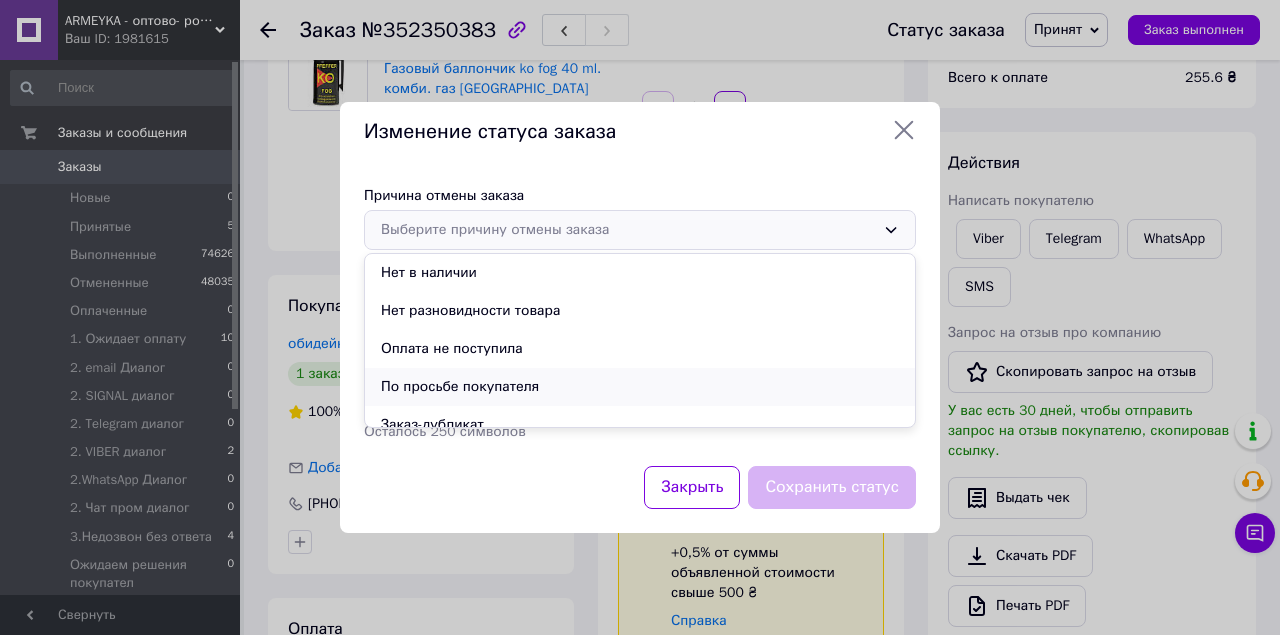 click on "По просьбе покупателя" at bounding box center [640, 387] 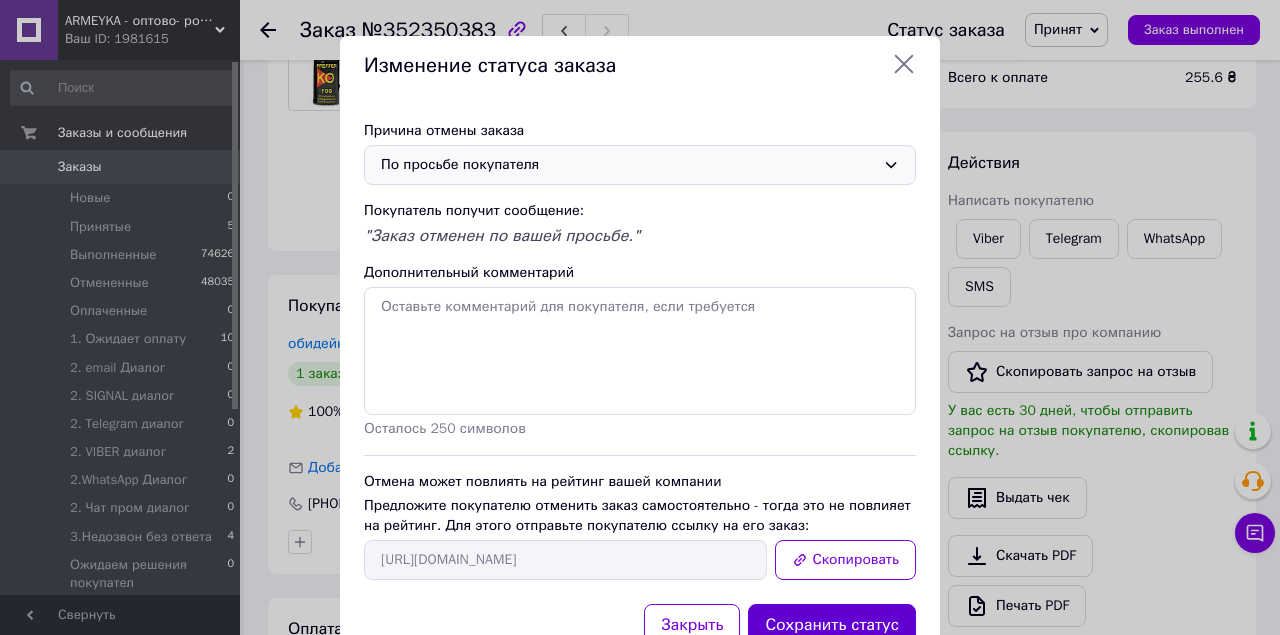 click on "Сохранить статус" at bounding box center (832, 625) 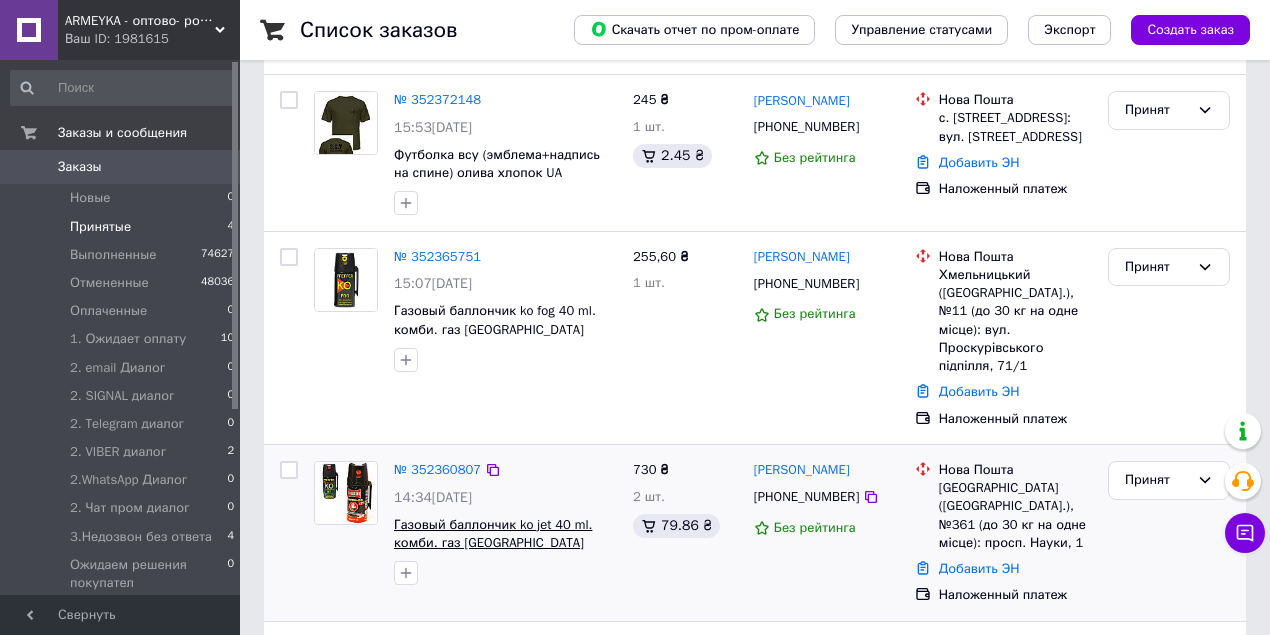 scroll, scrollTop: 340, scrollLeft: 0, axis: vertical 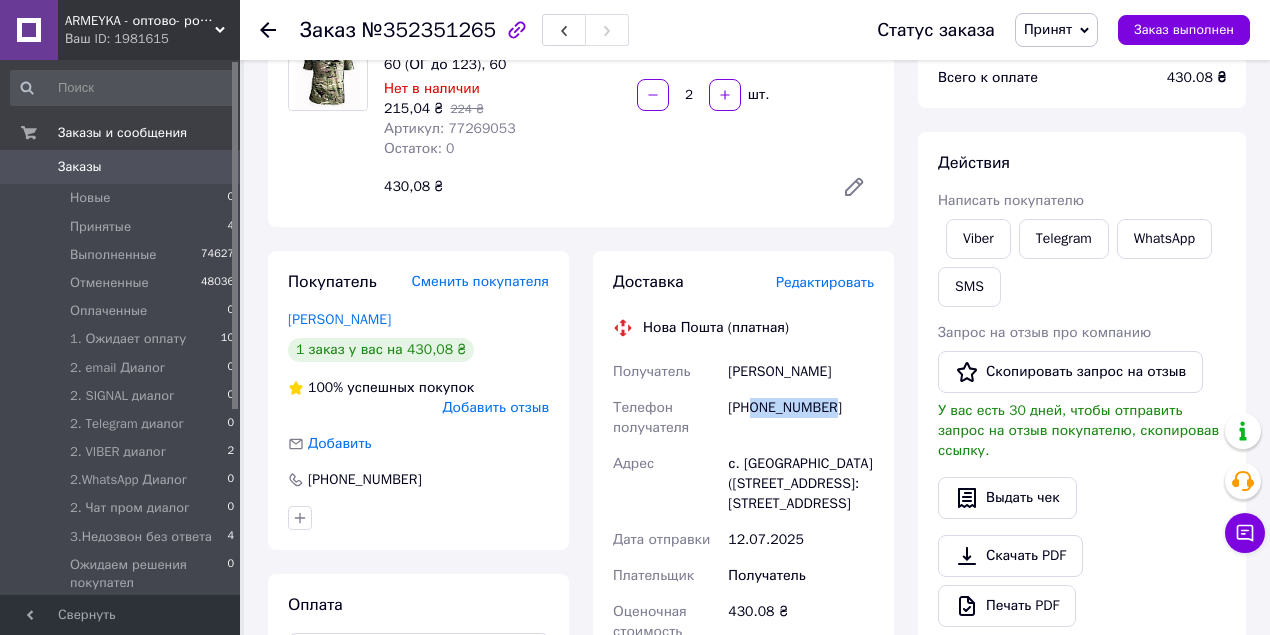 drag, startPoint x: 752, startPoint y: 410, endPoint x: 853, endPoint y: 411, distance: 101.00495 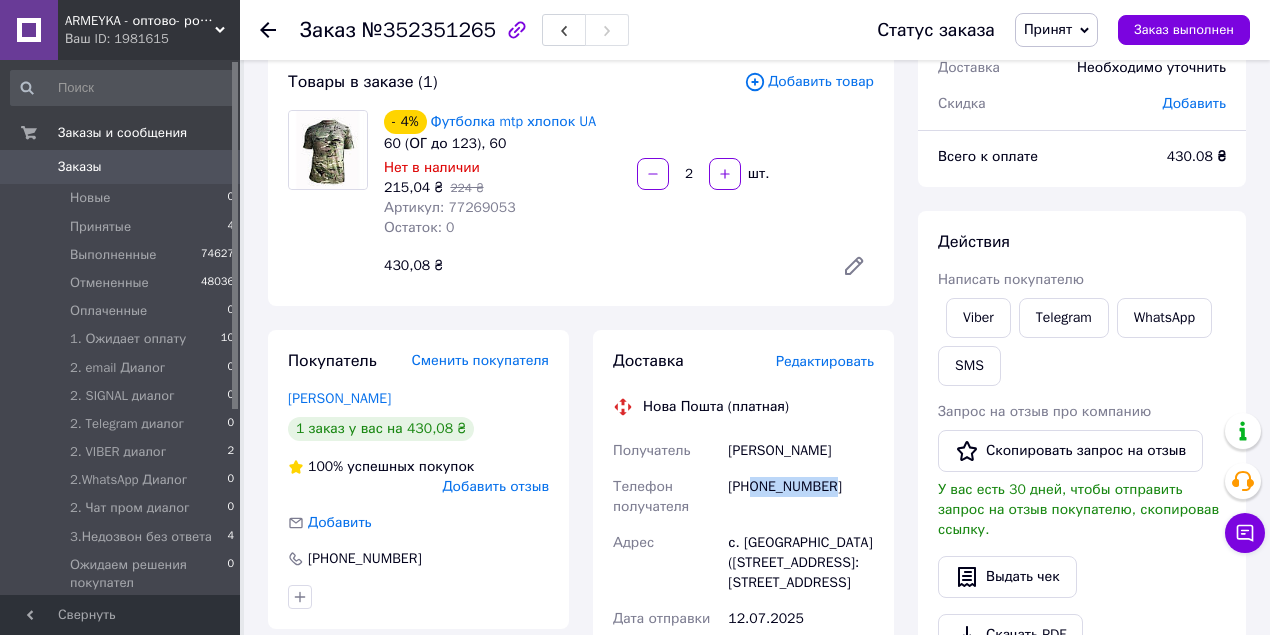 scroll, scrollTop: 0, scrollLeft: 0, axis: both 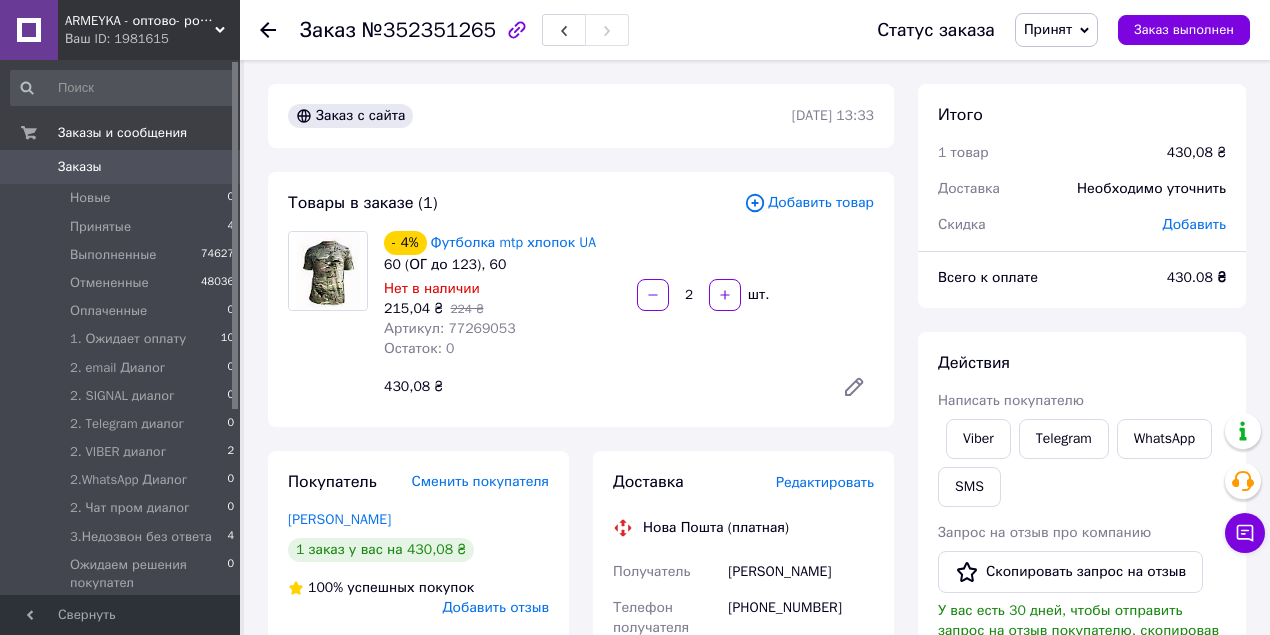 click 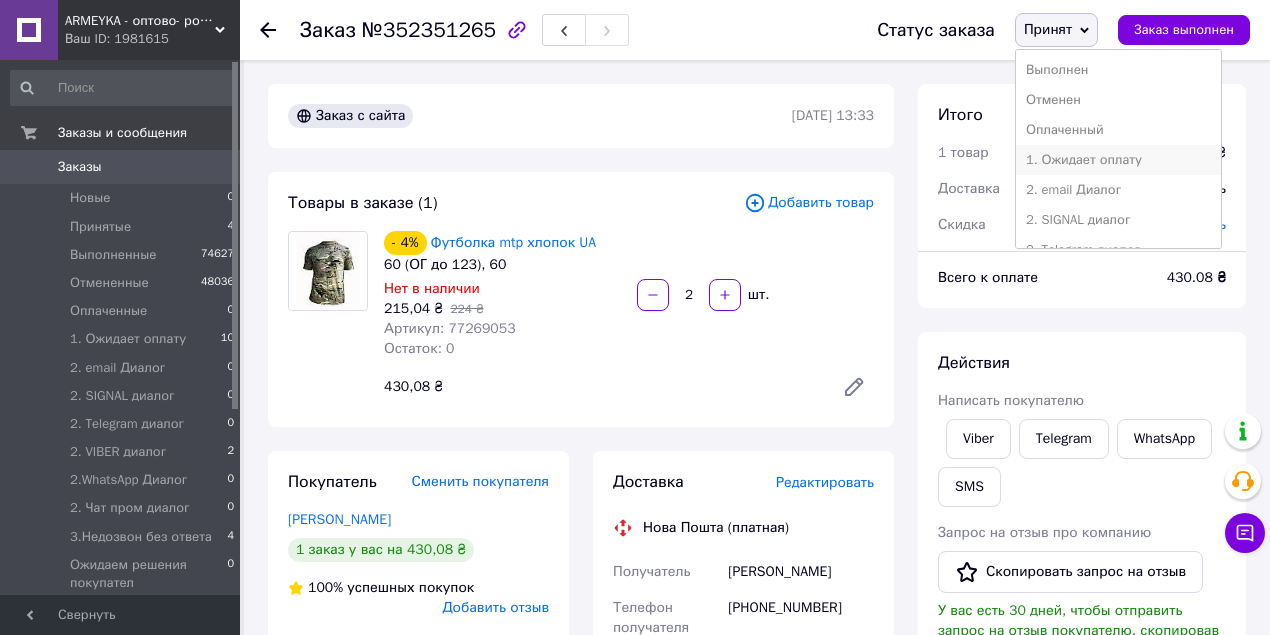 click on "1. Ожидает оплату" at bounding box center [1118, 160] 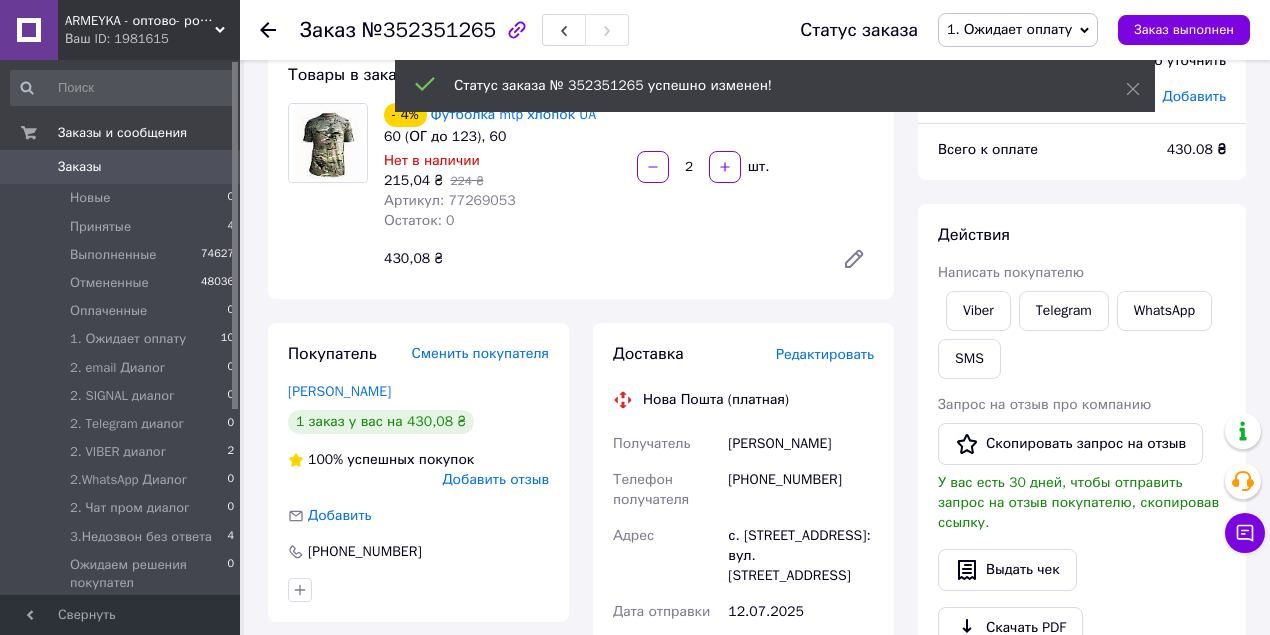 scroll, scrollTop: 133, scrollLeft: 0, axis: vertical 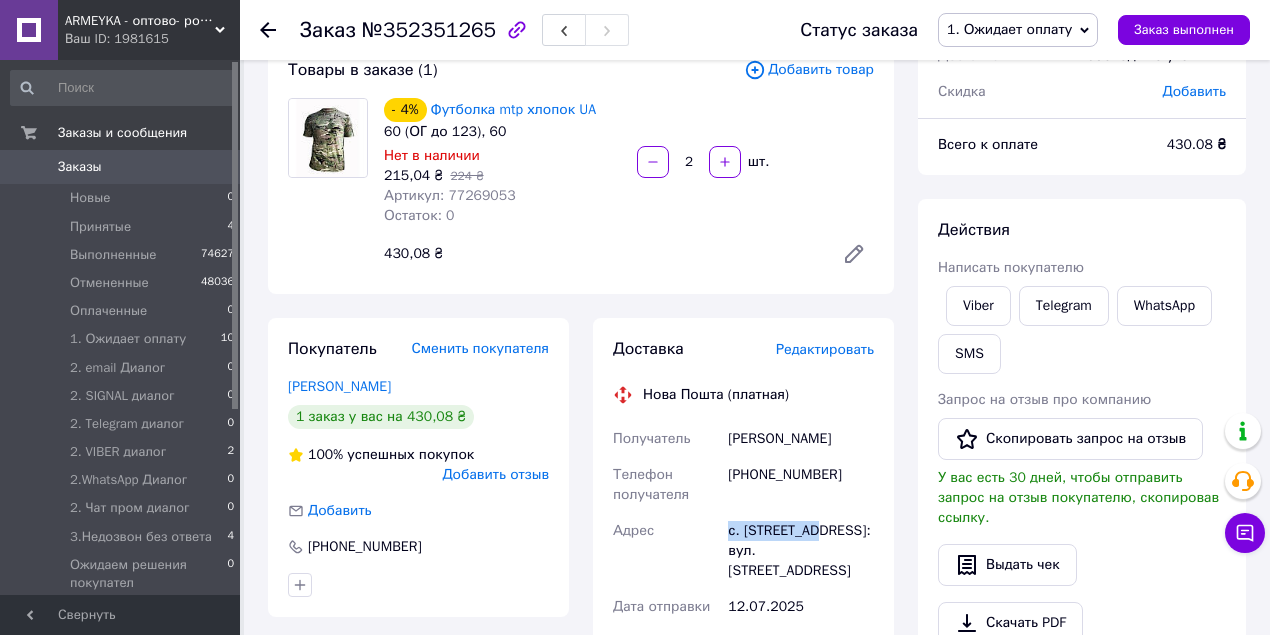 drag, startPoint x: 726, startPoint y: 528, endPoint x: 858, endPoint y: 530, distance: 132.01515 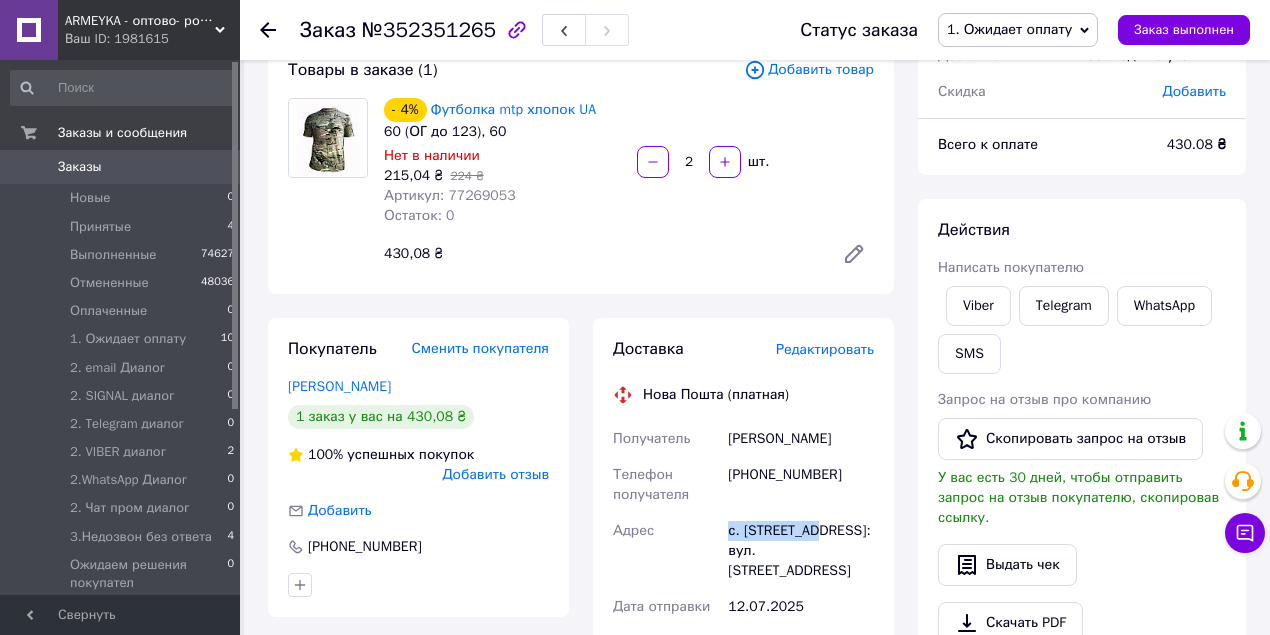 copy on "с. Красилівка" 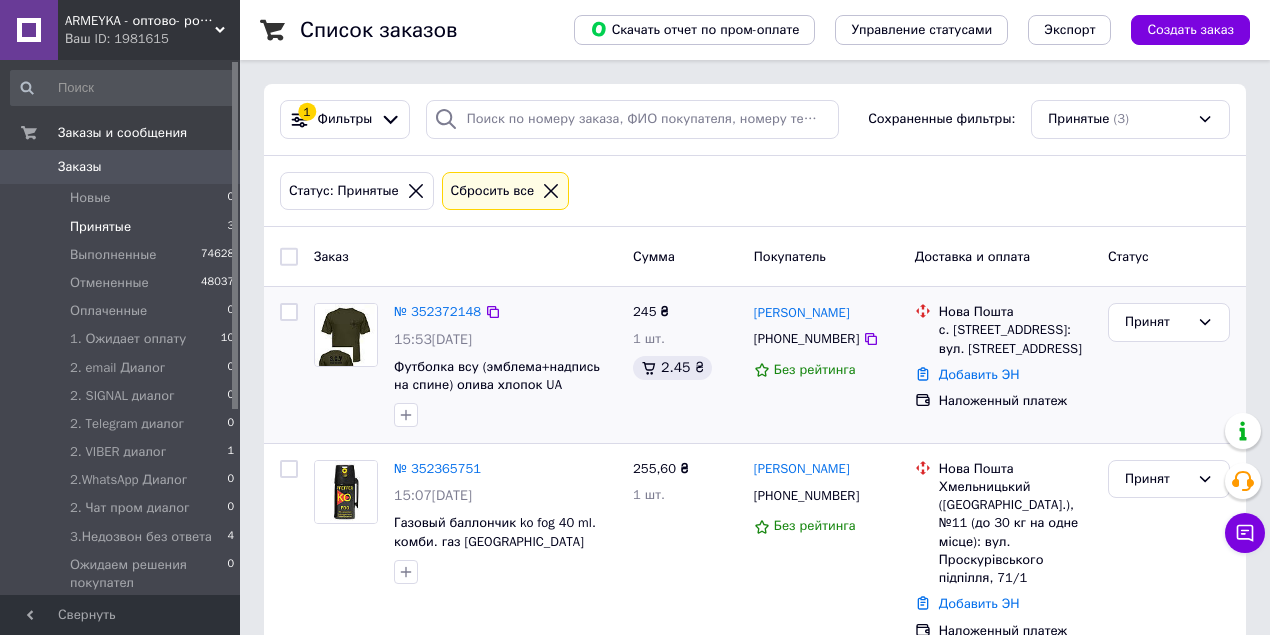 scroll, scrollTop: 182, scrollLeft: 0, axis: vertical 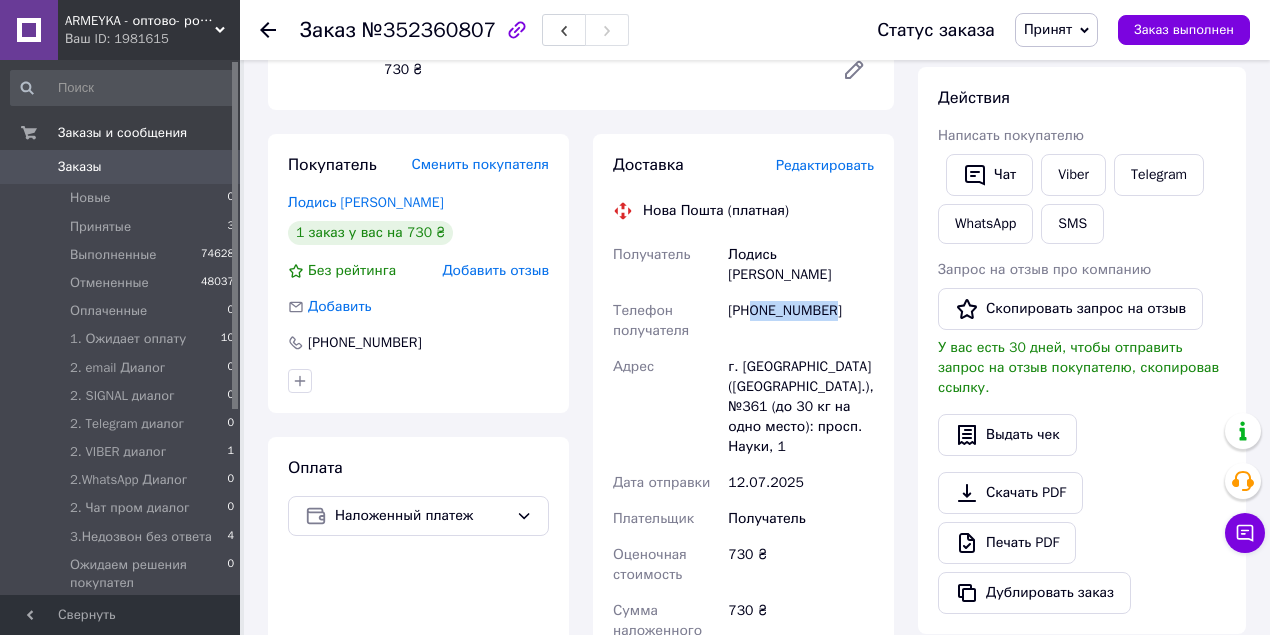 drag, startPoint x: 755, startPoint y: 290, endPoint x: 866, endPoint y: 279, distance: 111.54372 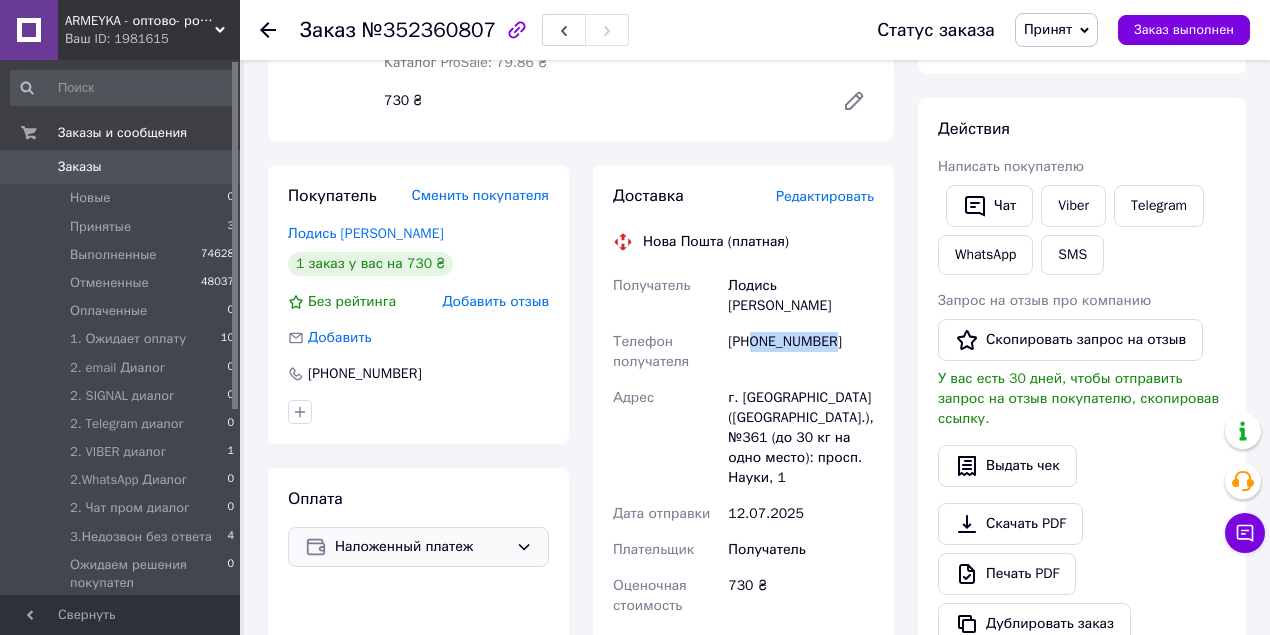 scroll, scrollTop: 533, scrollLeft: 0, axis: vertical 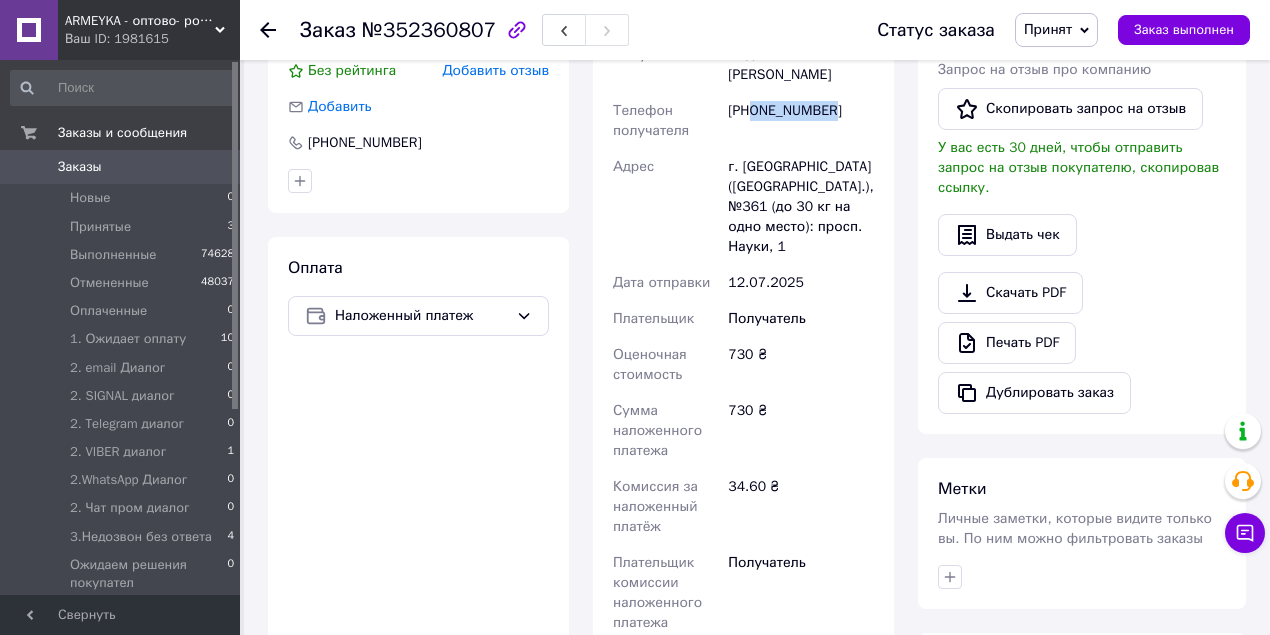 click on "Принят" at bounding box center (1056, 30) 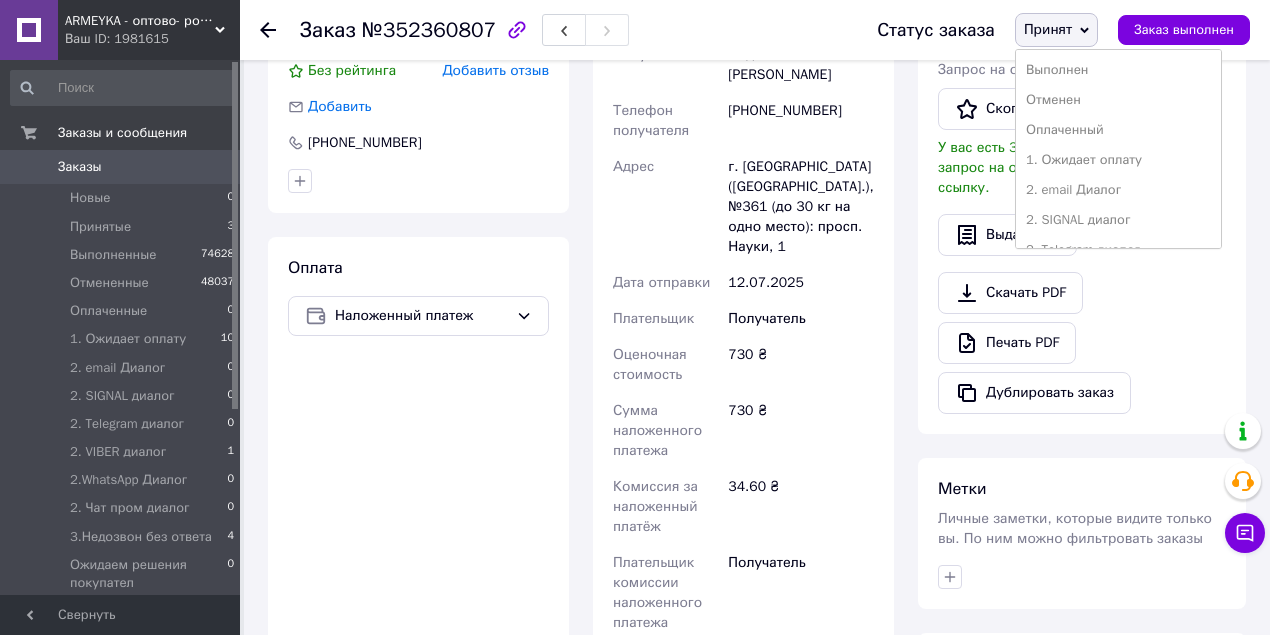 click on "1. Ожидает оплату" at bounding box center (1118, 160) 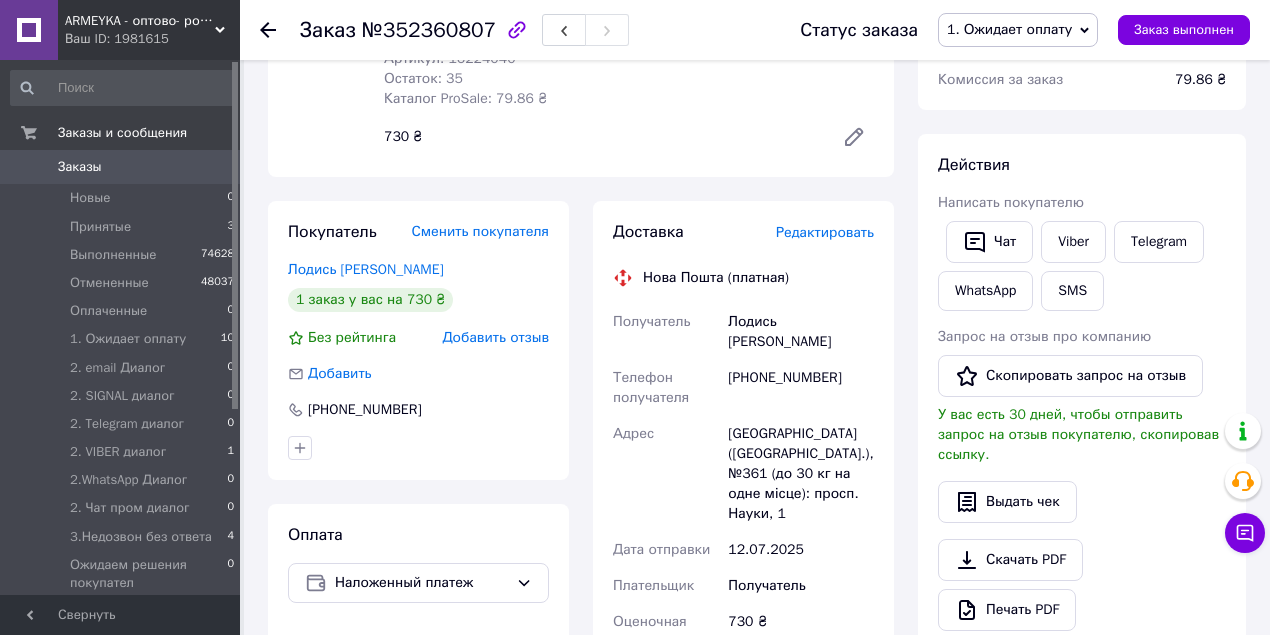 scroll, scrollTop: 266, scrollLeft: 0, axis: vertical 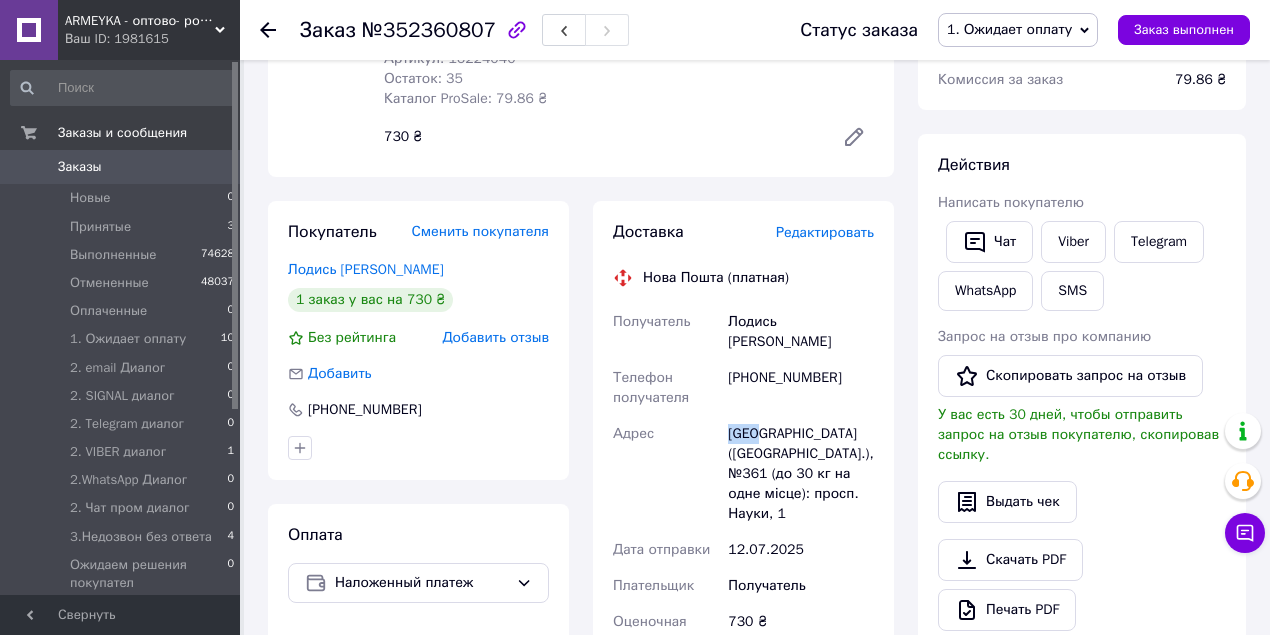drag, startPoint x: 720, startPoint y: 414, endPoint x: 756, endPoint y: 410, distance: 36.221542 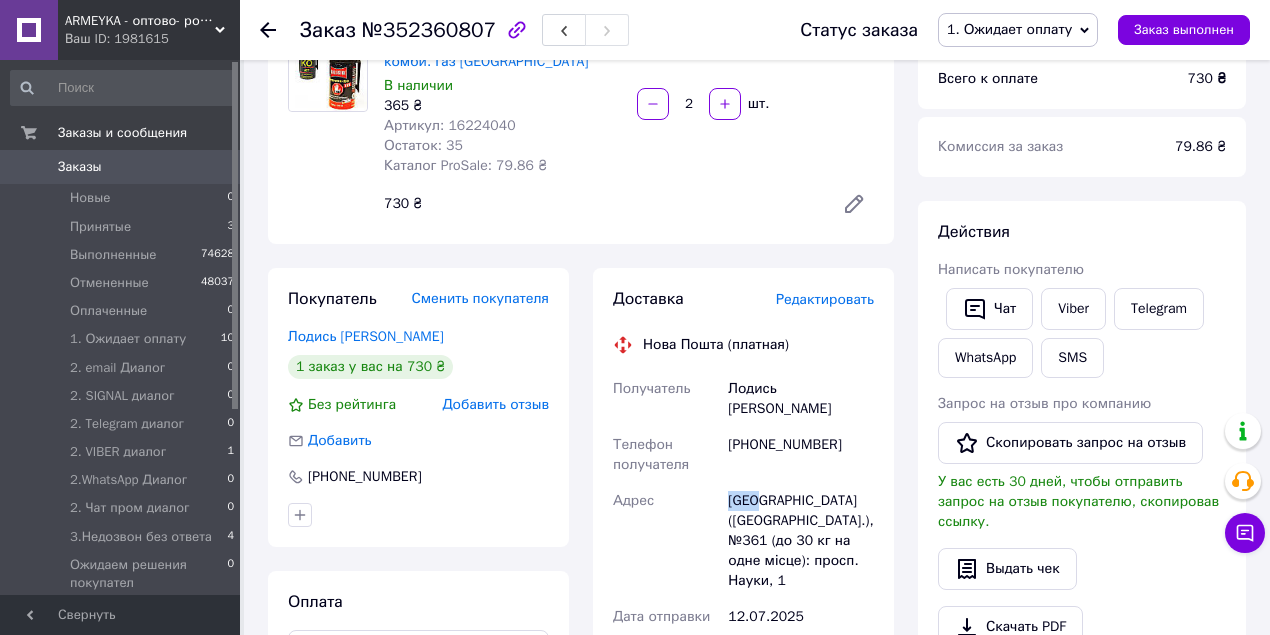 scroll, scrollTop: 200, scrollLeft: 0, axis: vertical 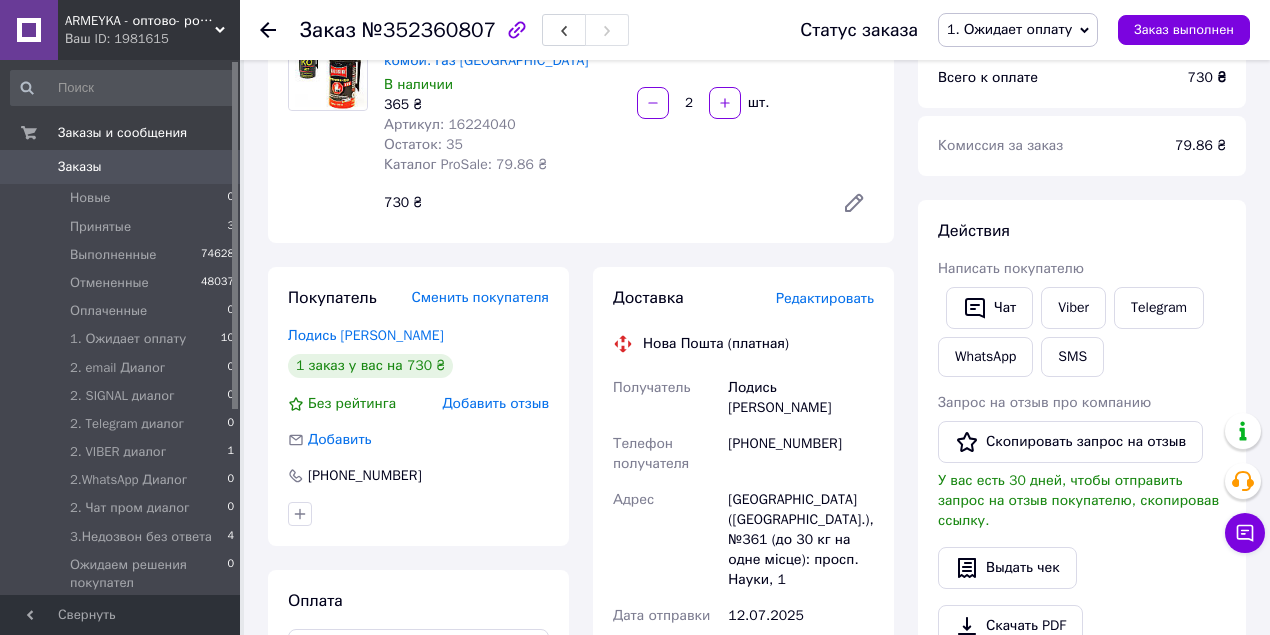 click on "Київ (Київська обл.), №361 (до 30 кг на одне місце): просп. Науки, 1" at bounding box center (801, 540) 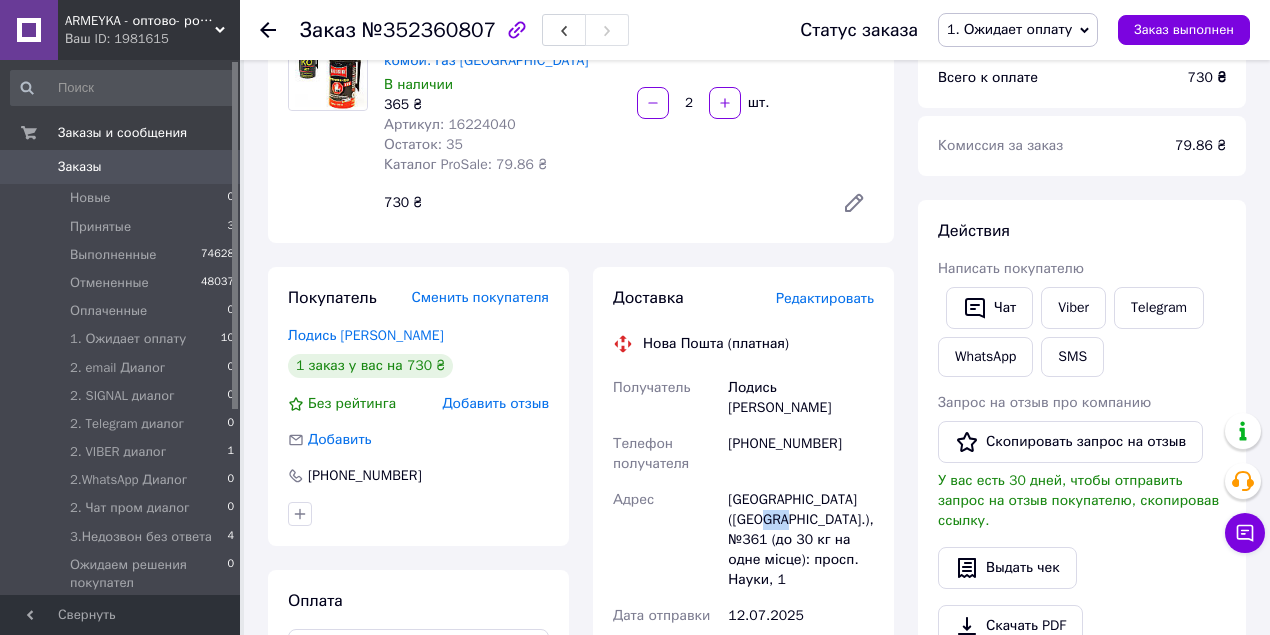 drag, startPoint x: 743, startPoint y: 502, endPoint x: 766, endPoint y: 498, distance: 23.345236 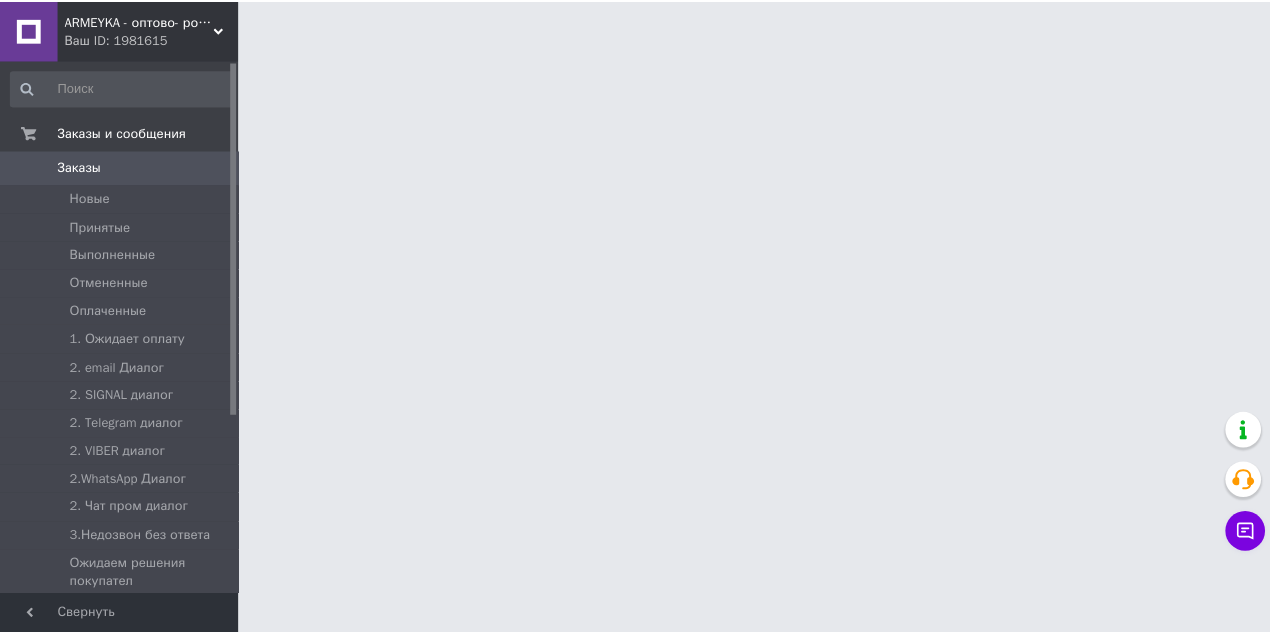 scroll, scrollTop: 0, scrollLeft: 0, axis: both 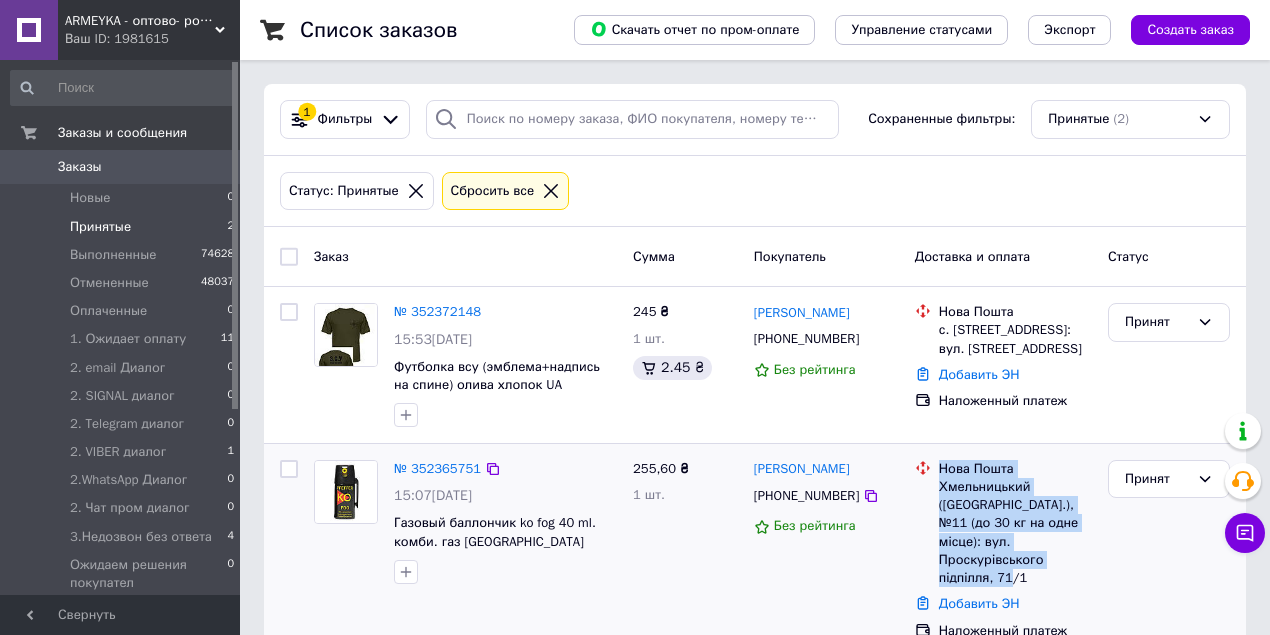 drag, startPoint x: 935, startPoint y: 462, endPoint x: 1051, endPoint y: 558, distance: 150.57224 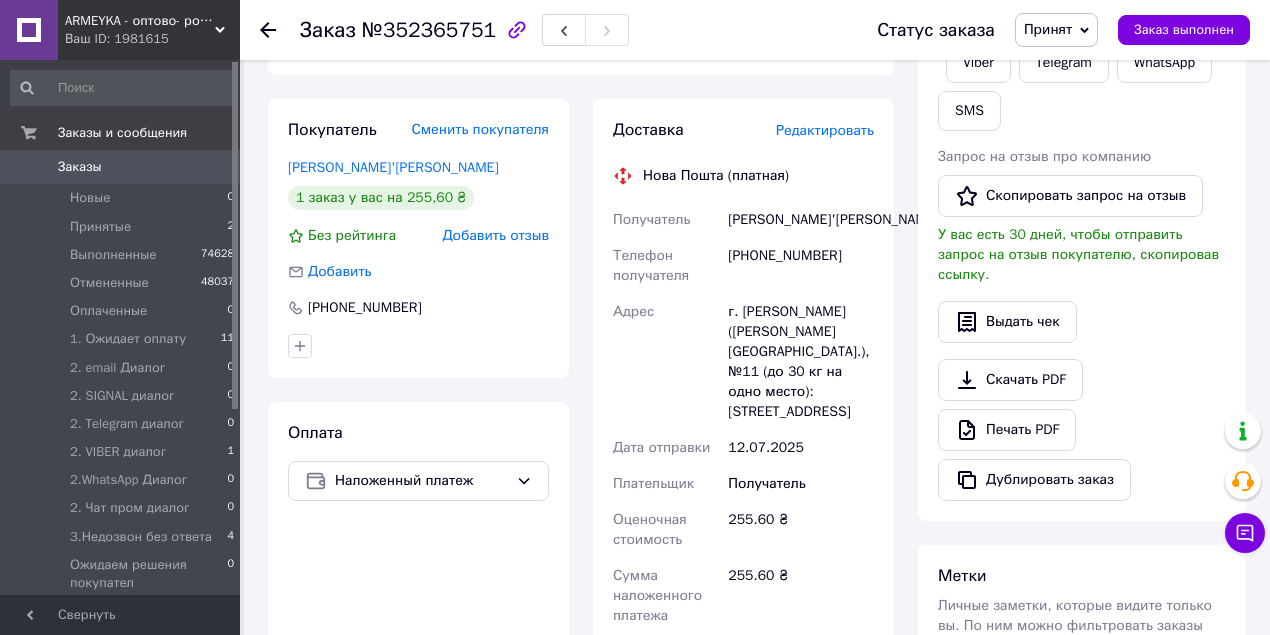 scroll, scrollTop: 400, scrollLeft: 0, axis: vertical 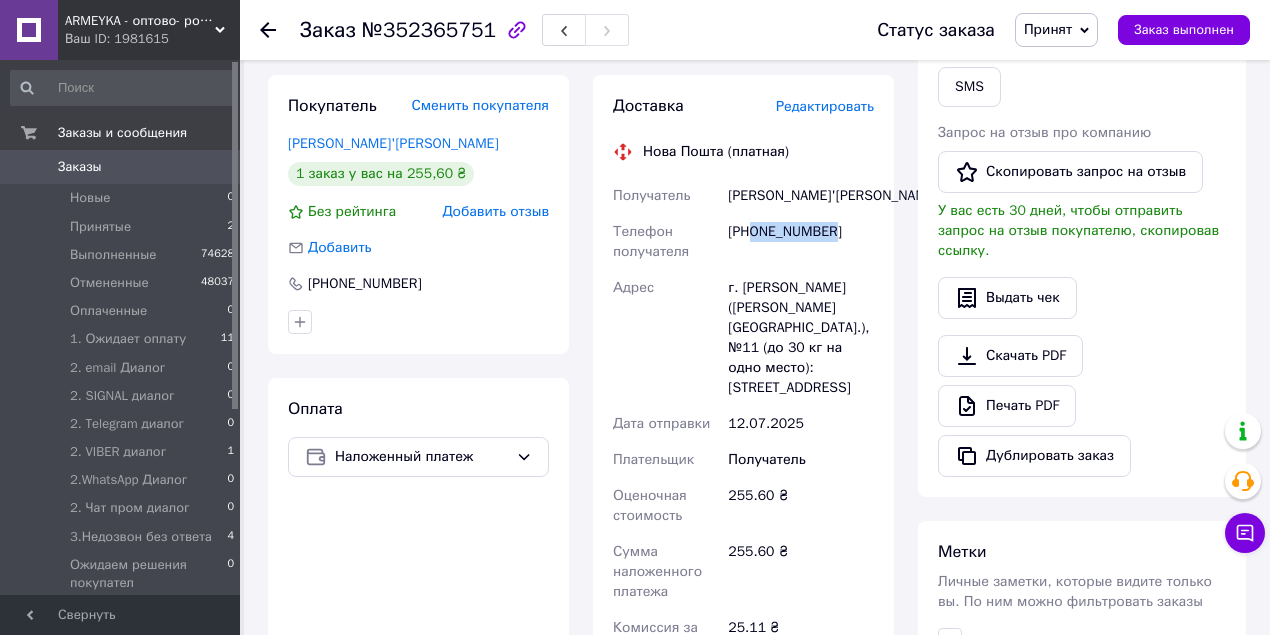 drag, startPoint x: 754, startPoint y: 231, endPoint x: 858, endPoint y: 218, distance: 104.80935 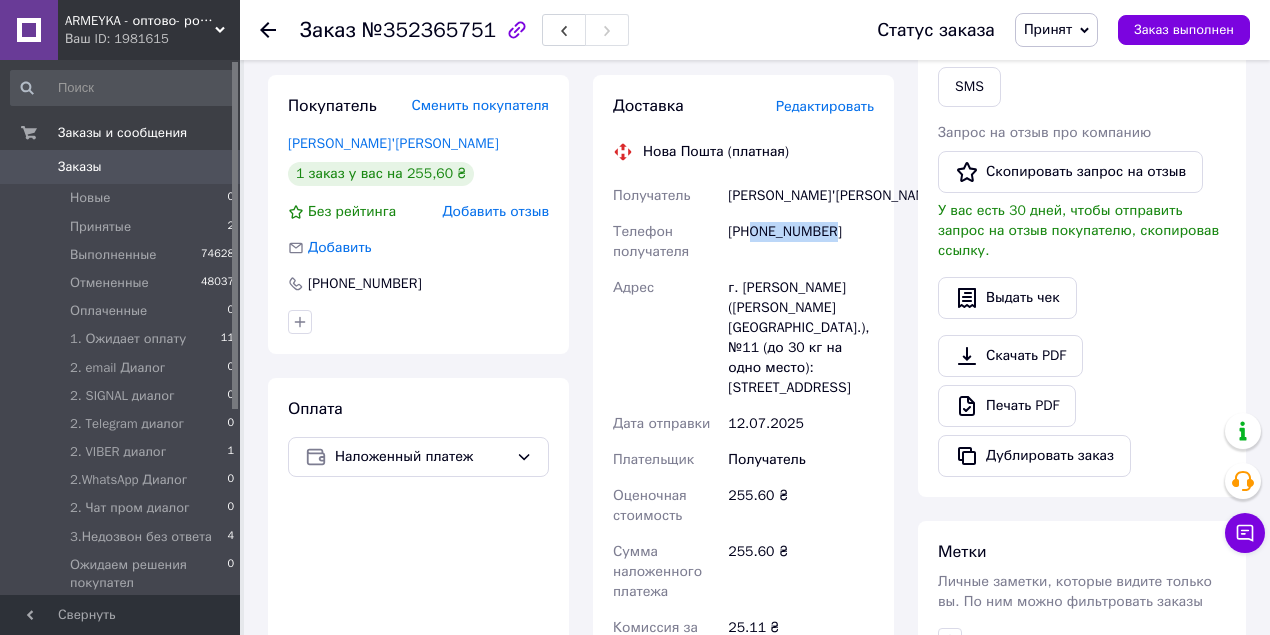 scroll, scrollTop: 0, scrollLeft: 0, axis: both 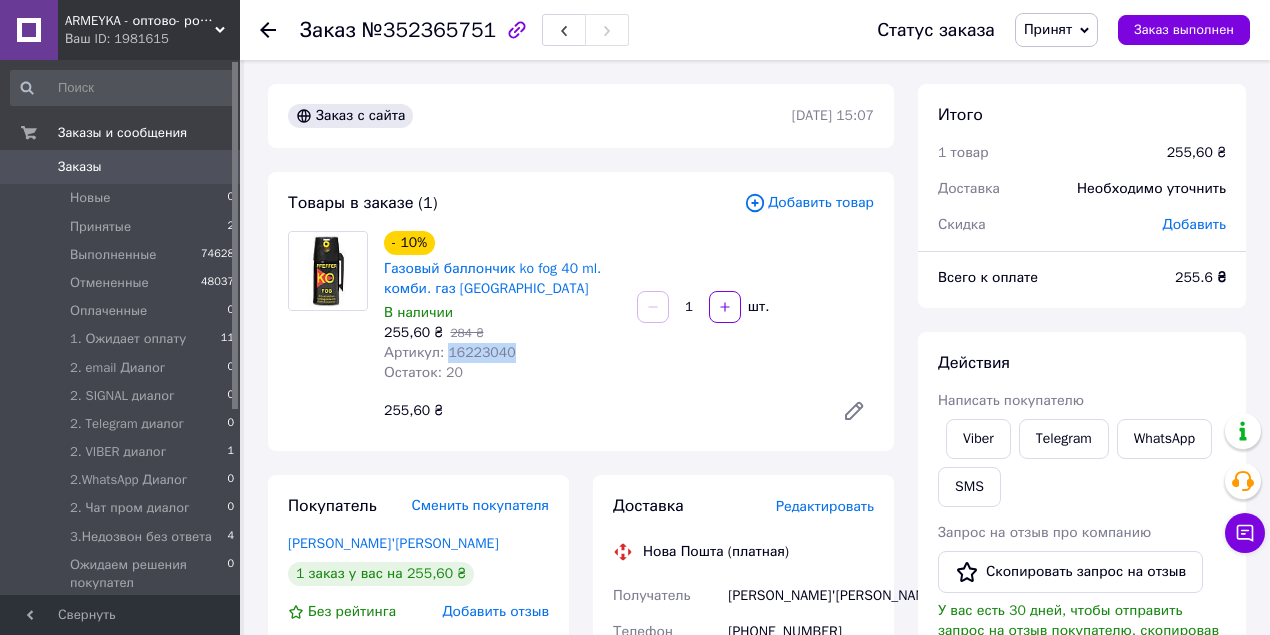drag, startPoint x: 444, startPoint y: 354, endPoint x: 539, endPoint y: 356, distance: 95.02105 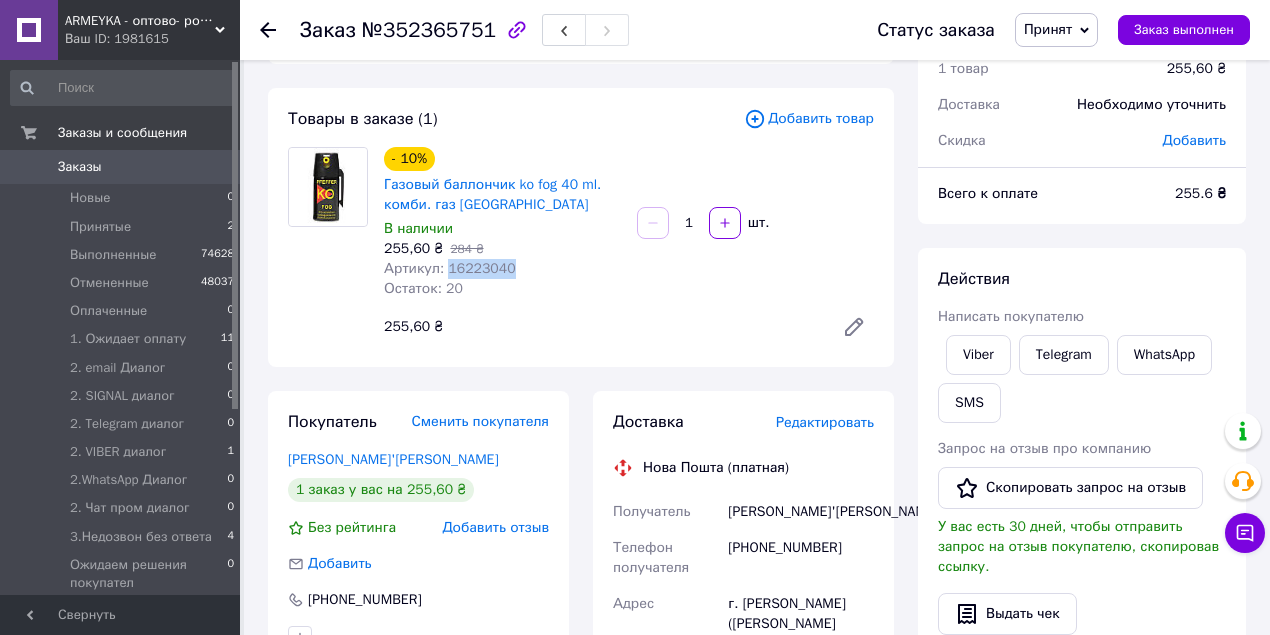 scroll, scrollTop: 200, scrollLeft: 0, axis: vertical 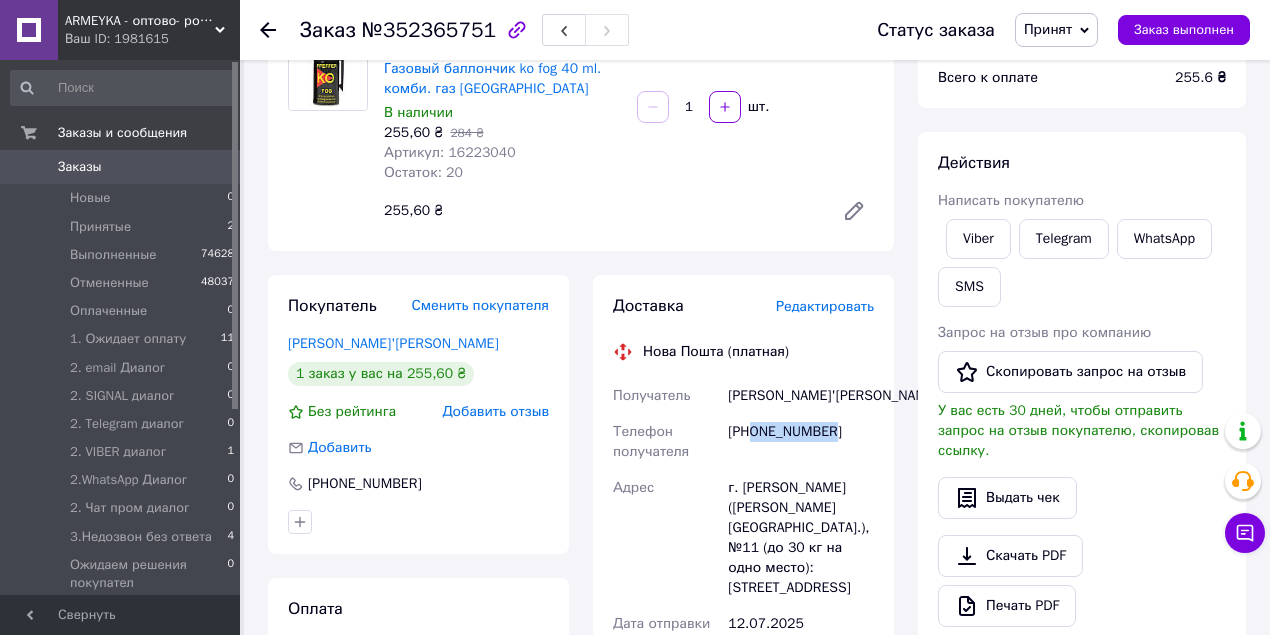 drag, startPoint x: 753, startPoint y: 430, endPoint x: 852, endPoint y: 427, distance: 99.04544 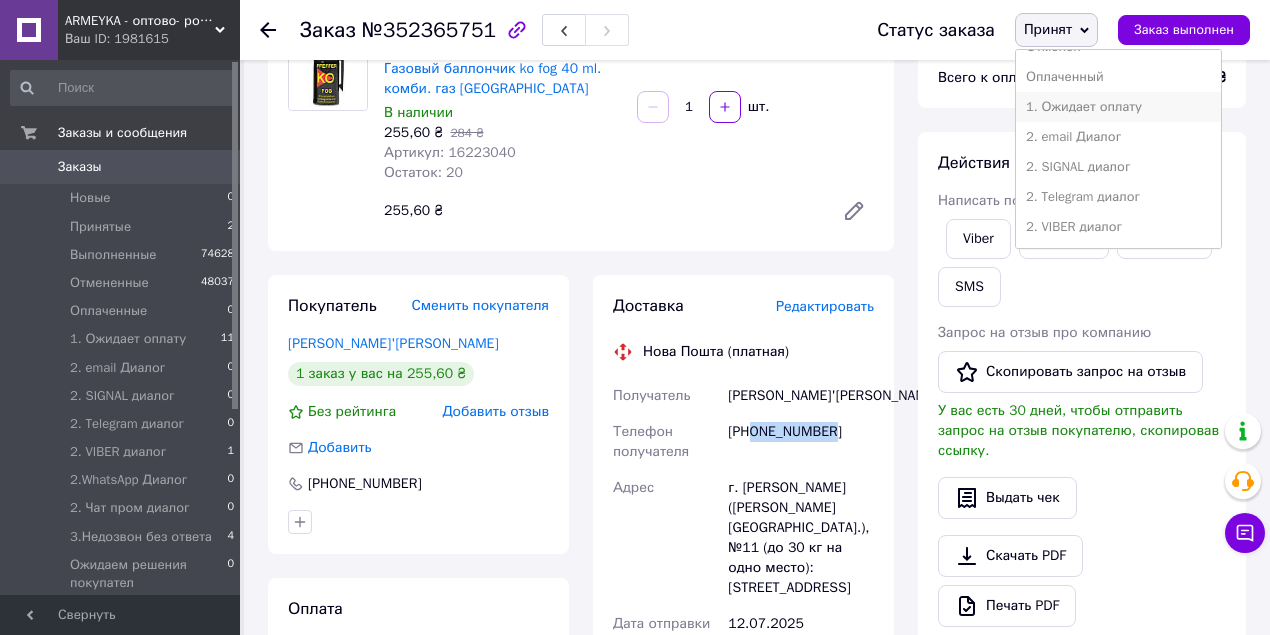 scroll, scrollTop: 200, scrollLeft: 0, axis: vertical 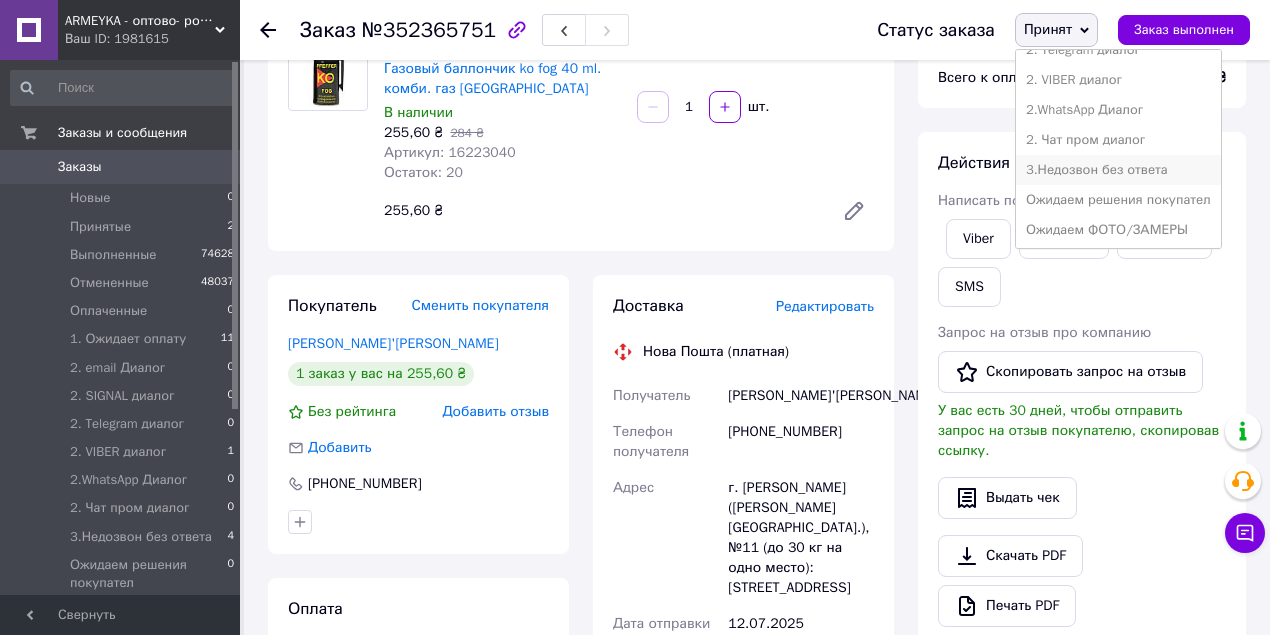 click on "3.Недозвон без ответа" at bounding box center [1118, 170] 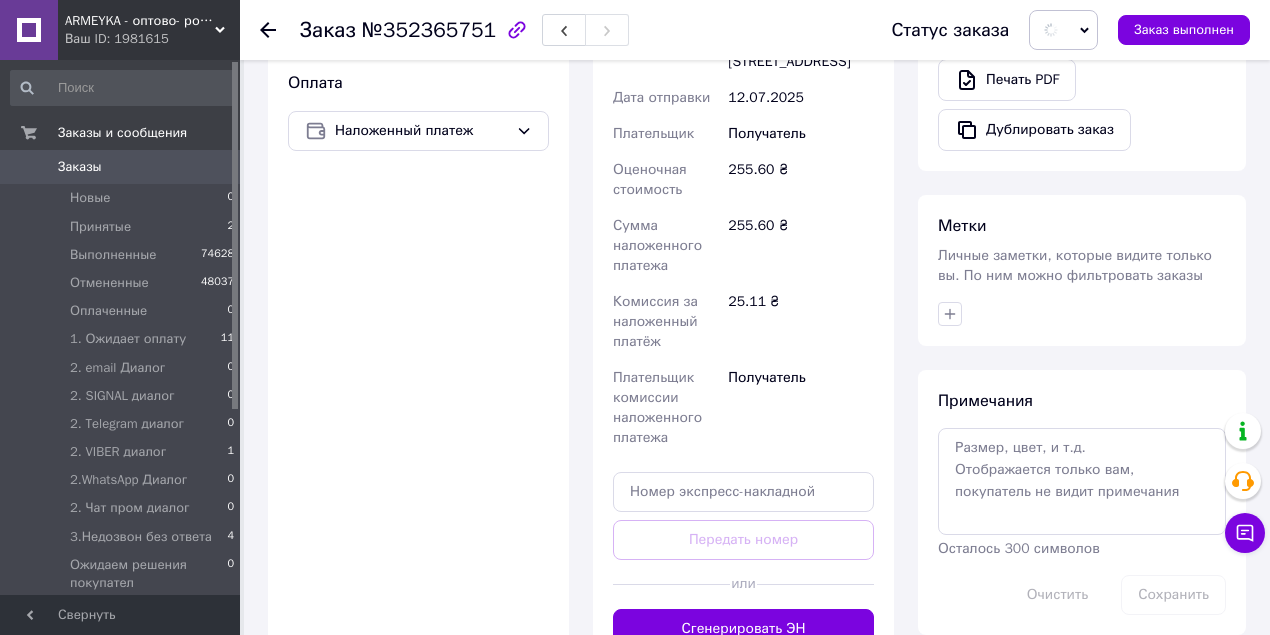 scroll, scrollTop: 733, scrollLeft: 0, axis: vertical 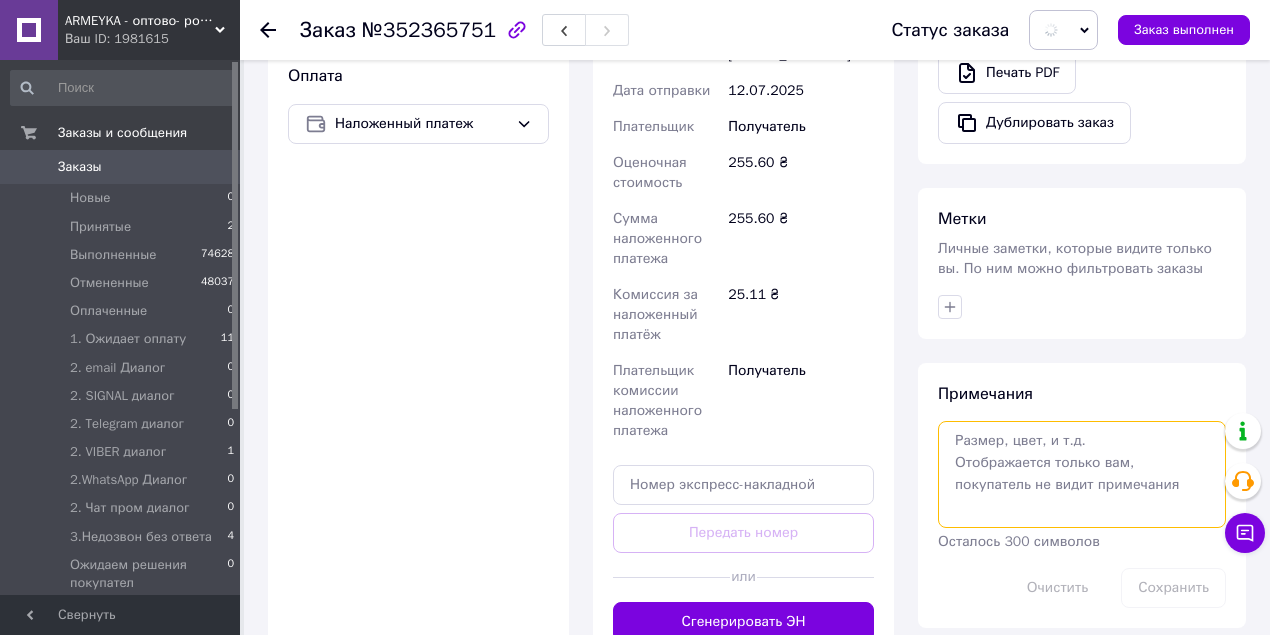 click at bounding box center [1082, 474] 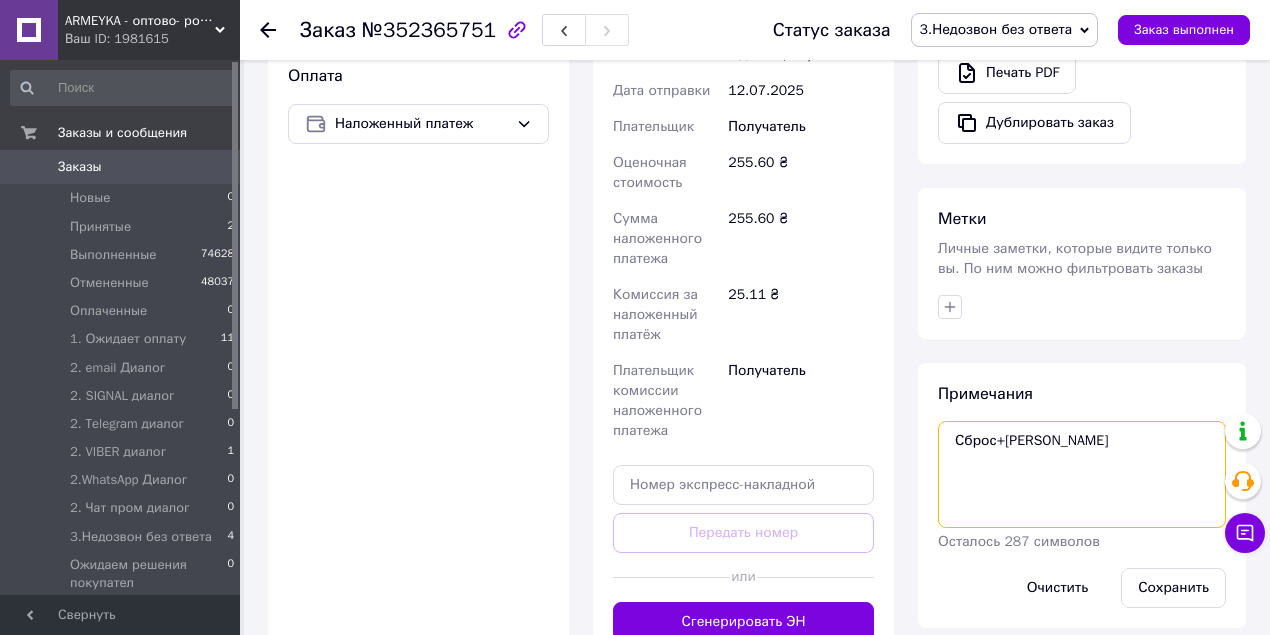 drag, startPoint x: 884, startPoint y: 415, endPoint x: 869, endPoint y: 415, distance: 15 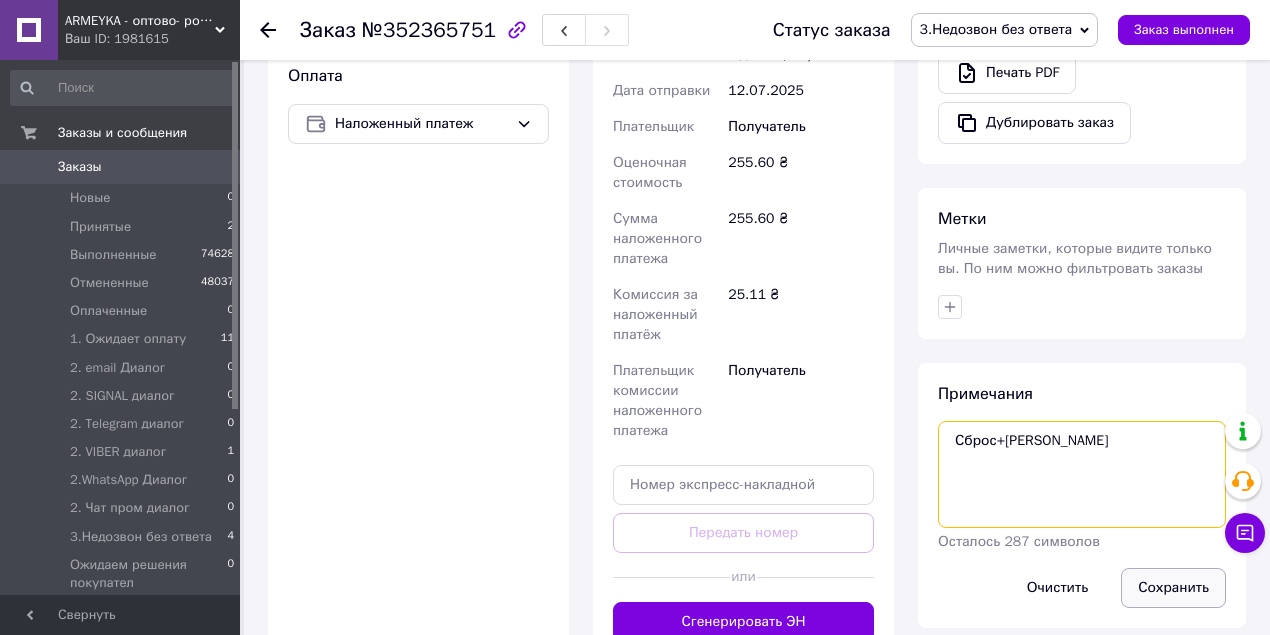 type on "Сброс+вайбер" 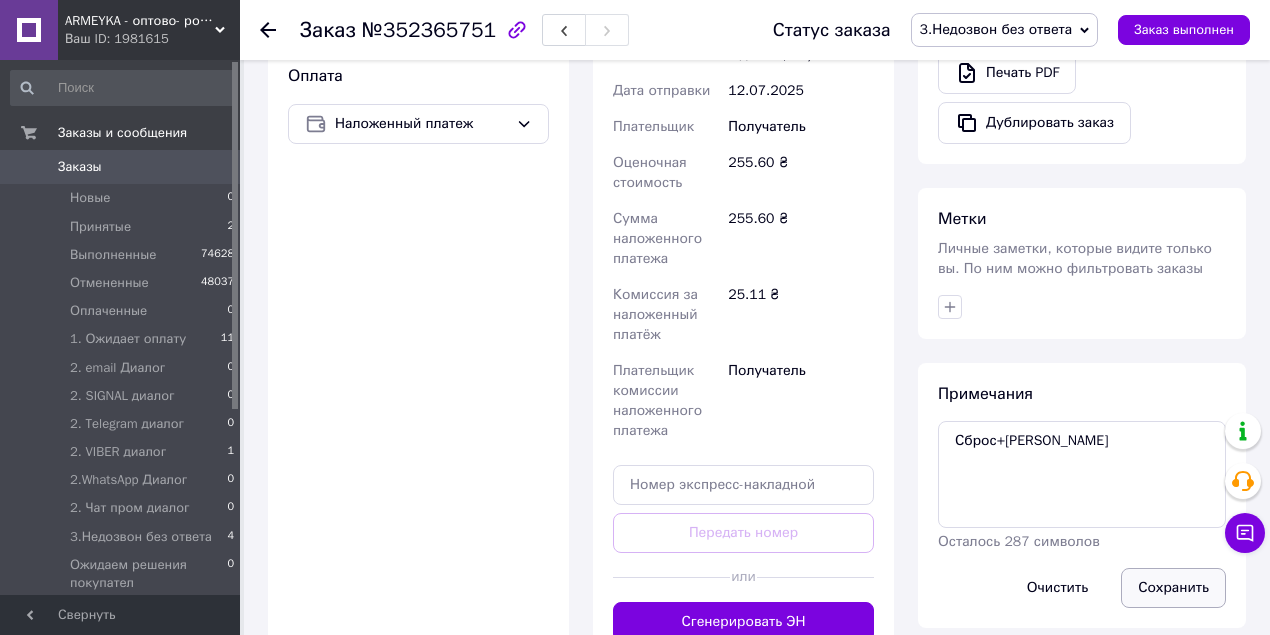 click on "Сохранить" at bounding box center [1173, 588] 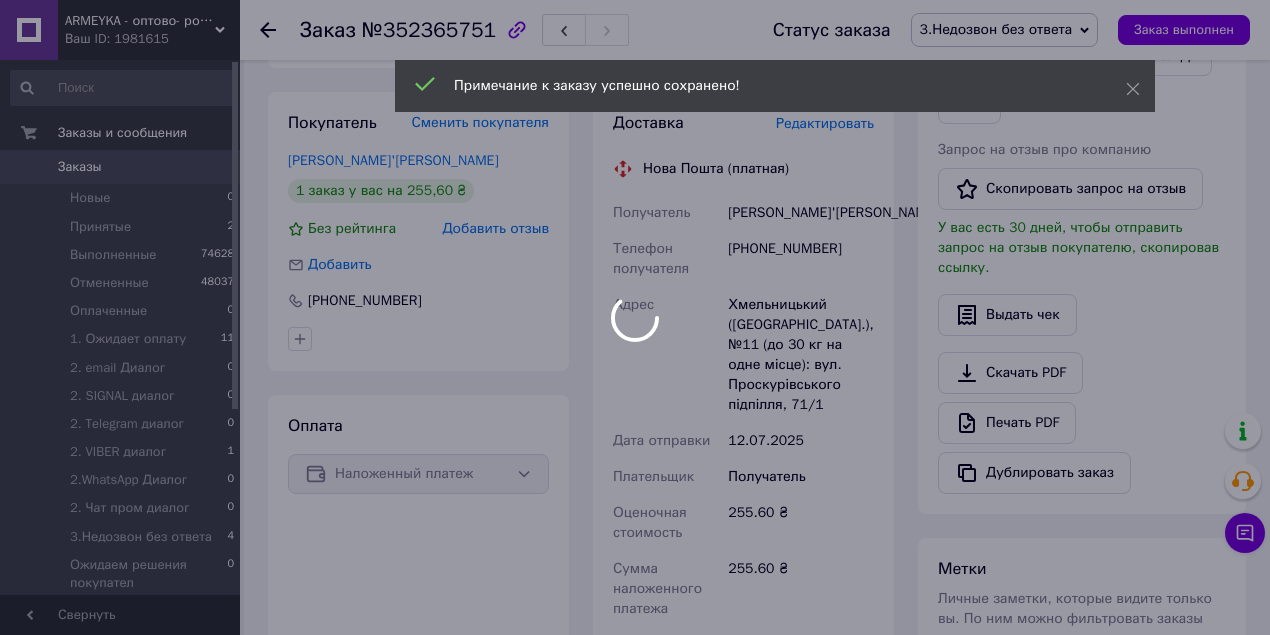 scroll, scrollTop: 266, scrollLeft: 0, axis: vertical 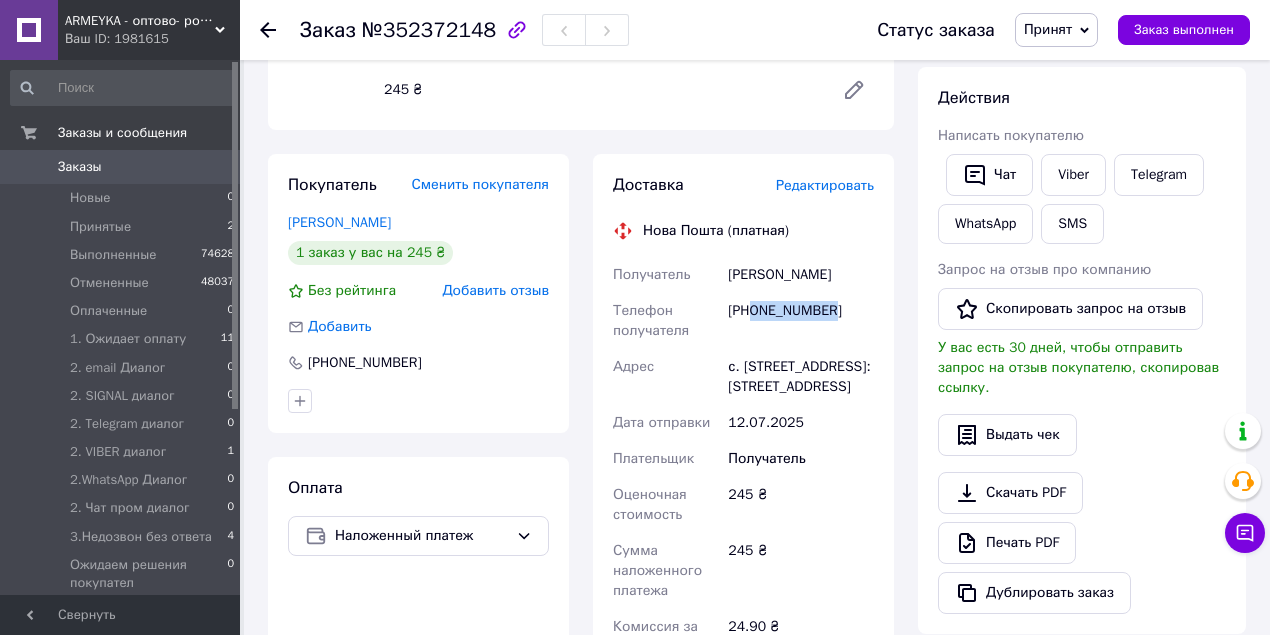 drag, startPoint x: 754, startPoint y: 311, endPoint x: 835, endPoint y: 320, distance: 81.49847 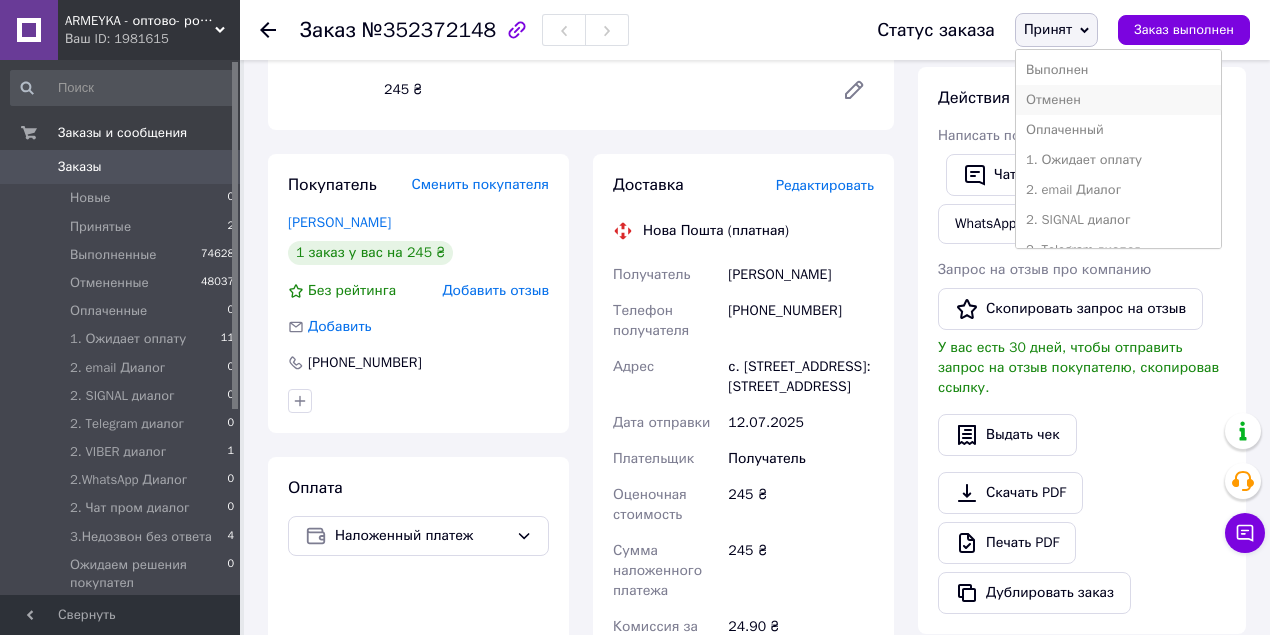 click on "Отменен" at bounding box center [1118, 100] 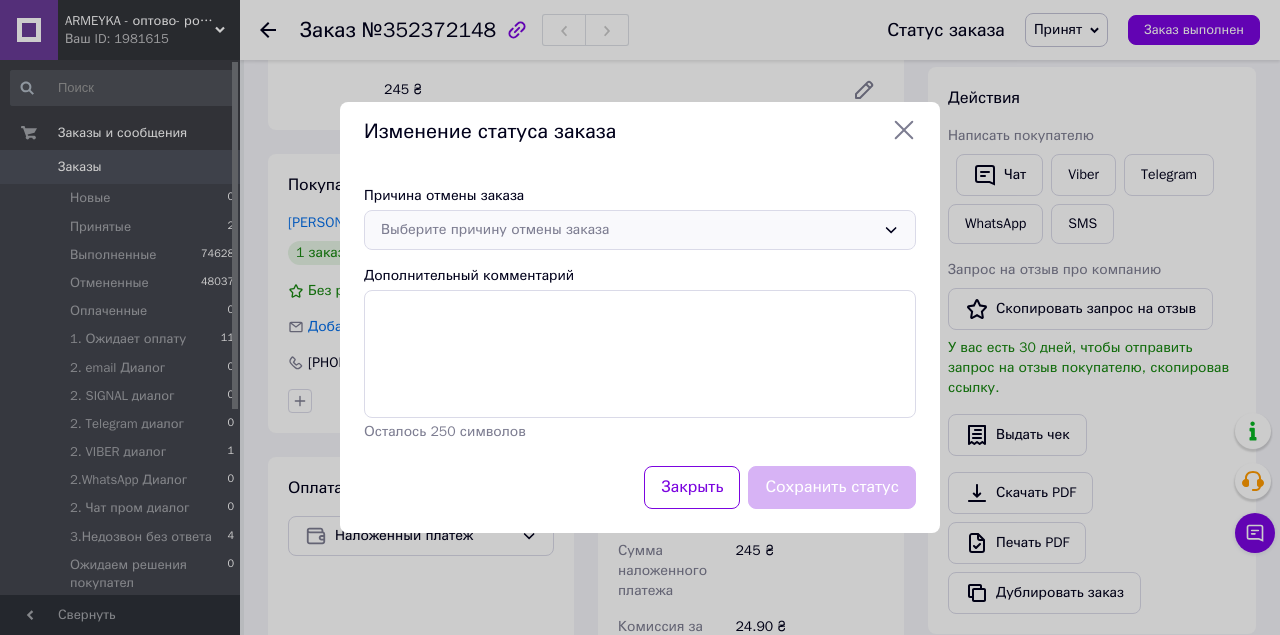 click on "Выберите причину отмены заказа" at bounding box center (628, 230) 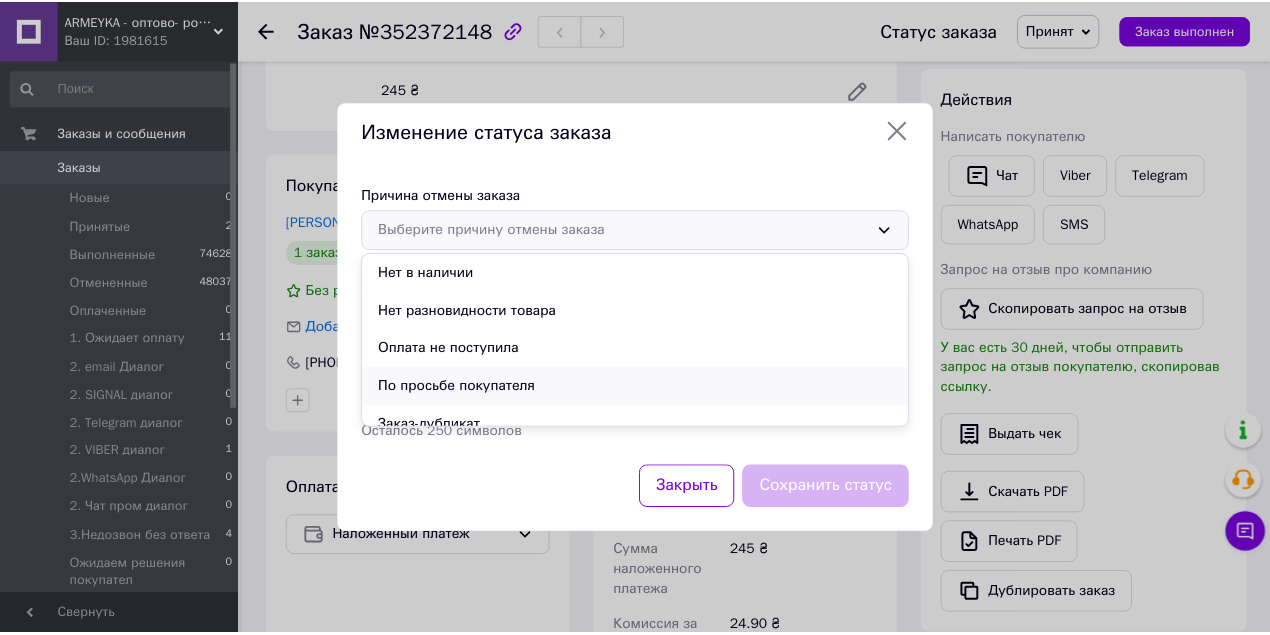 scroll, scrollTop: 66, scrollLeft: 0, axis: vertical 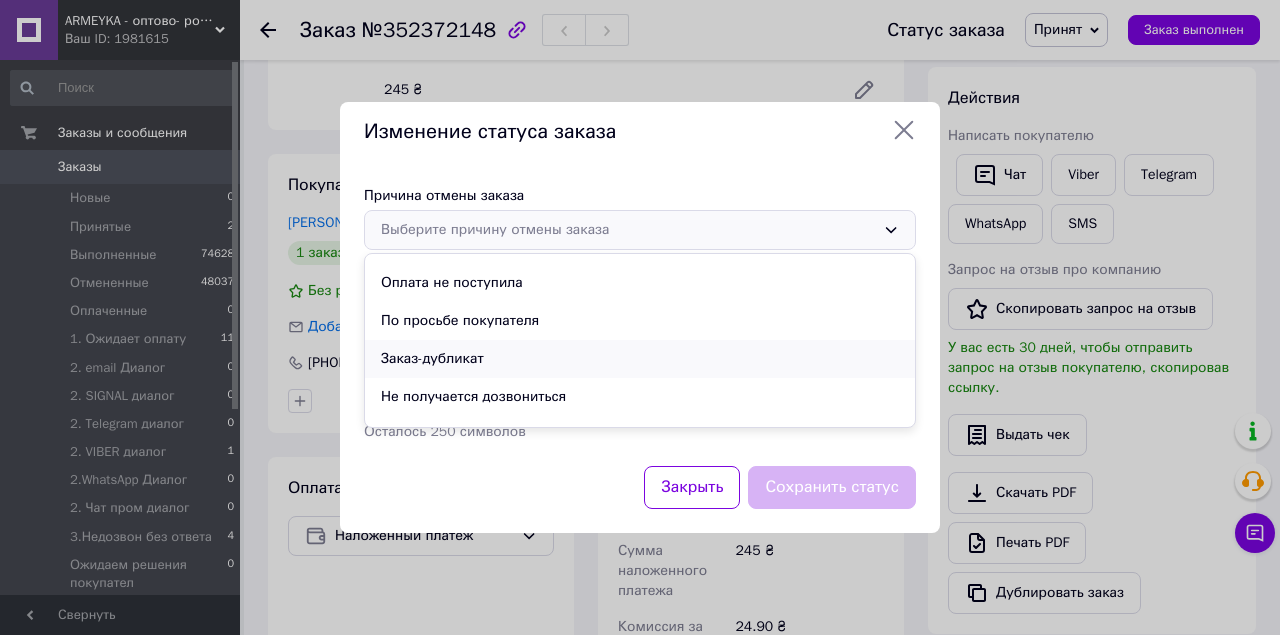click on "Заказ-дубликат" at bounding box center [640, 359] 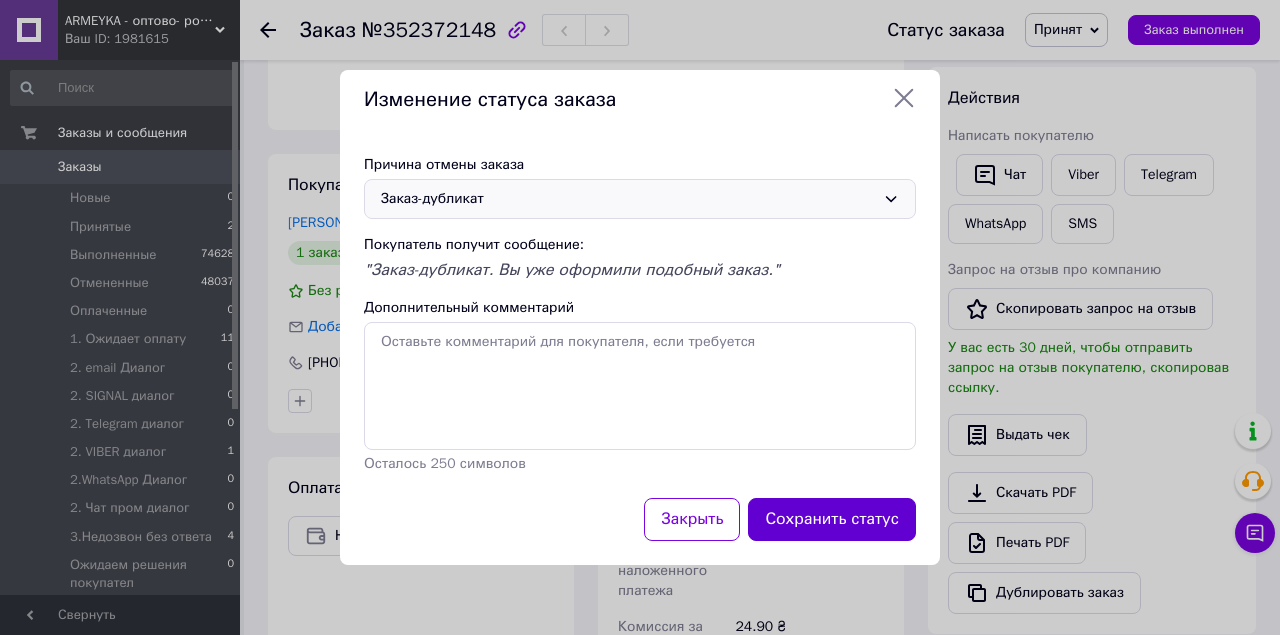click on "Сохранить статус" at bounding box center [832, 519] 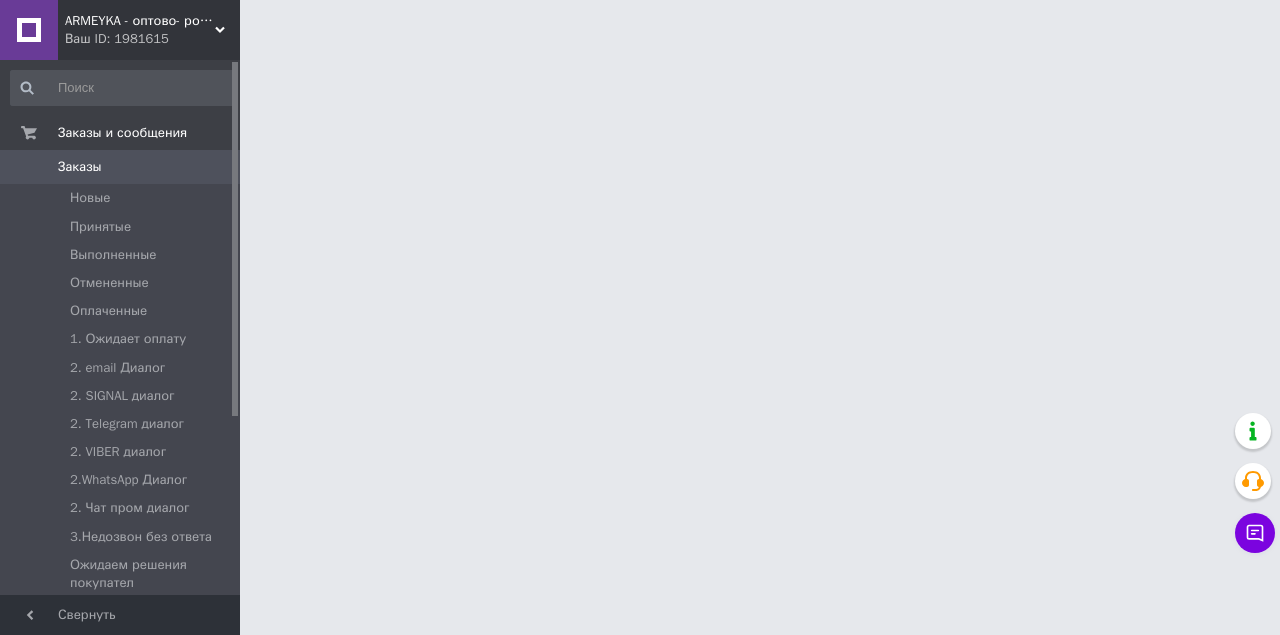 scroll, scrollTop: 0, scrollLeft: 0, axis: both 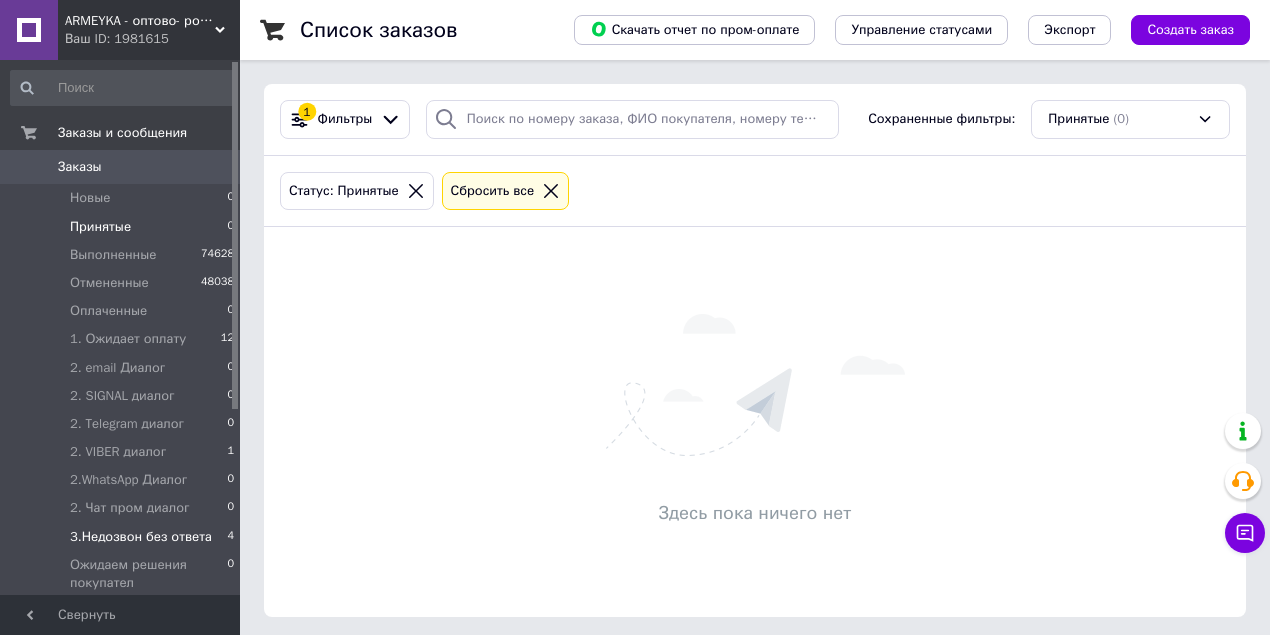 click on "3.Недозвон без ответа" at bounding box center (141, 537) 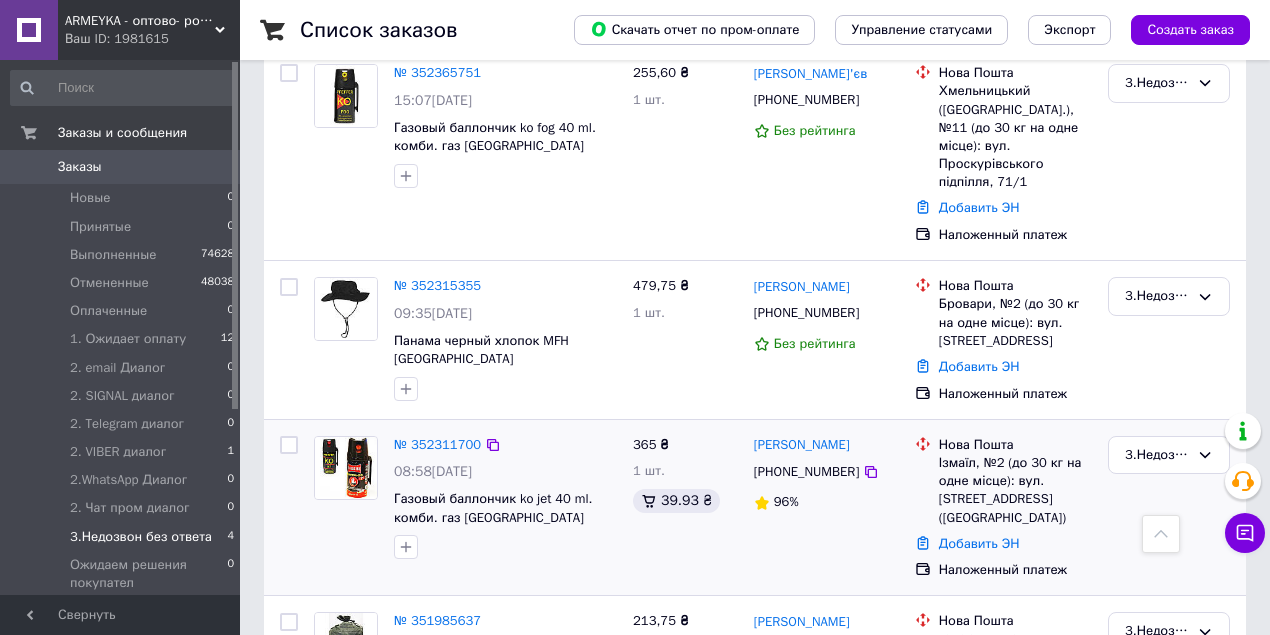 scroll, scrollTop: 112, scrollLeft: 0, axis: vertical 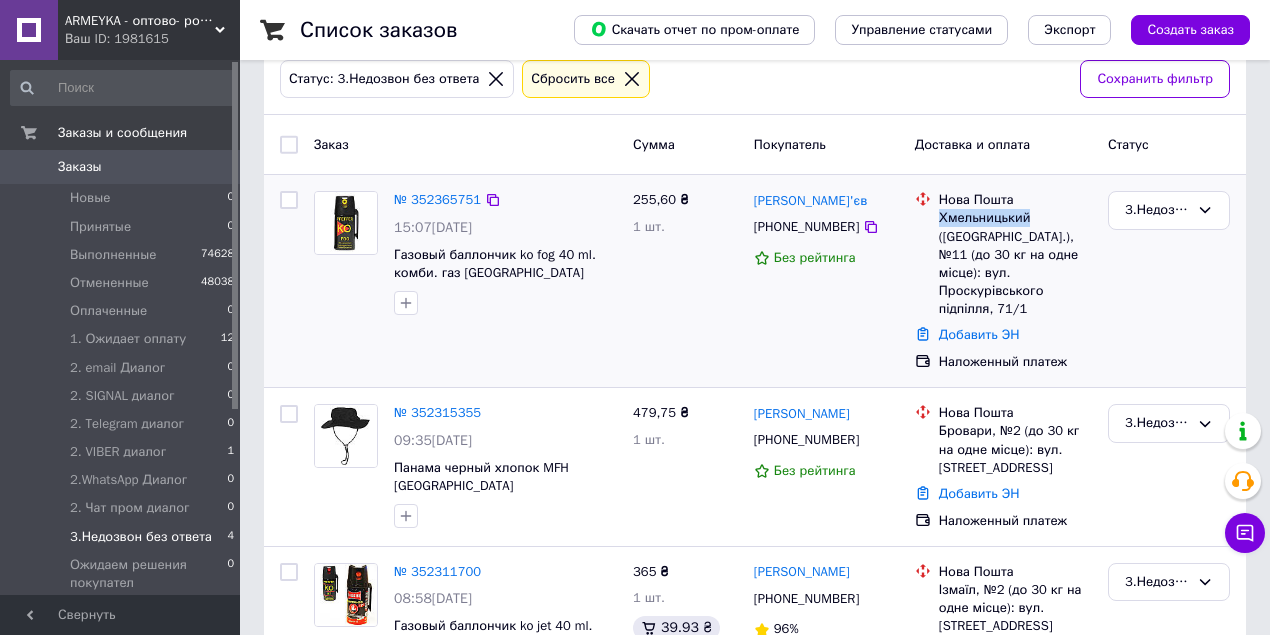drag, startPoint x: 1041, startPoint y: 216, endPoint x: 936, endPoint y: 215, distance: 105.00476 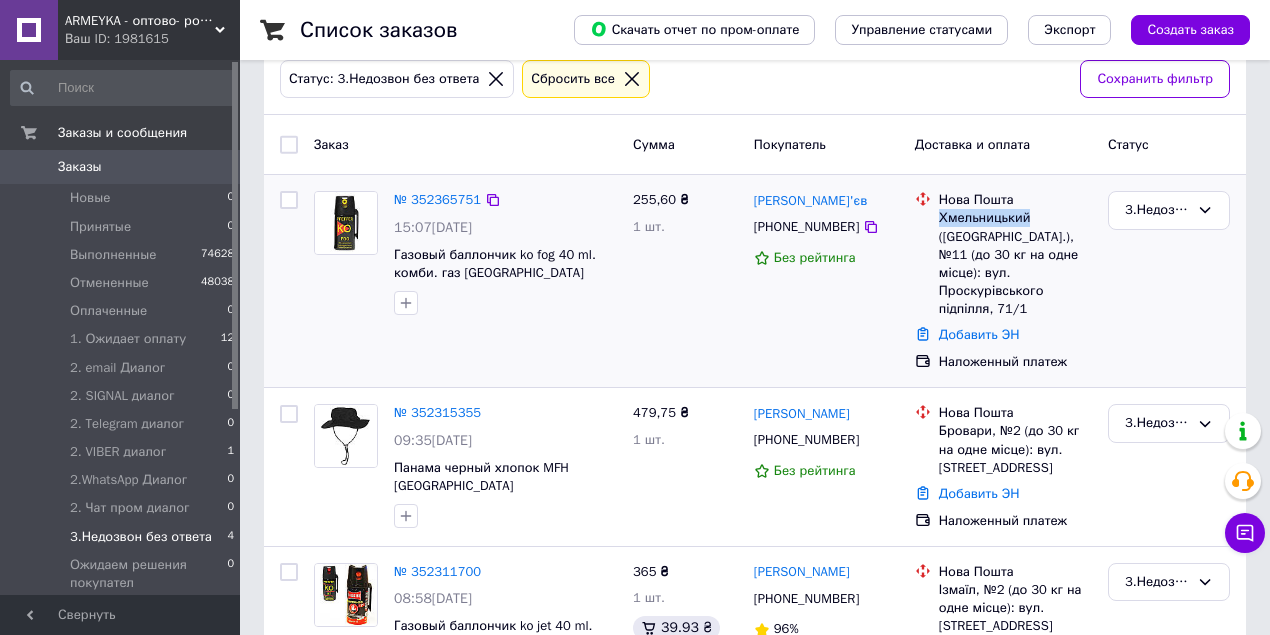 drag, startPoint x: 1167, startPoint y: 214, endPoint x: 1165, endPoint y: 228, distance: 14.142136 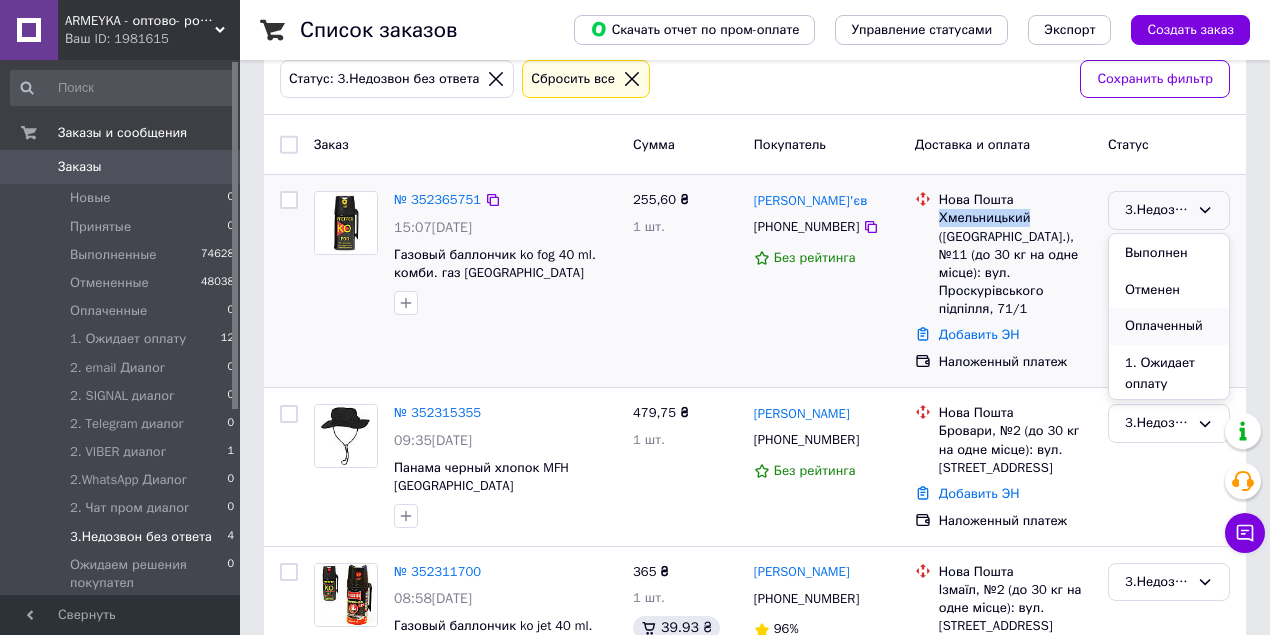 scroll, scrollTop: 66, scrollLeft: 0, axis: vertical 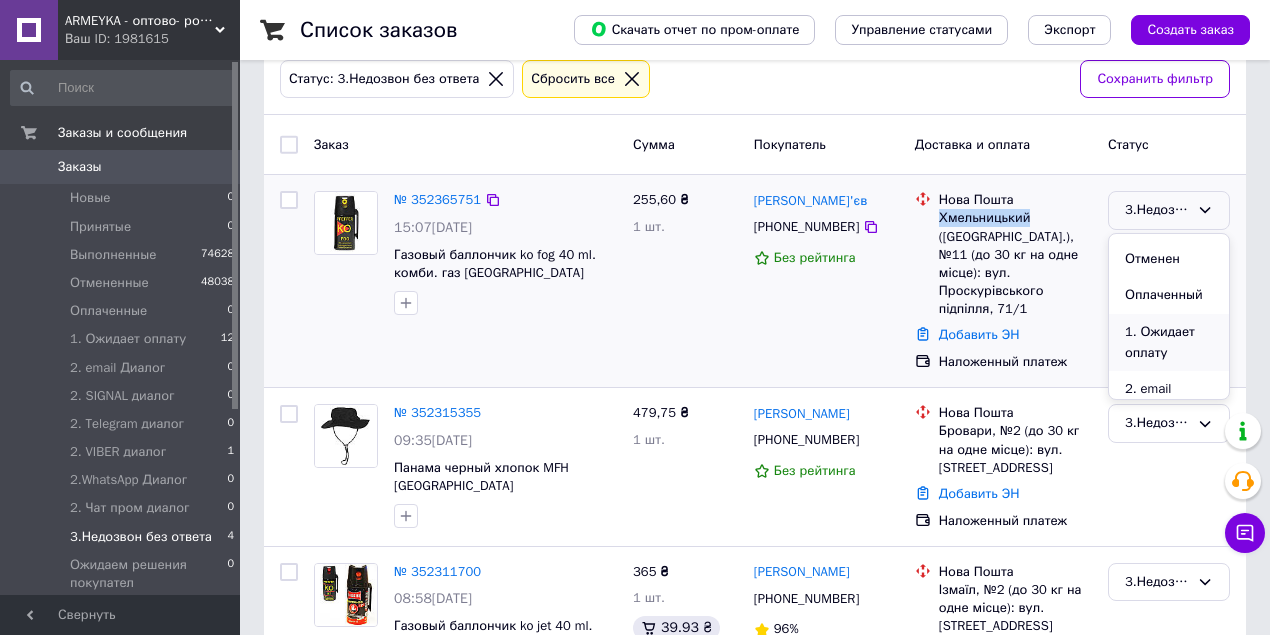 click on "1. Ожидает оплату" at bounding box center (1169, 342) 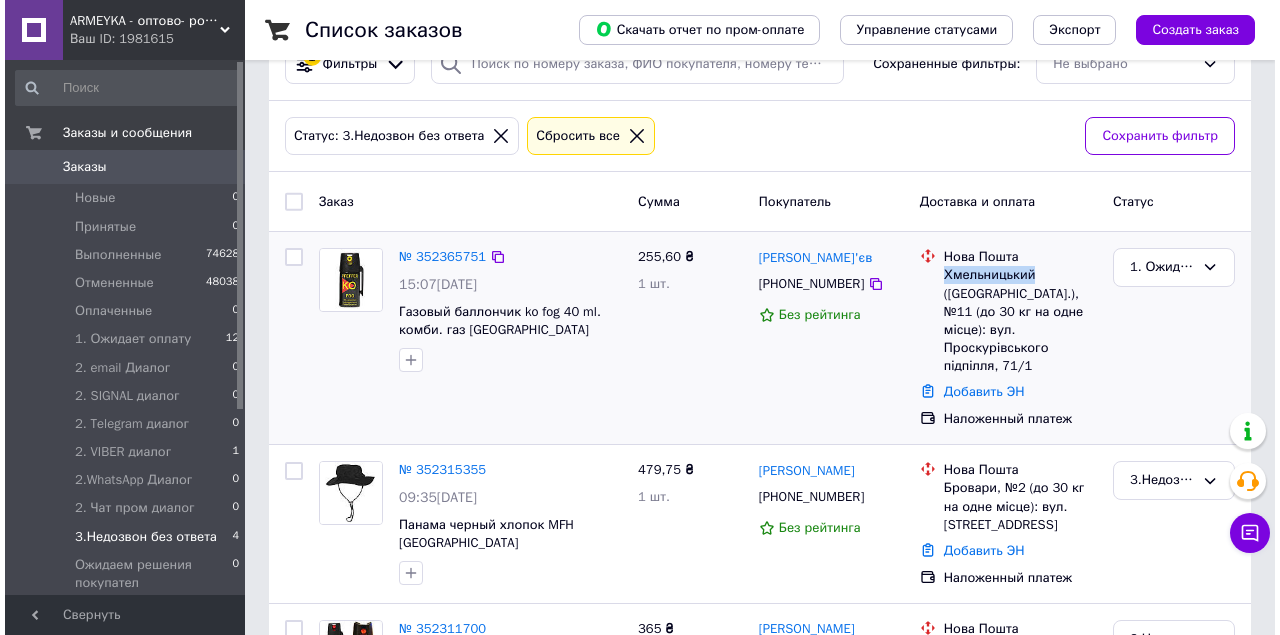 scroll, scrollTop: 0, scrollLeft: 0, axis: both 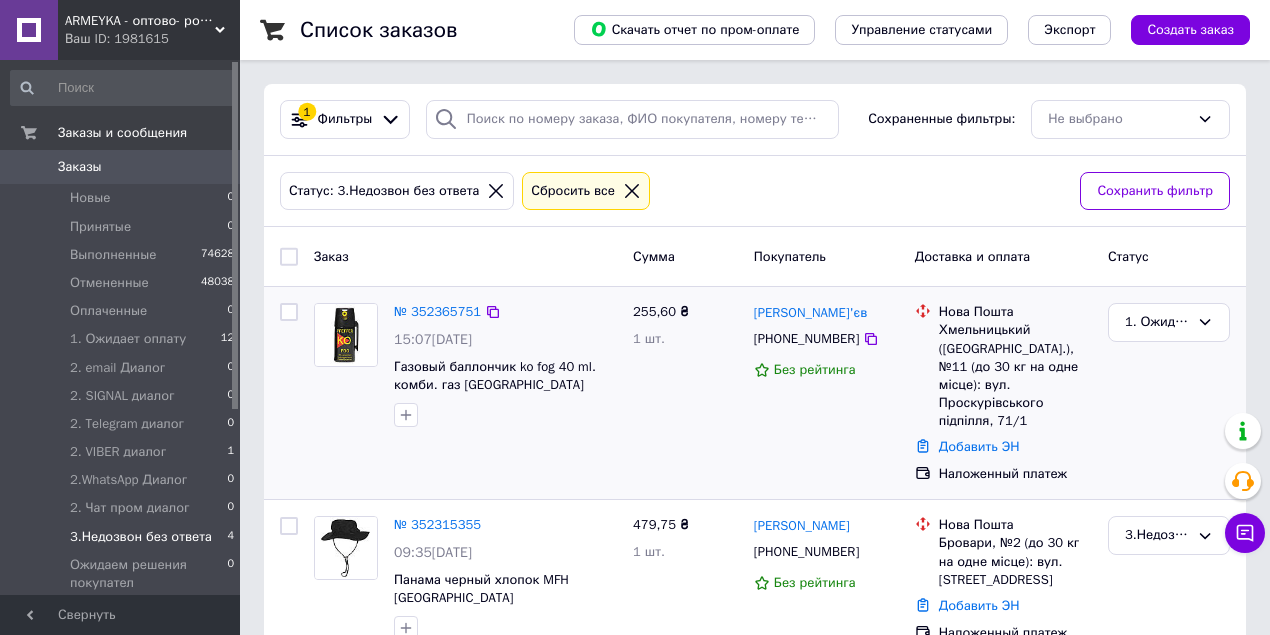 click 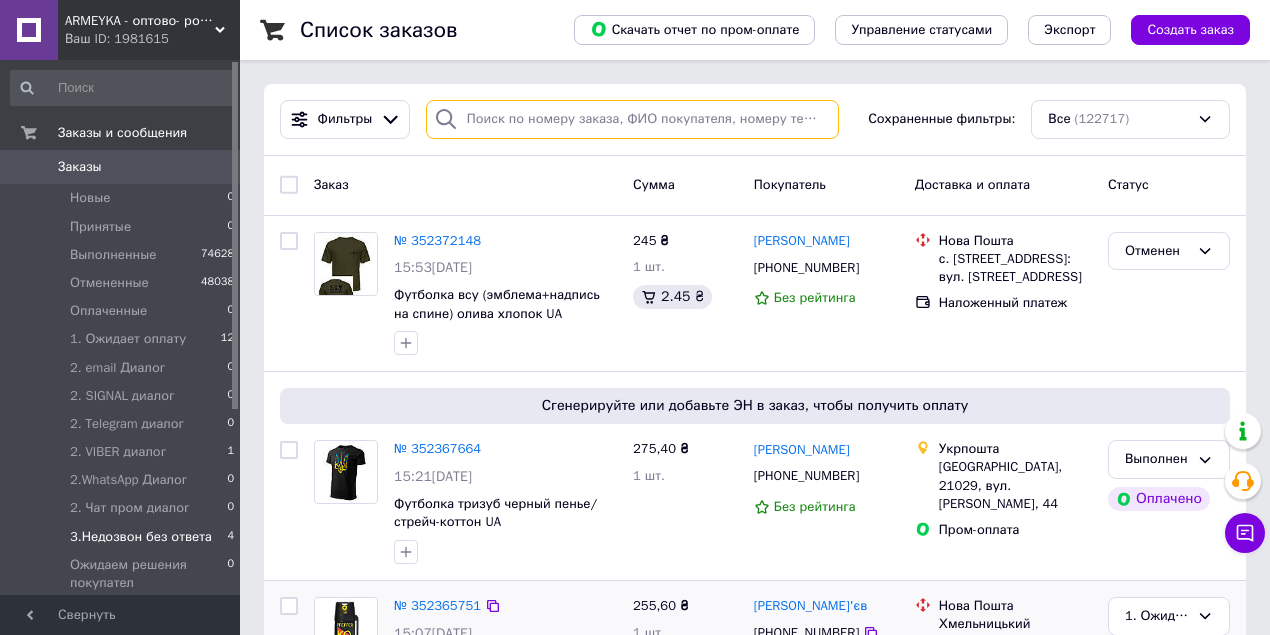 click at bounding box center [632, 119] 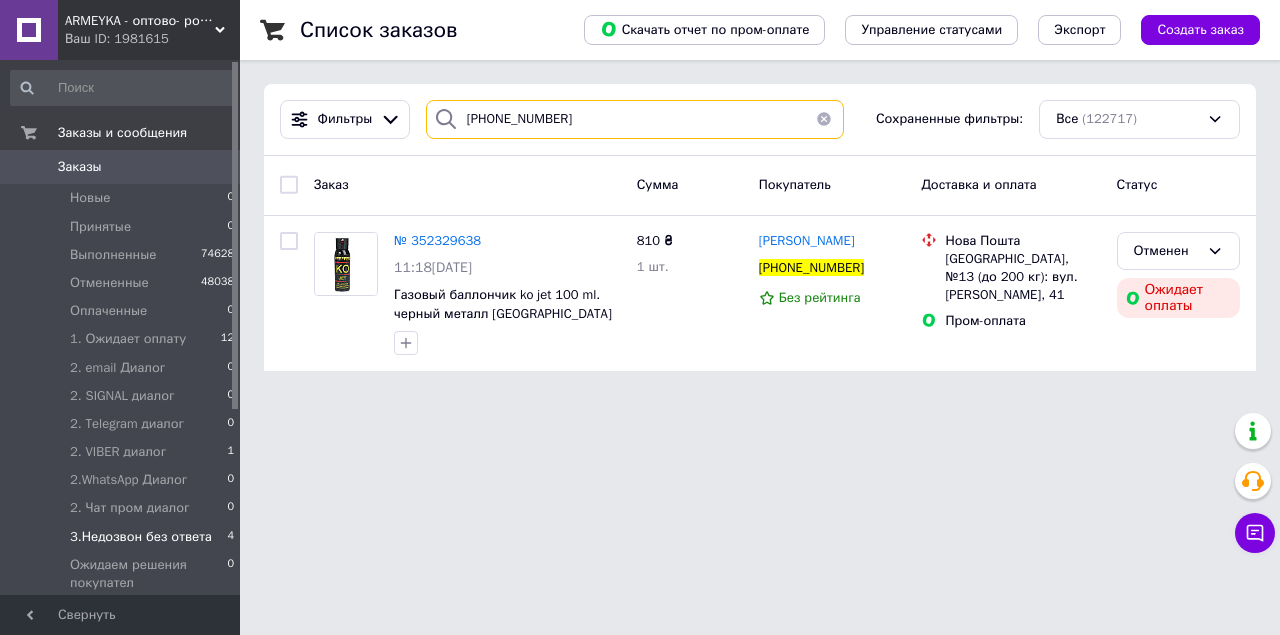 type on "+380980125416" 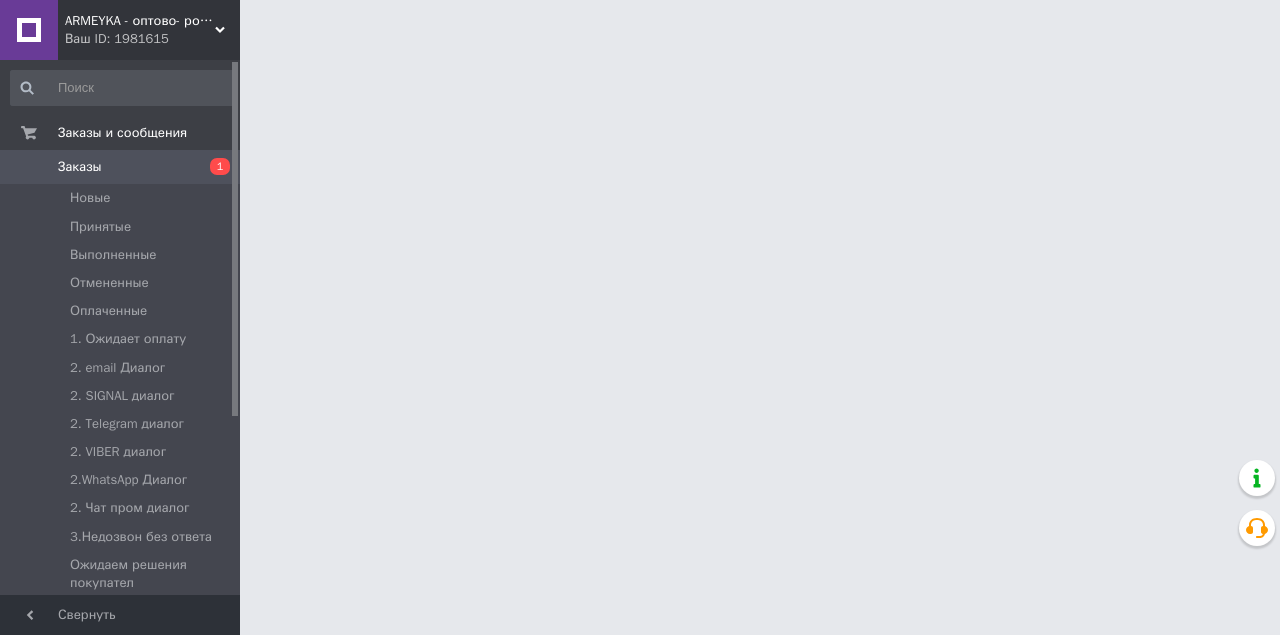 scroll, scrollTop: 0, scrollLeft: 0, axis: both 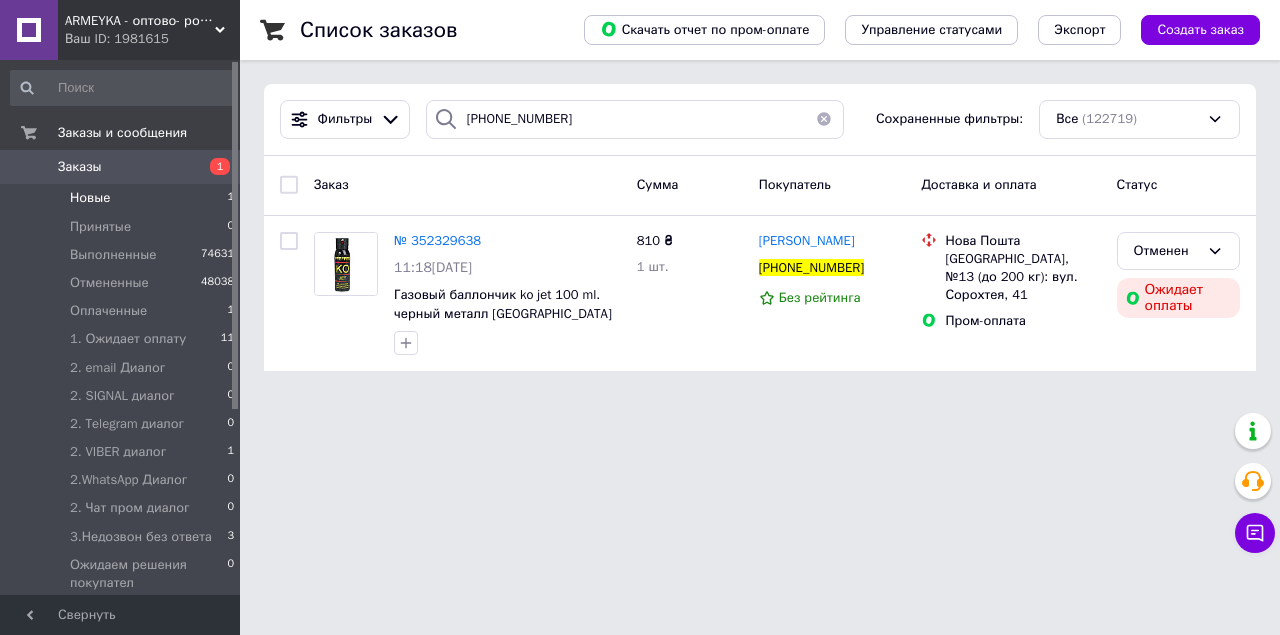 click on "Новые 1" at bounding box center (123, 198) 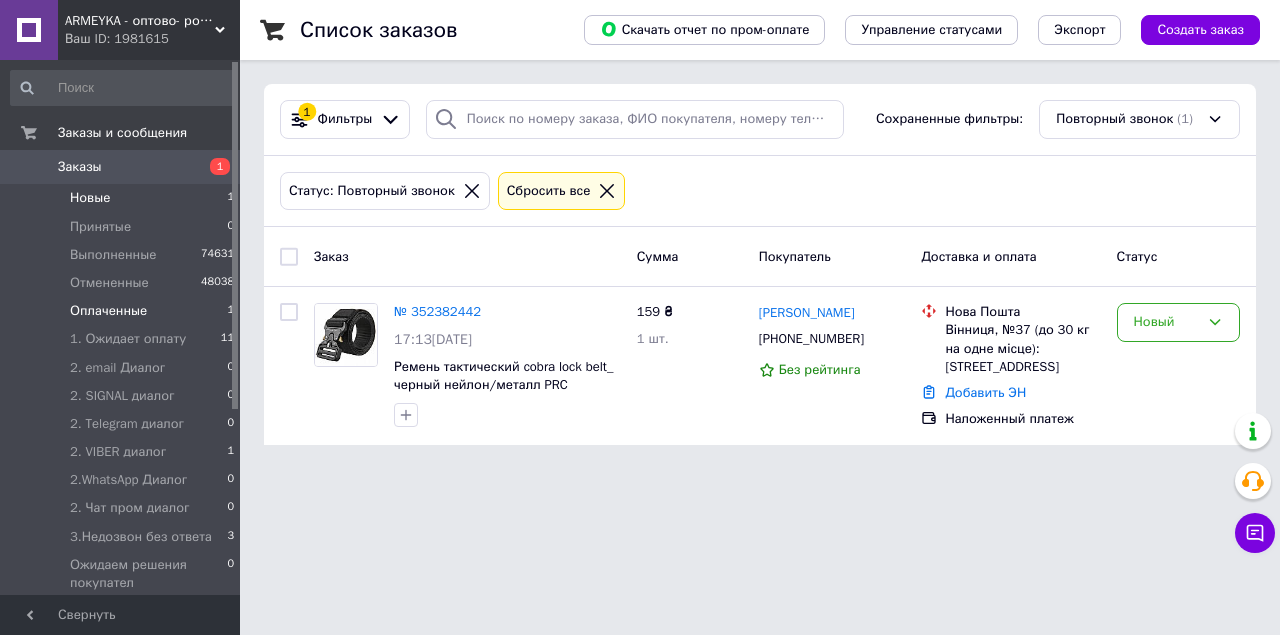 click on "Оплаченные 1" at bounding box center (123, 311) 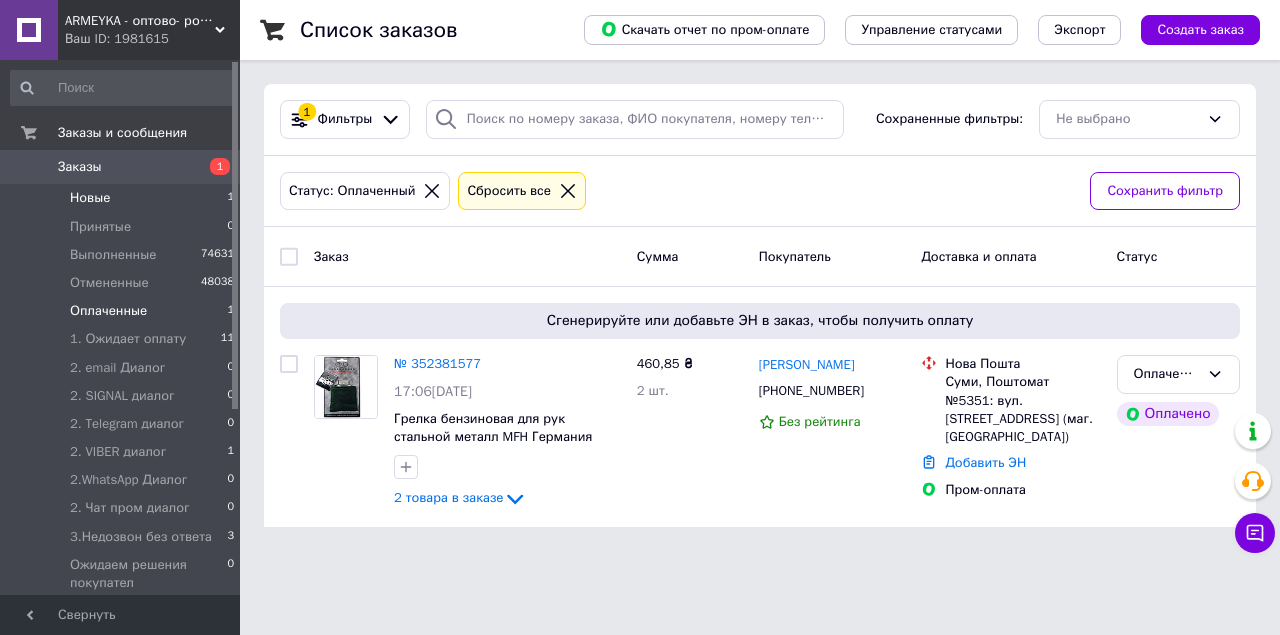 click on "Новые 1" at bounding box center (123, 198) 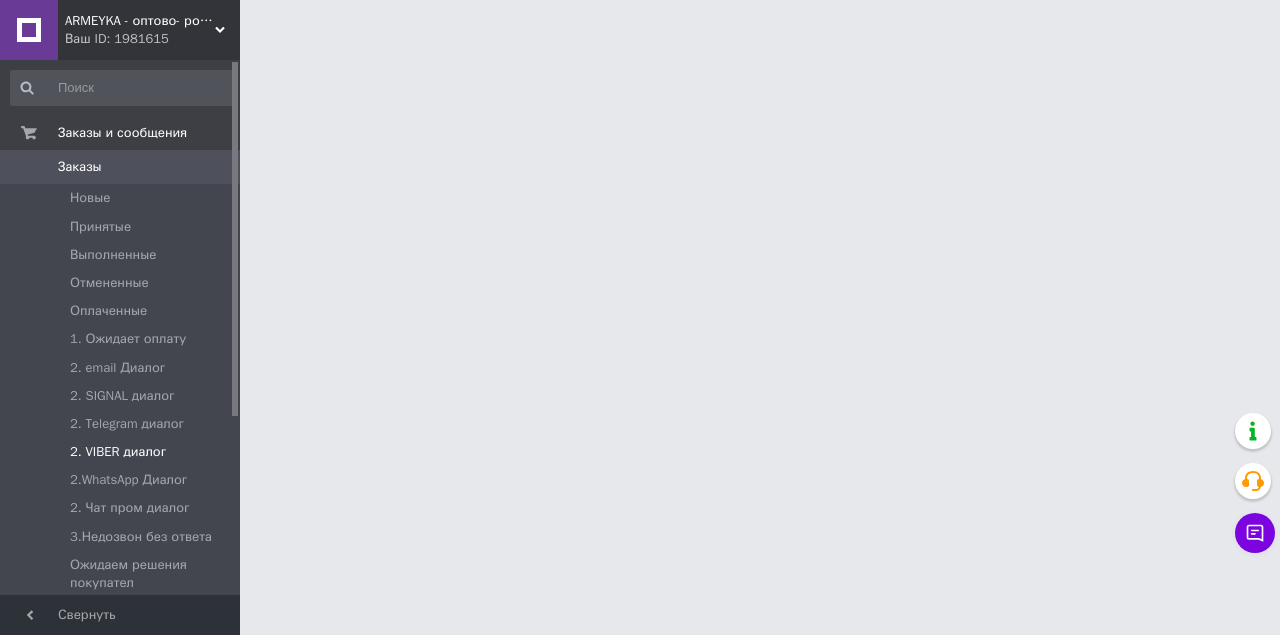 scroll, scrollTop: 0, scrollLeft: 0, axis: both 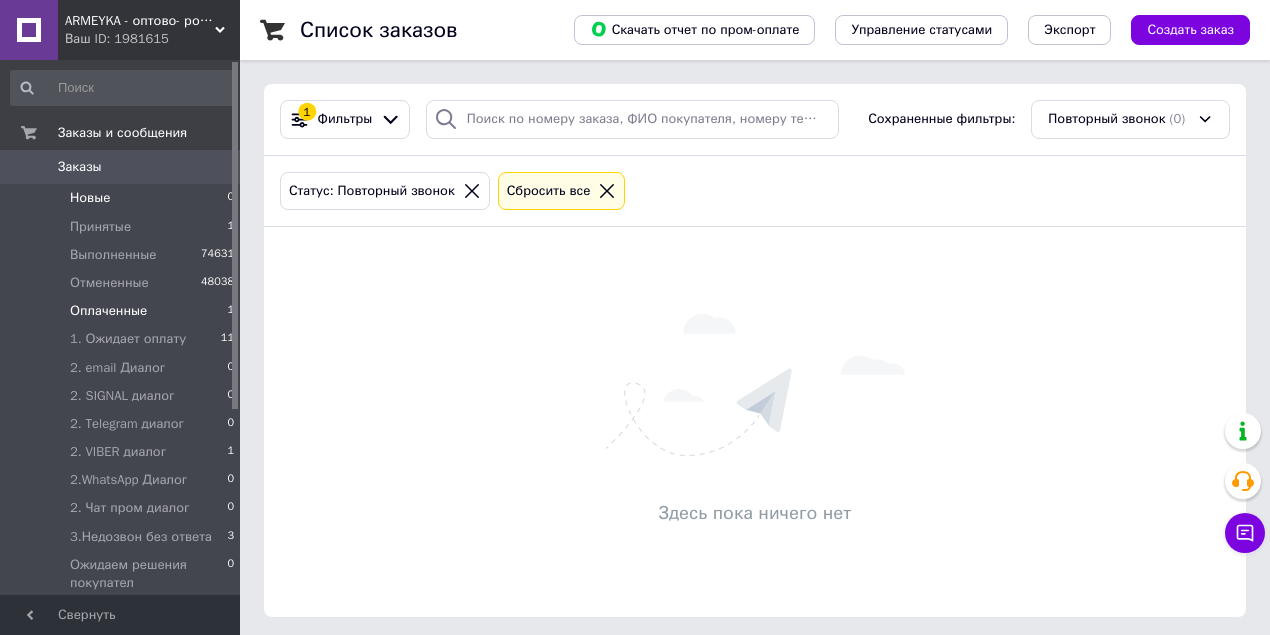 click on "Оплаченные 1" at bounding box center [123, 311] 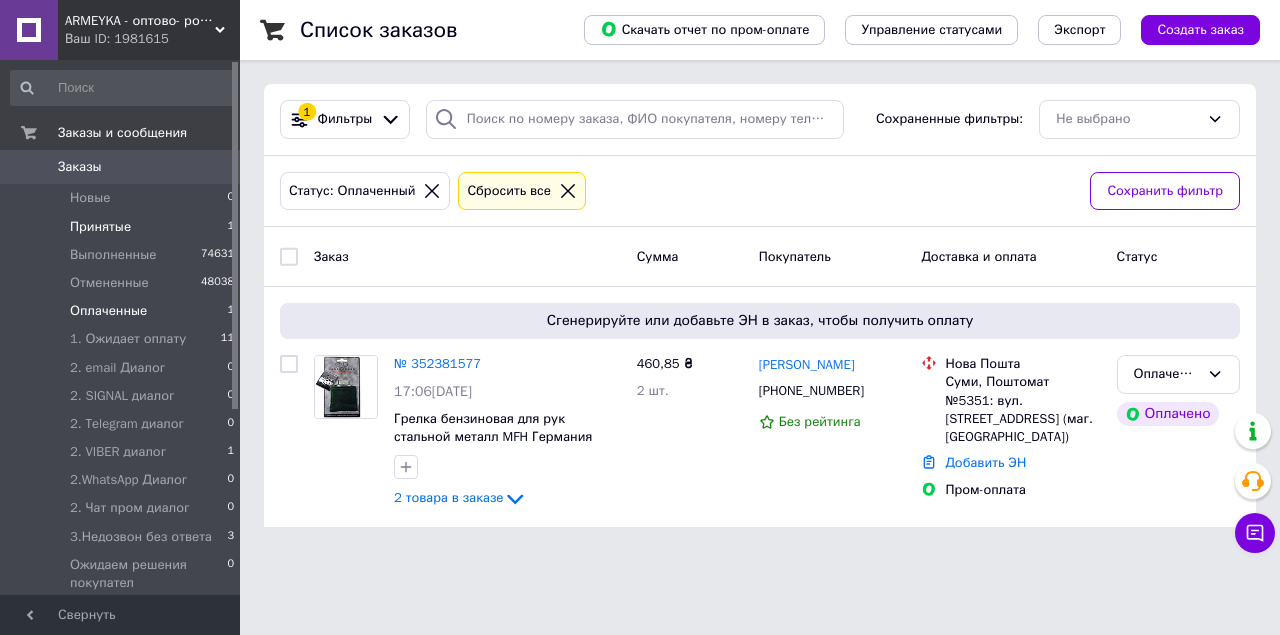 click on "Принятые 1" at bounding box center [123, 227] 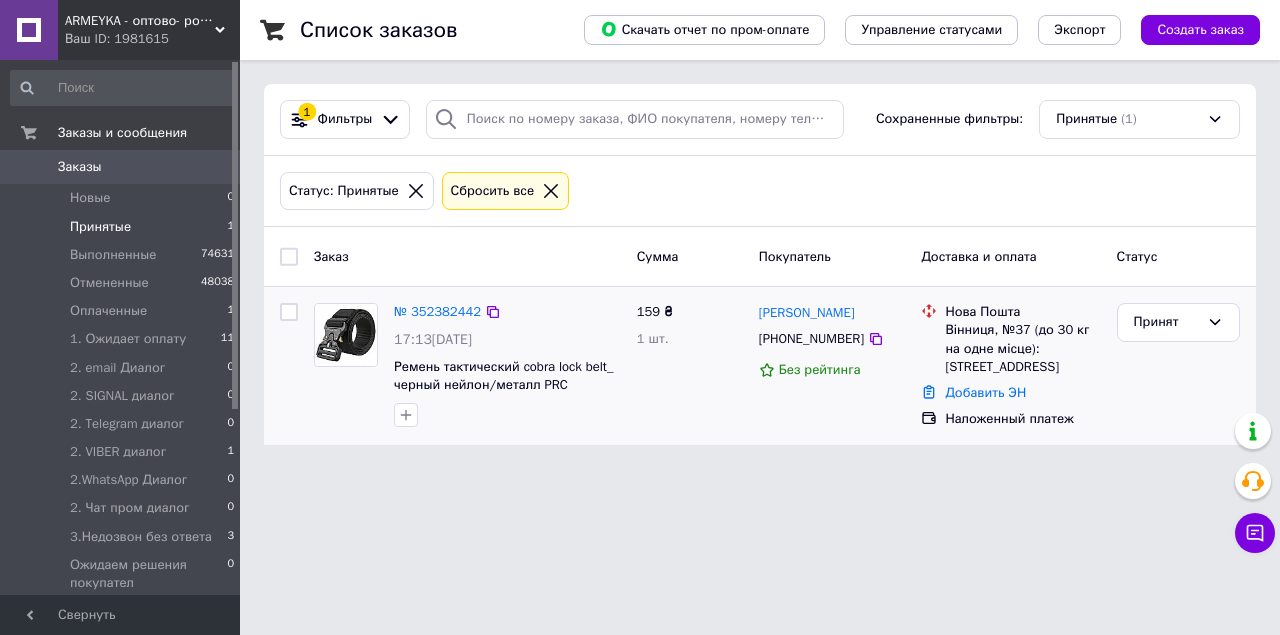 drag, startPoint x: 945, startPoint y: 304, endPoint x: 1064, endPoint y: 360, distance: 131.51807 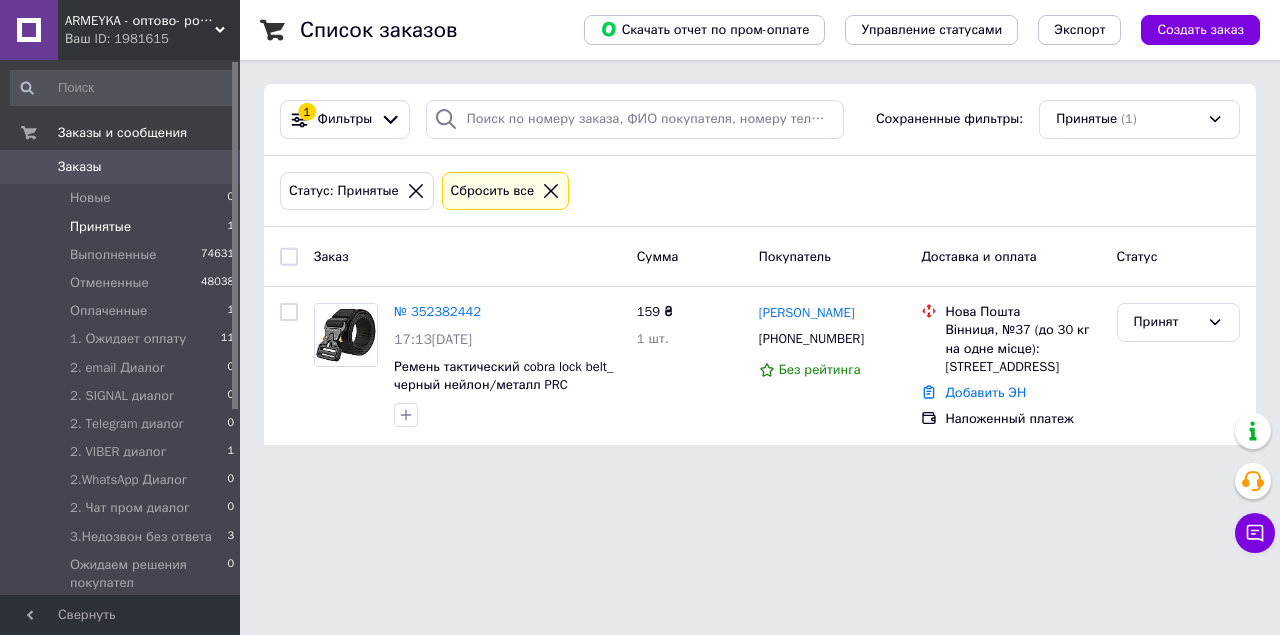 copy on "Нова Пошта Вінниця, №37 (до 30 кг на одне місце): проспект Юності, 46" 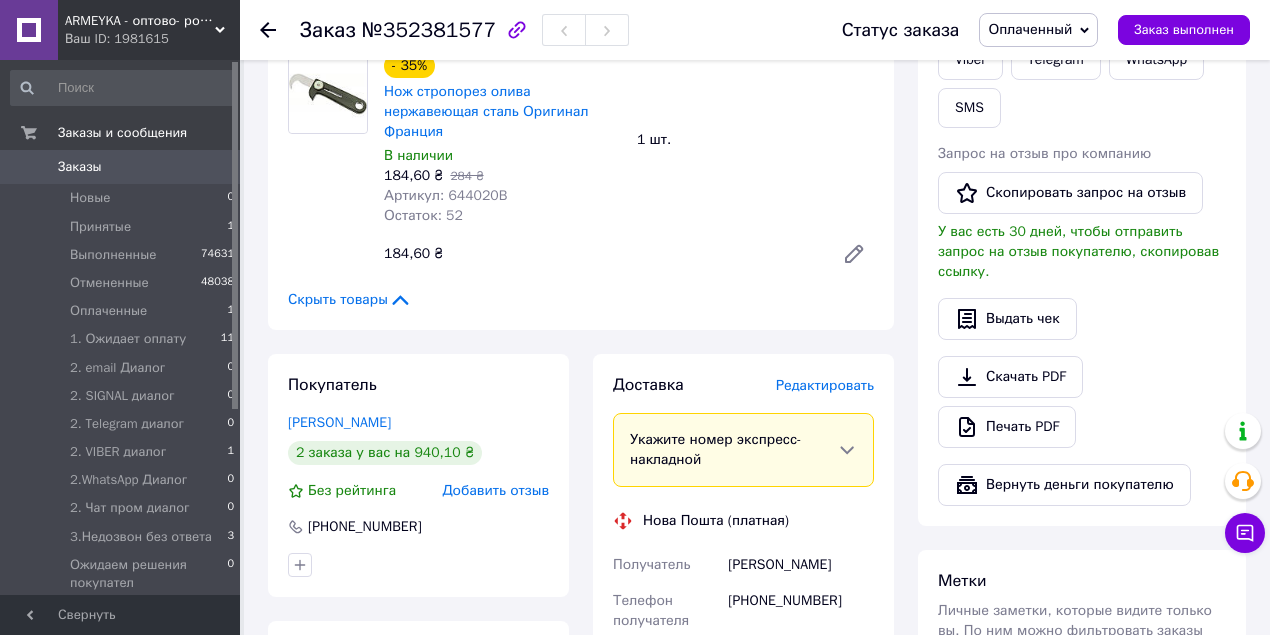 scroll, scrollTop: 1133, scrollLeft: 0, axis: vertical 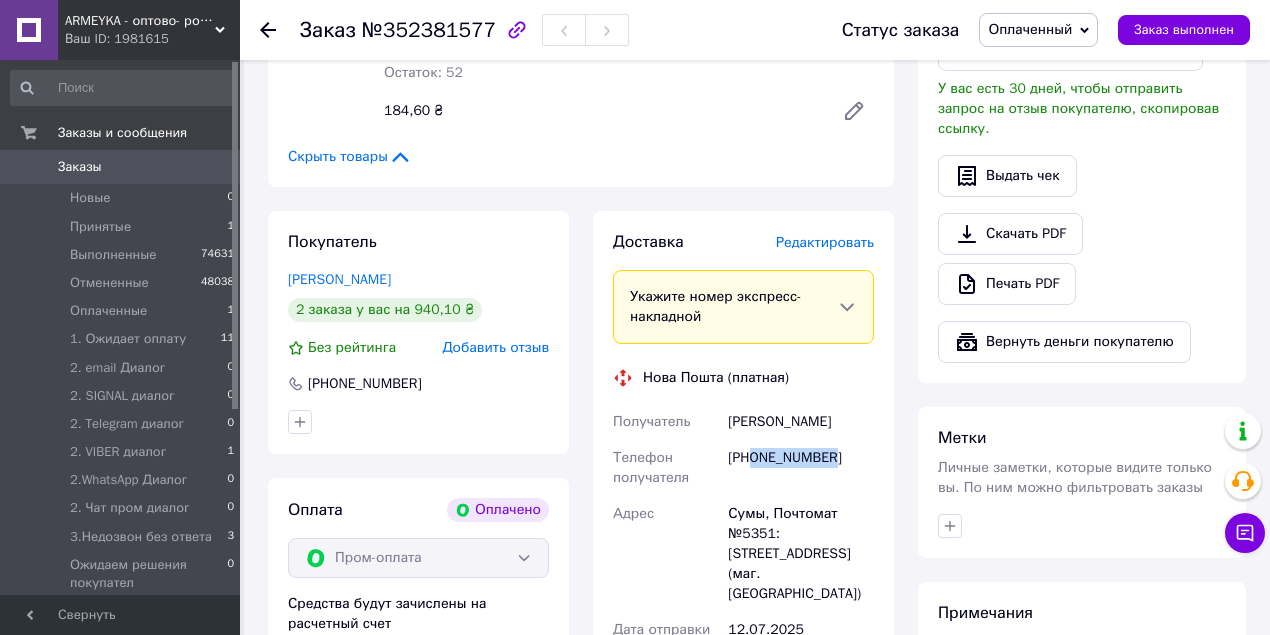 drag, startPoint x: 837, startPoint y: 440, endPoint x: 752, endPoint y: 442, distance: 85.02353 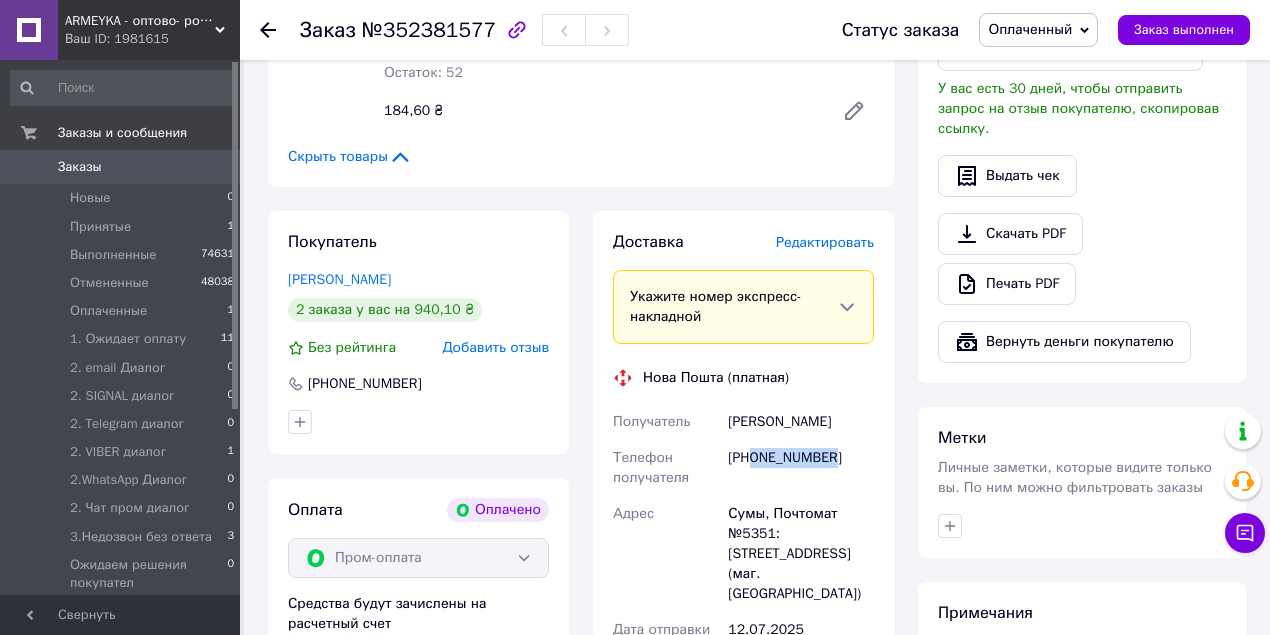 copy on "0992676157" 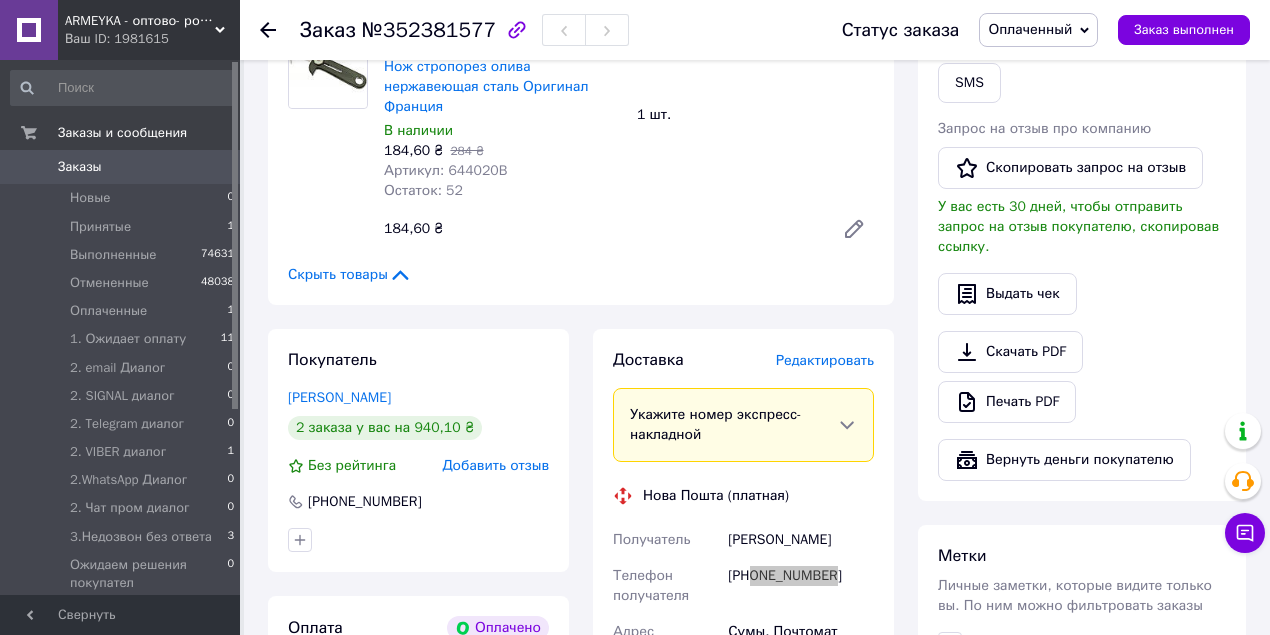 scroll, scrollTop: 1266, scrollLeft: 0, axis: vertical 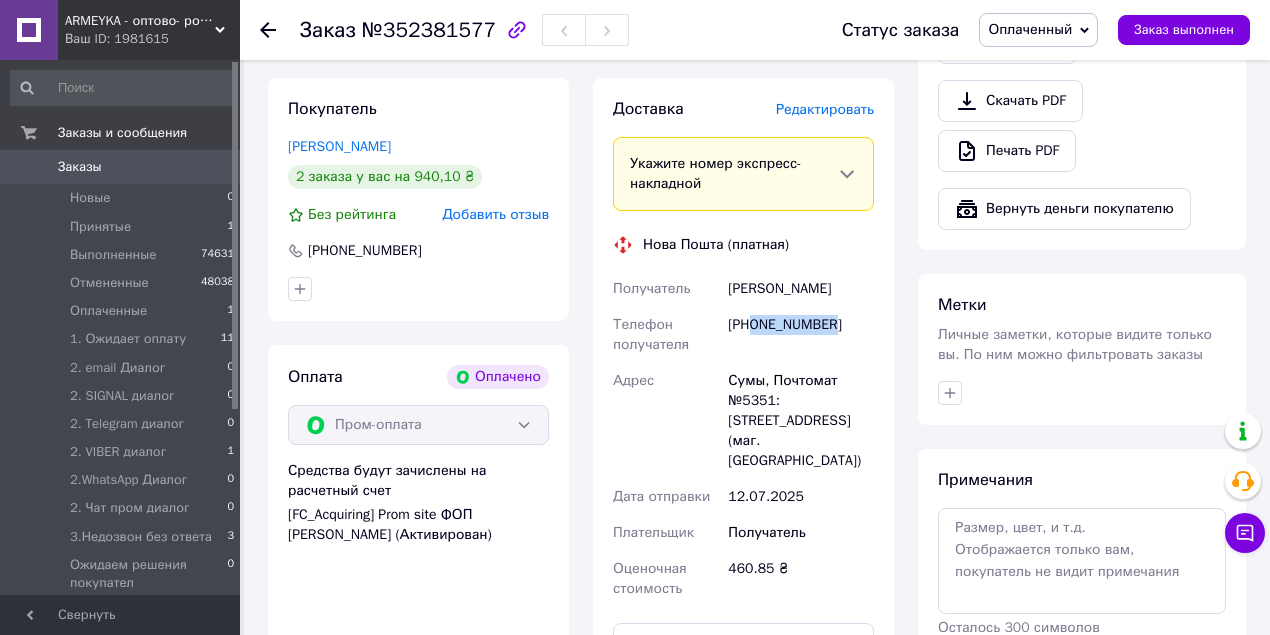 click on "Оплаченный" at bounding box center (1038, 30) 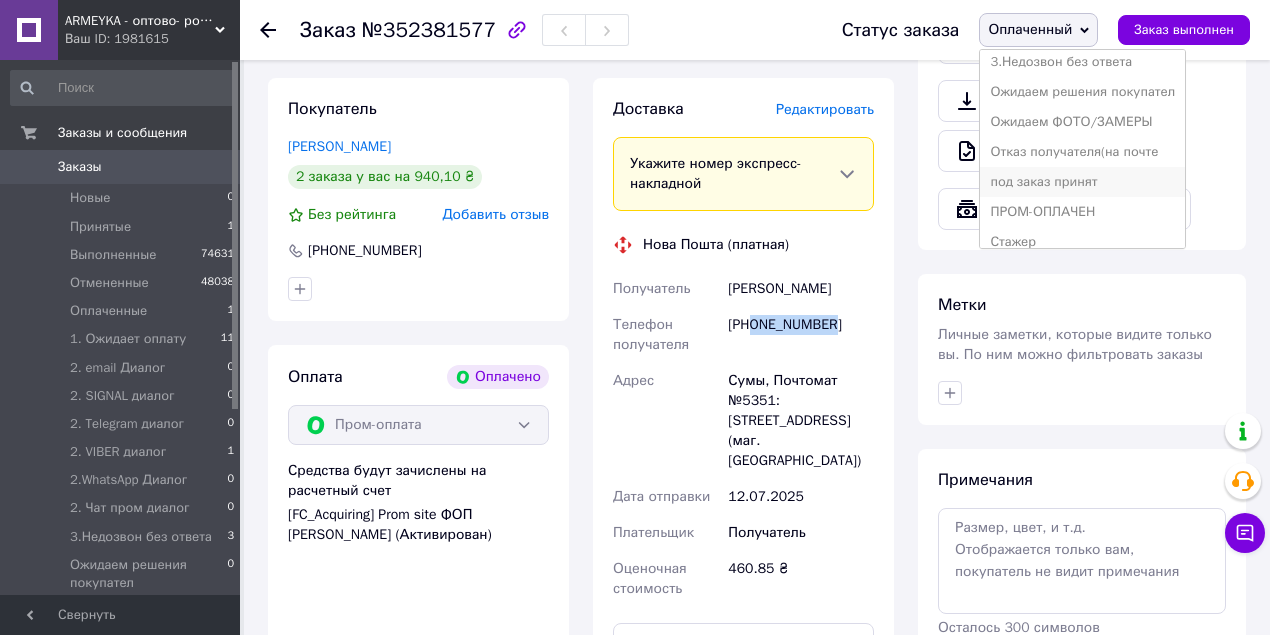 scroll, scrollTop: 351, scrollLeft: 0, axis: vertical 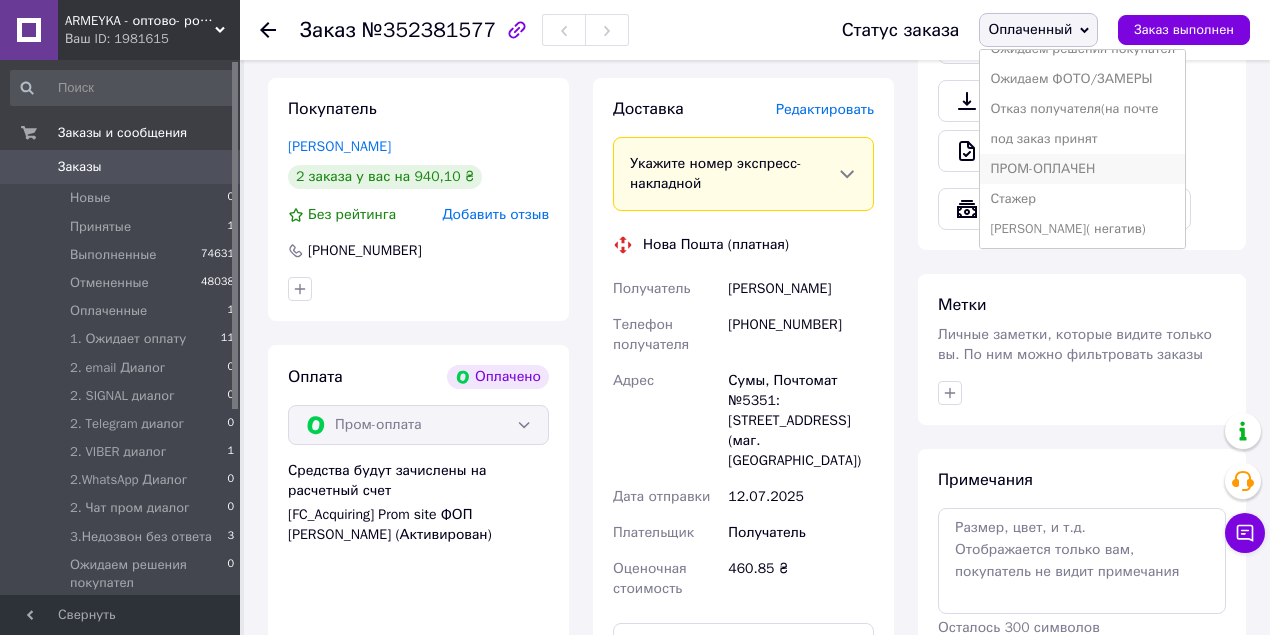 click on "ПРОМ-ОПЛАЧЕН" at bounding box center (1082, 169) 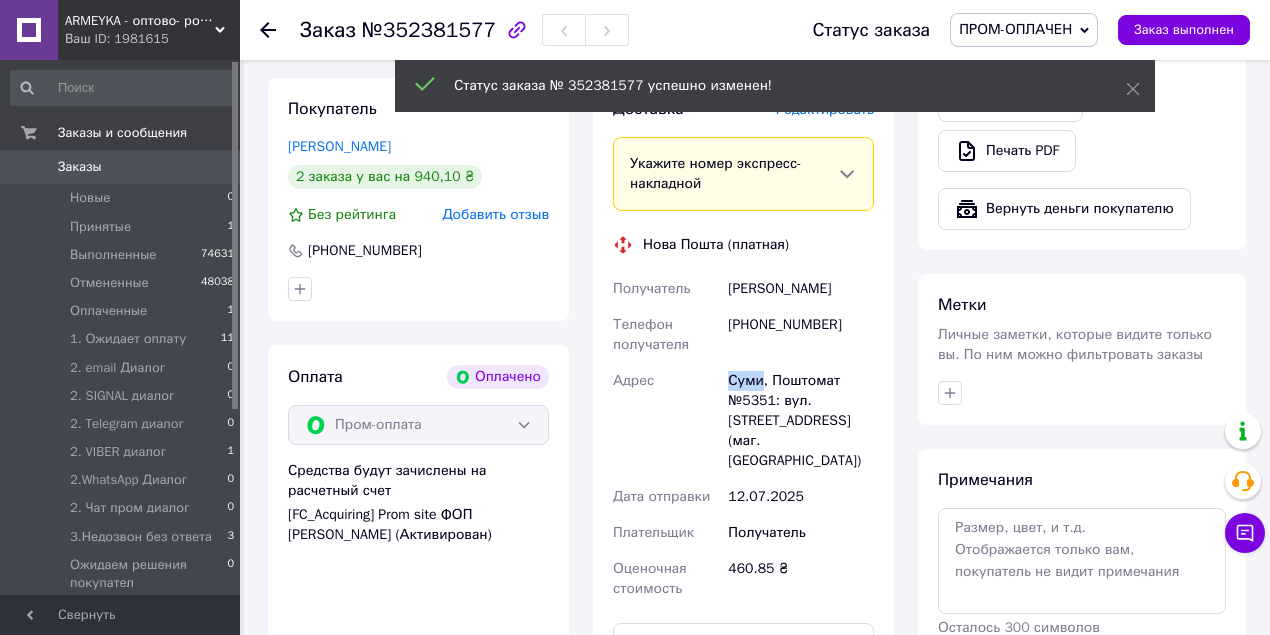 drag, startPoint x: 724, startPoint y: 366, endPoint x: 760, endPoint y: 361, distance: 36.345562 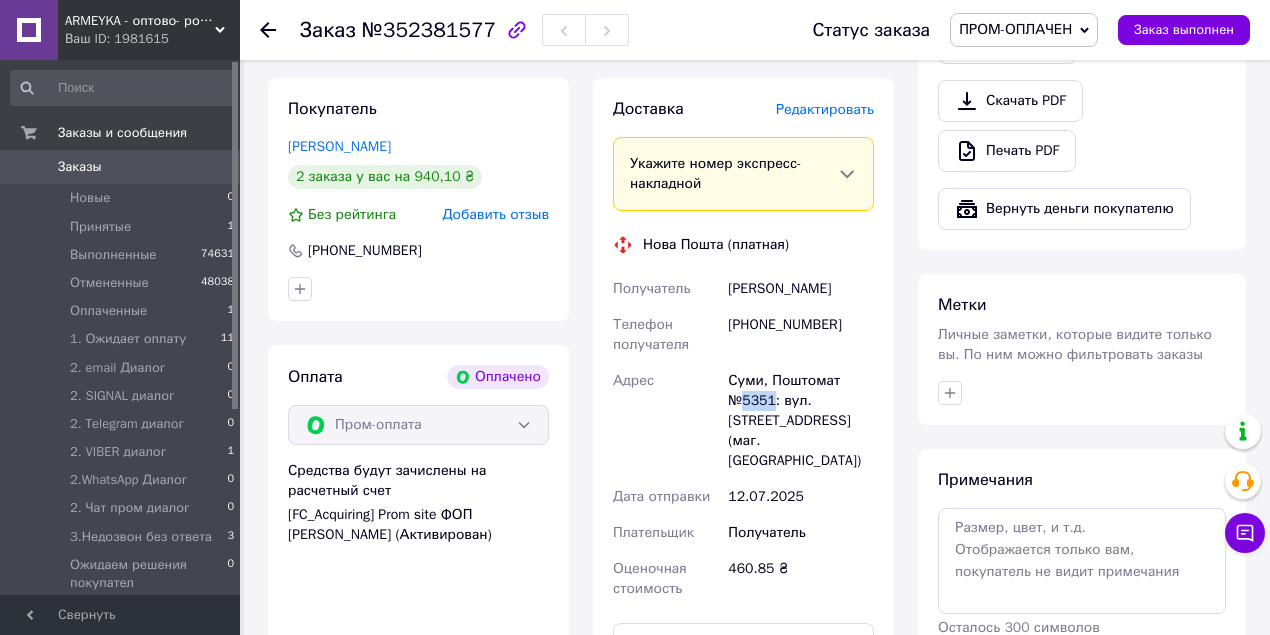 drag, startPoint x: 744, startPoint y: 384, endPoint x: 772, endPoint y: 385, distance: 28.01785 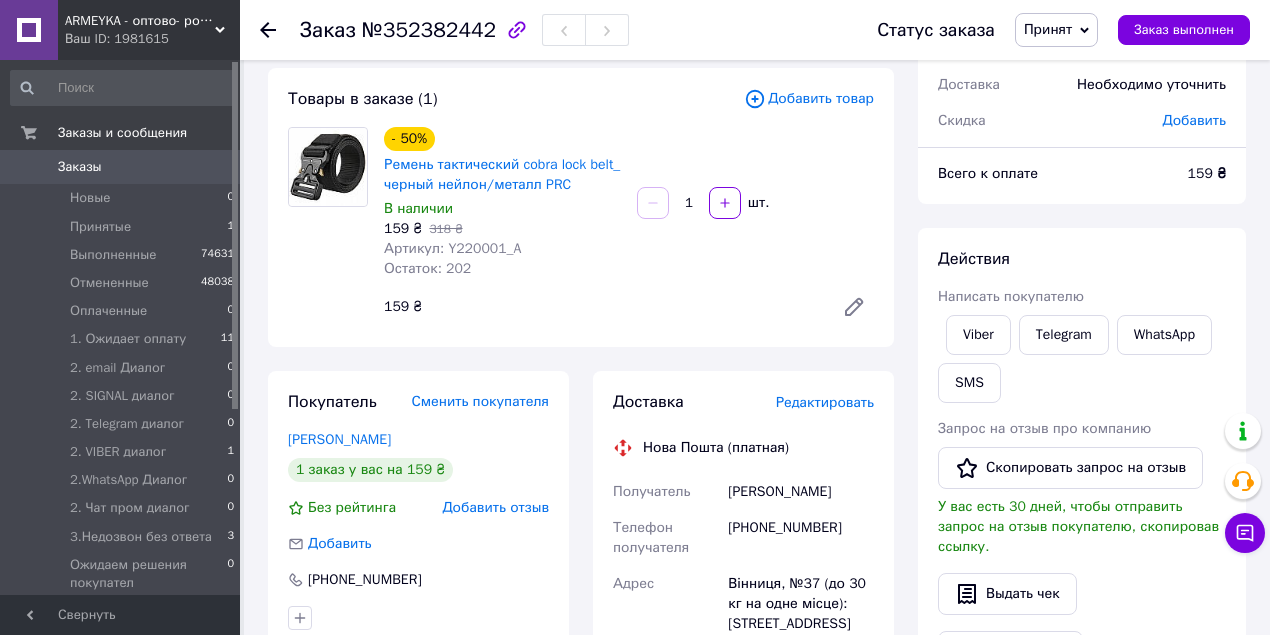 scroll, scrollTop: 133, scrollLeft: 0, axis: vertical 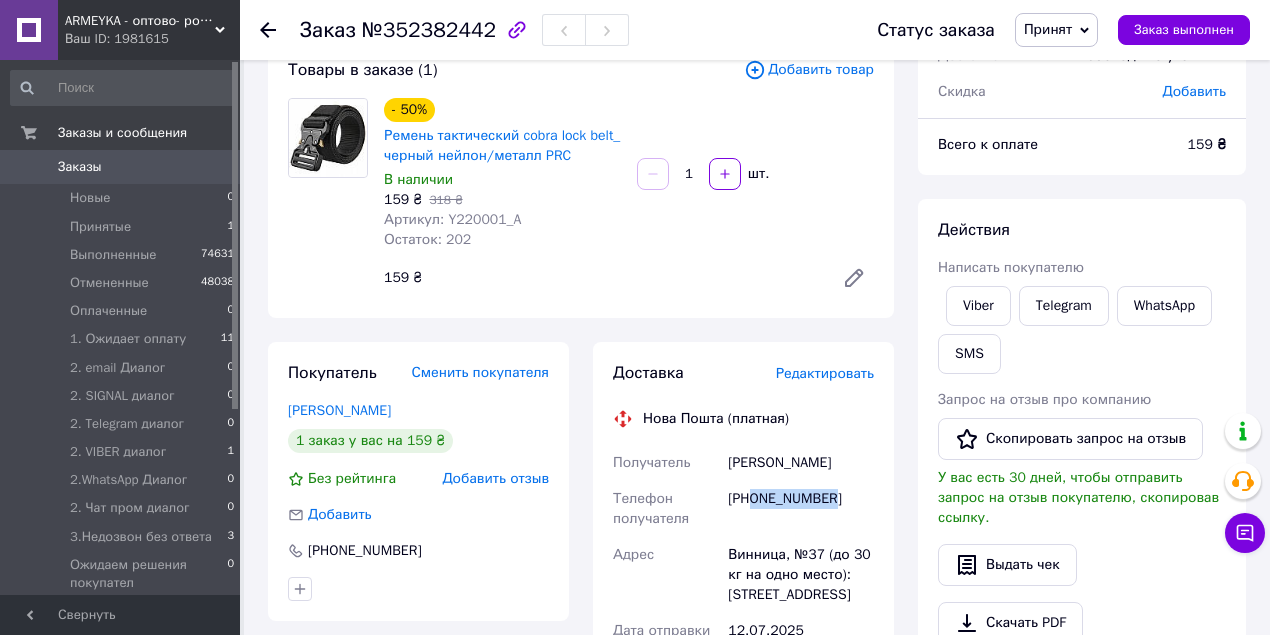 drag, startPoint x: 754, startPoint y: 503, endPoint x: 846, endPoint y: 504, distance: 92.00543 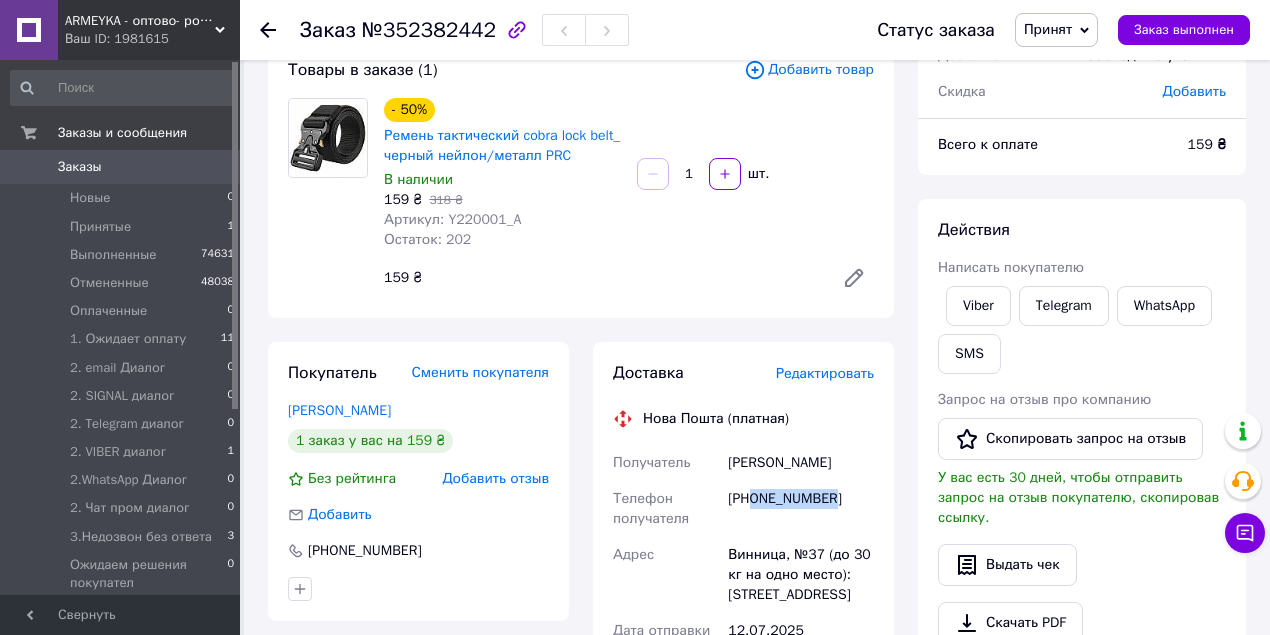 click on "Принят" at bounding box center (1056, 30) 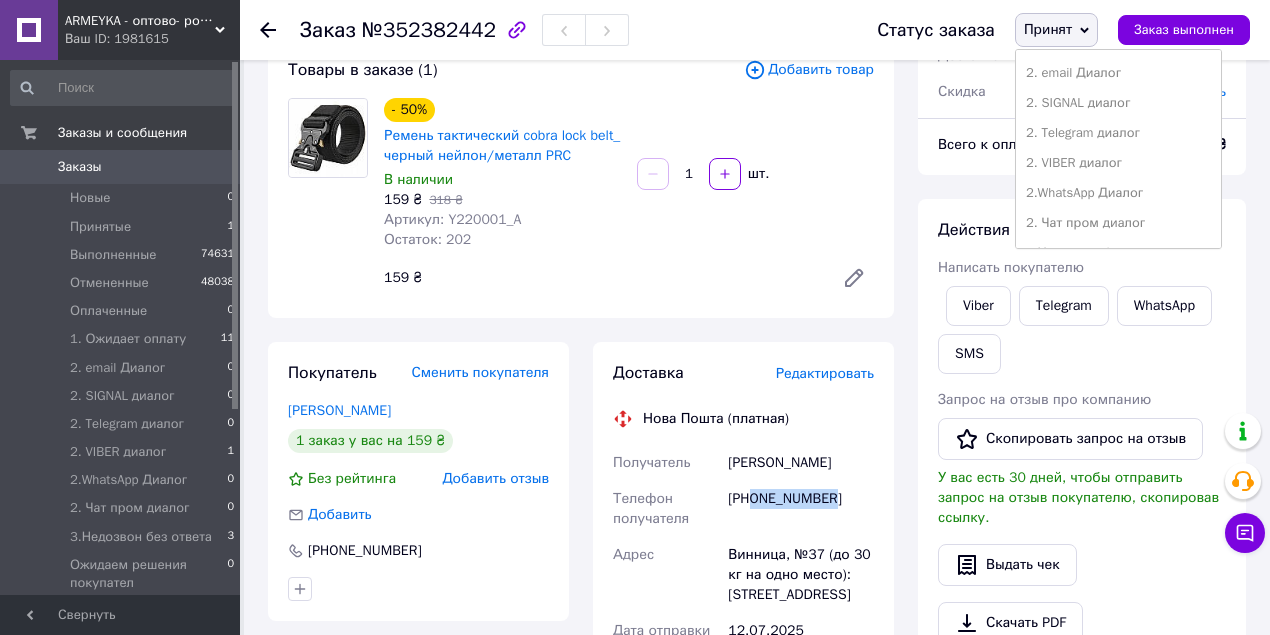 scroll, scrollTop: 266, scrollLeft: 0, axis: vertical 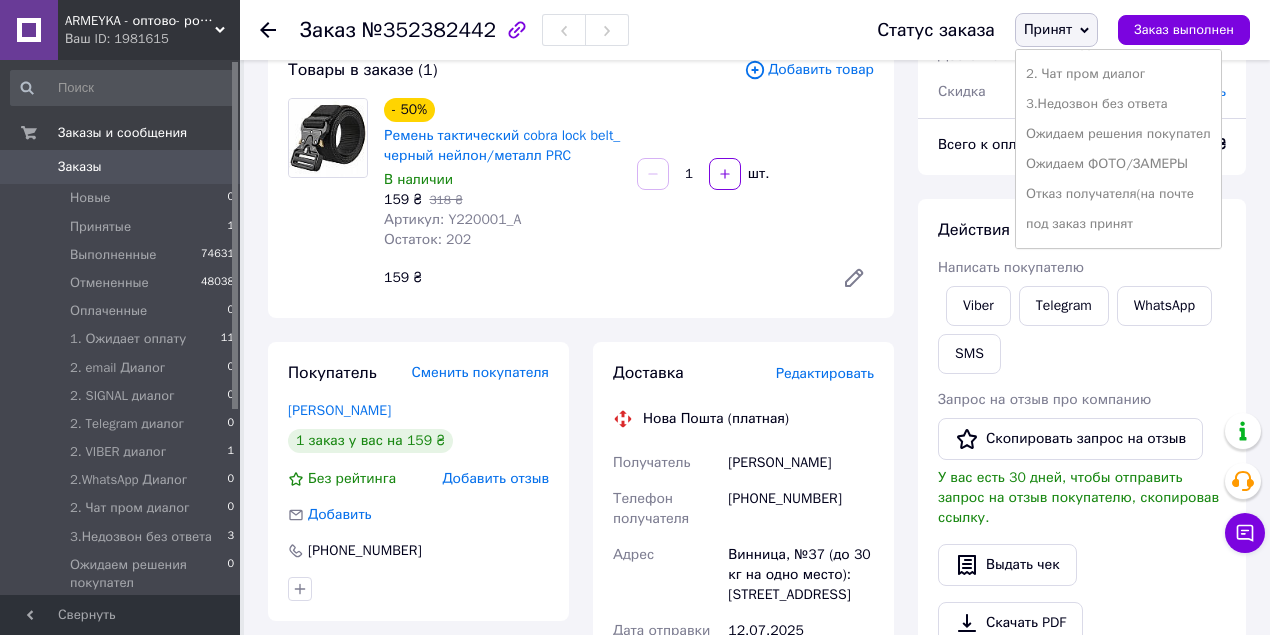 drag, startPoint x: 1094, startPoint y: 108, endPoint x: 988, endPoint y: 246, distance: 174.01149 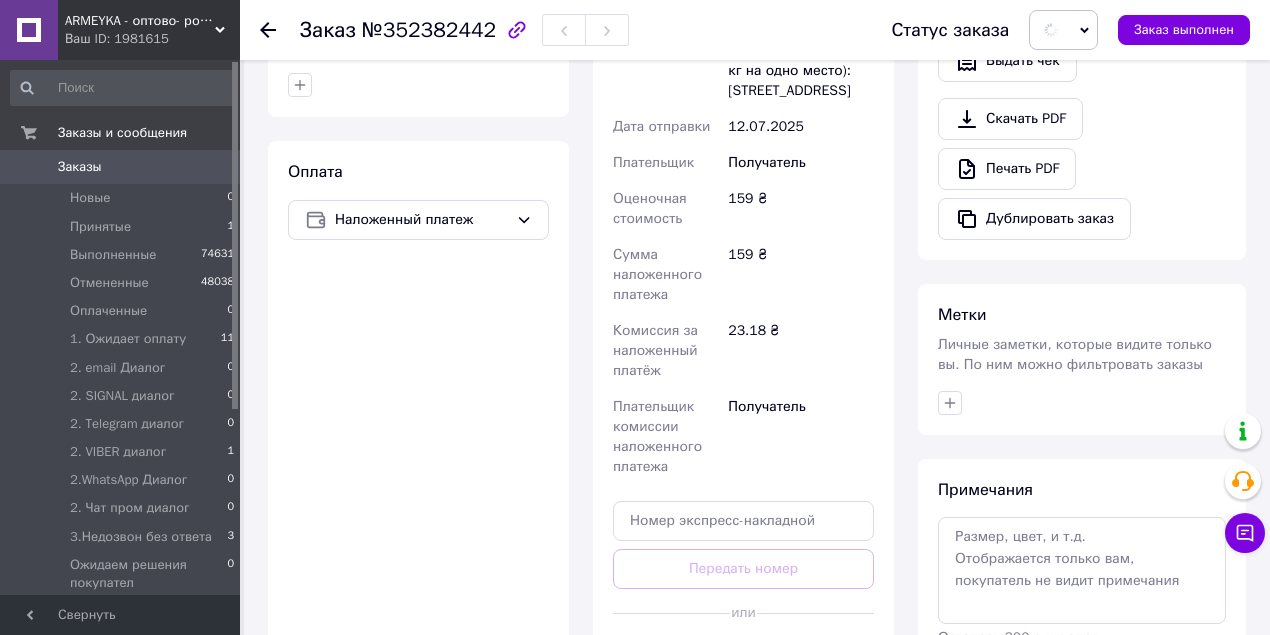 scroll, scrollTop: 733, scrollLeft: 0, axis: vertical 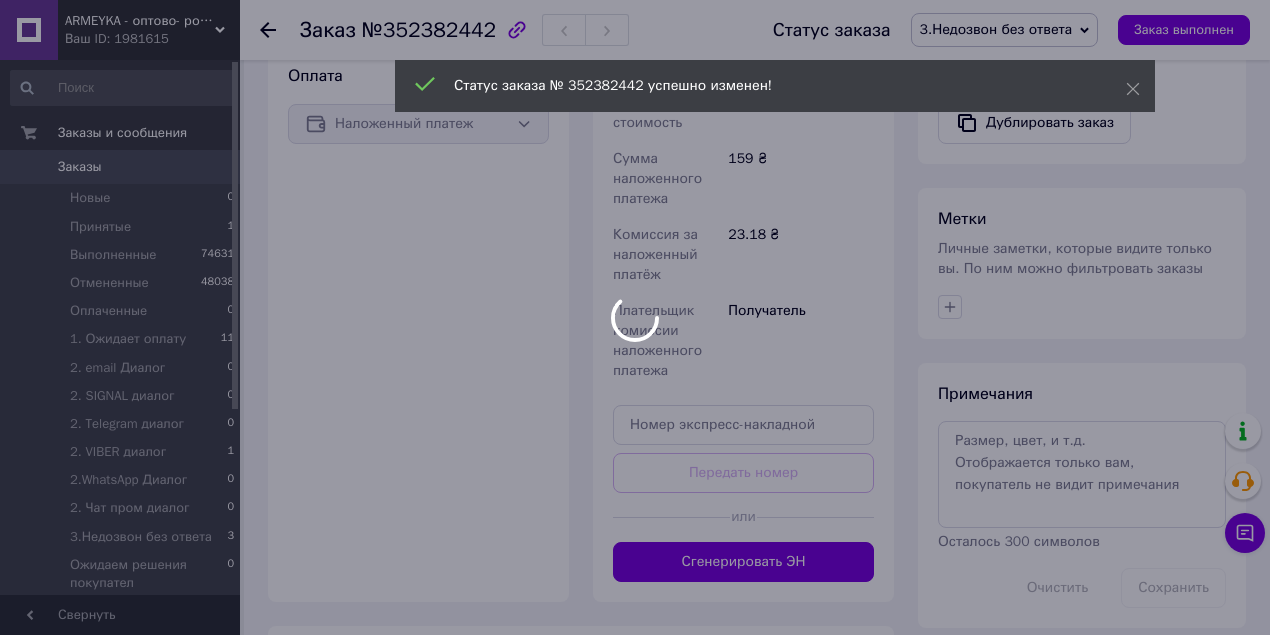 click at bounding box center [635, 317] 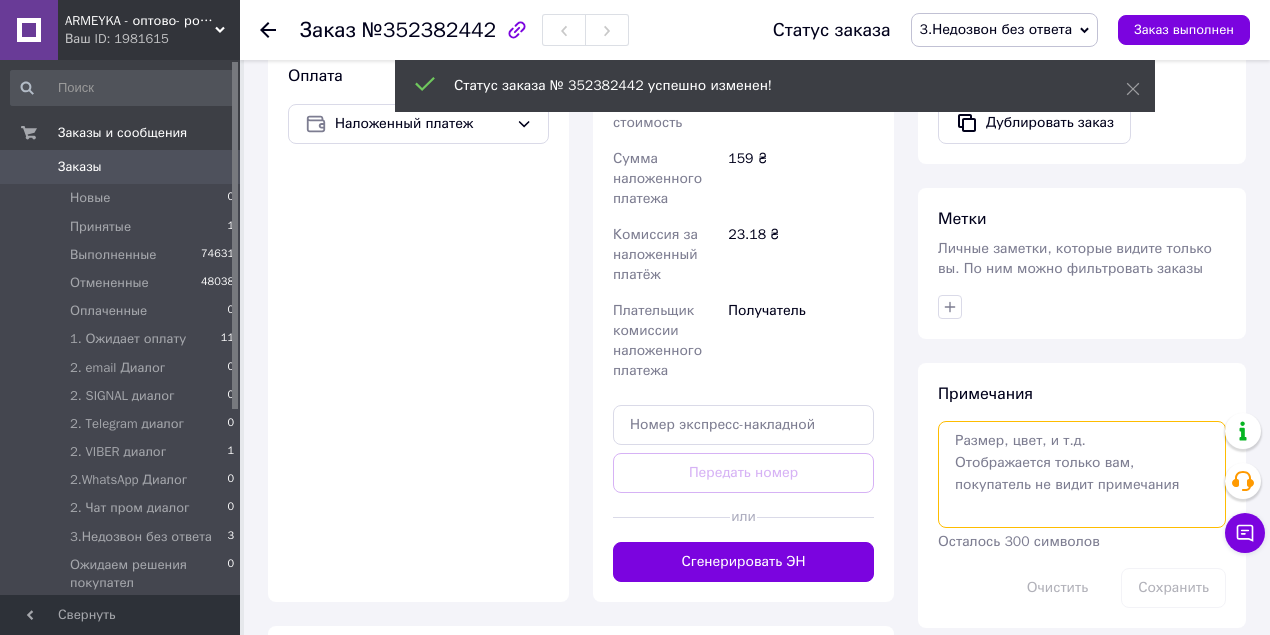 click at bounding box center [1082, 474] 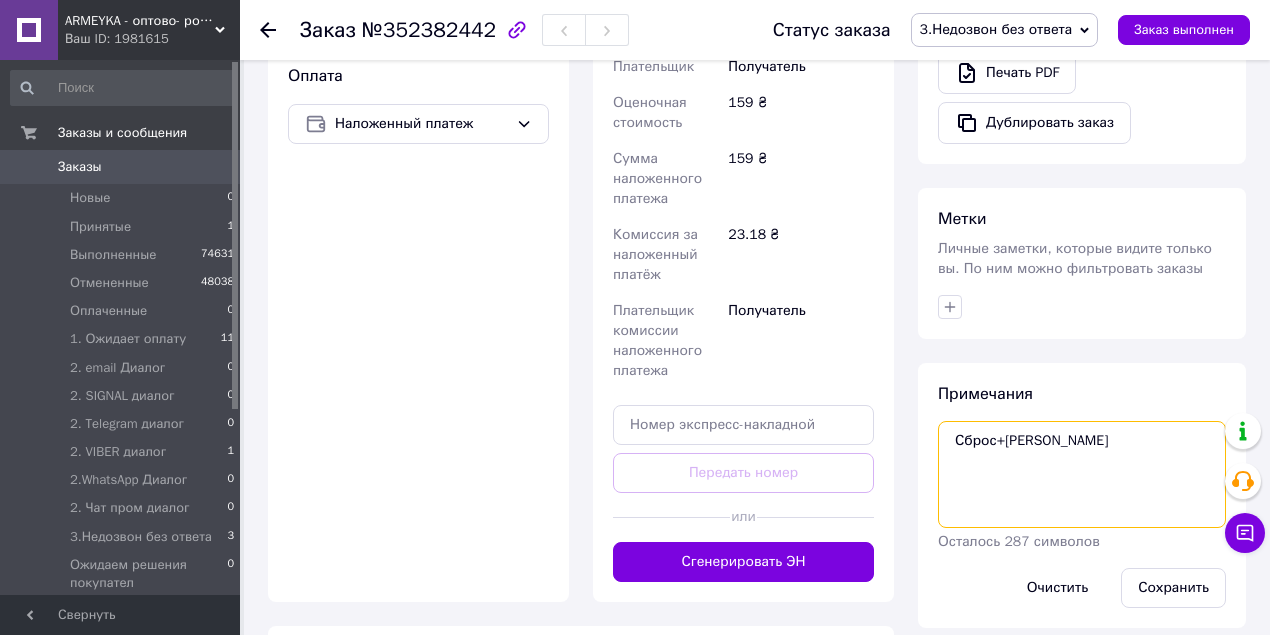 drag, startPoint x: 1027, startPoint y: 414, endPoint x: 822, endPoint y: 402, distance: 205.35092 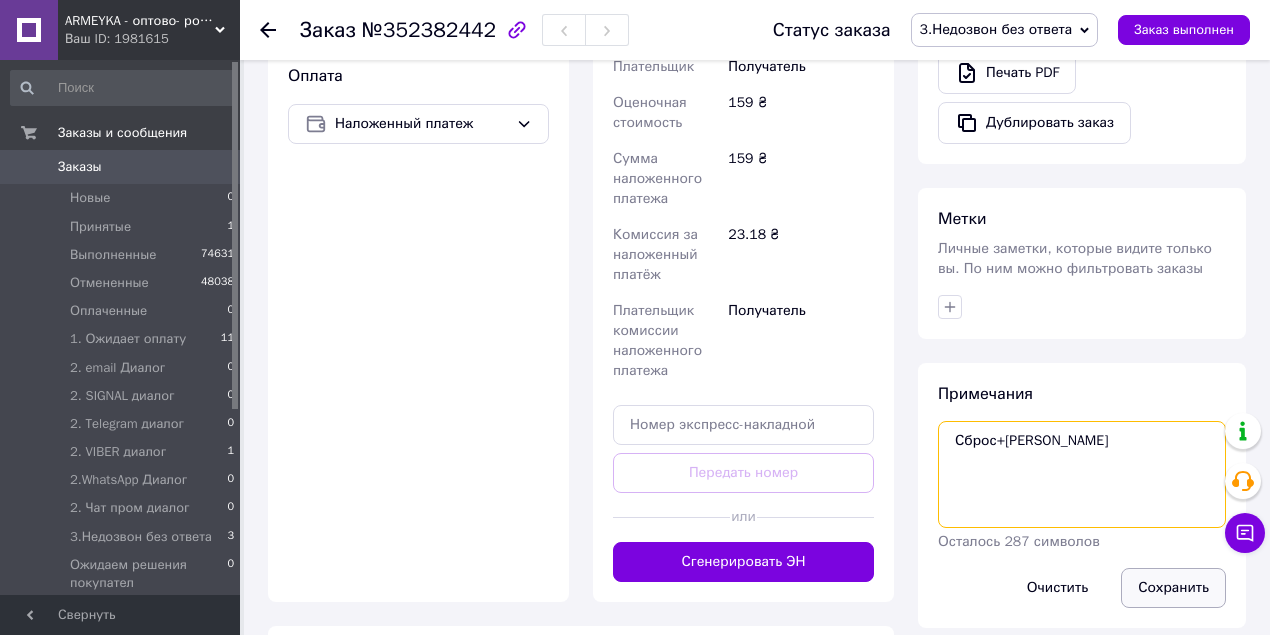type on "Сброс+вайбер" 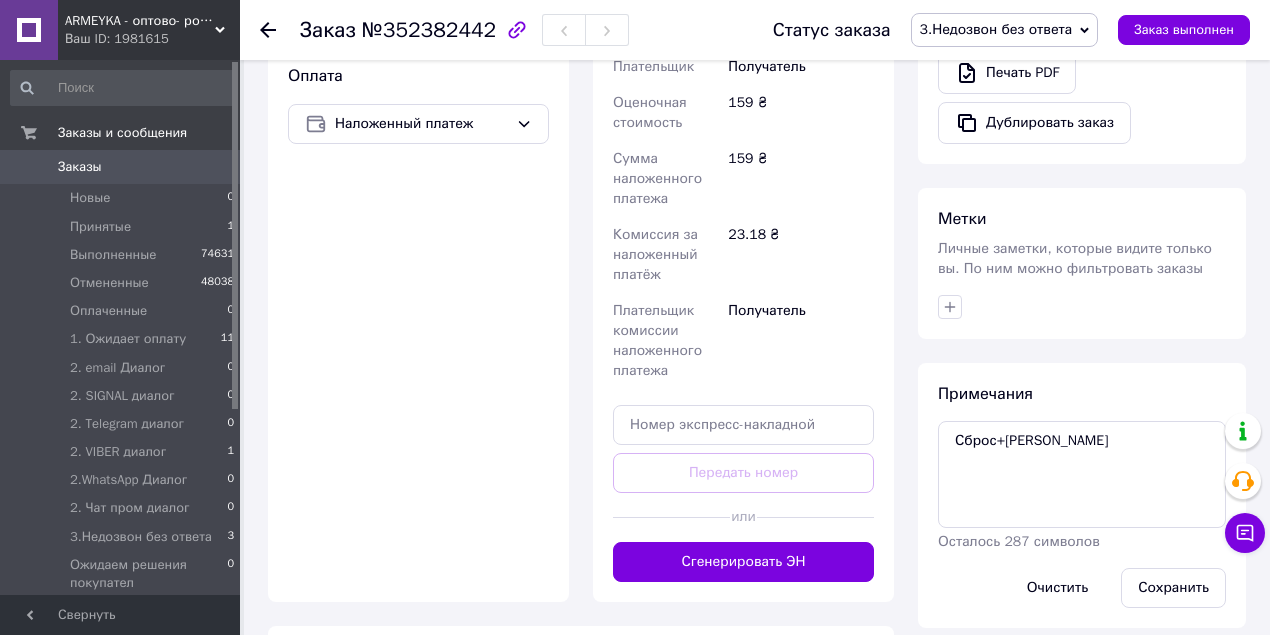 drag, startPoint x: 1147, startPoint y: 560, endPoint x: 1116, endPoint y: 556, distance: 31.257 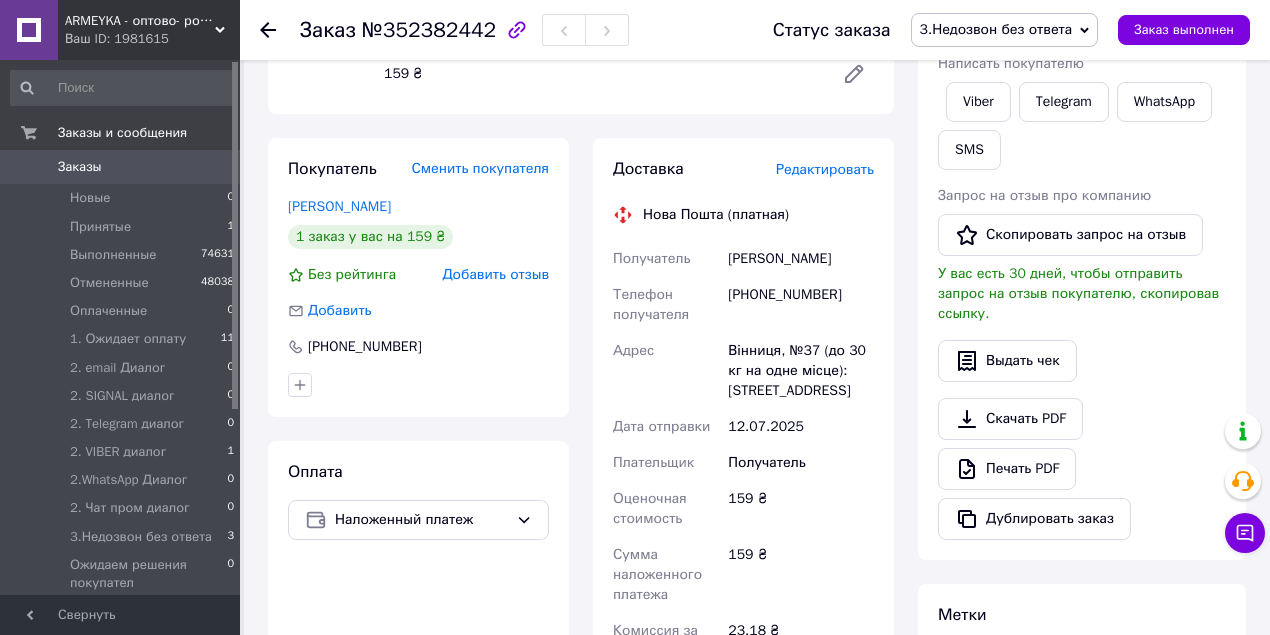 scroll, scrollTop: 200, scrollLeft: 0, axis: vertical 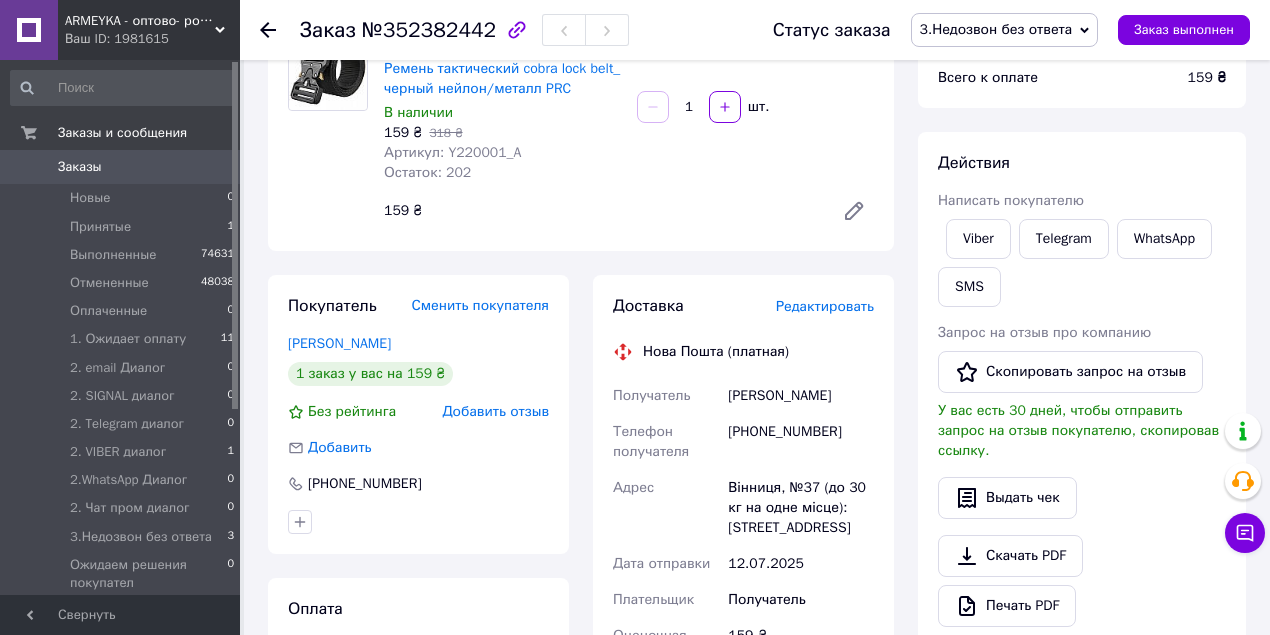 click on "3.Недозвон без ответа" at bounding box center (996, 29) 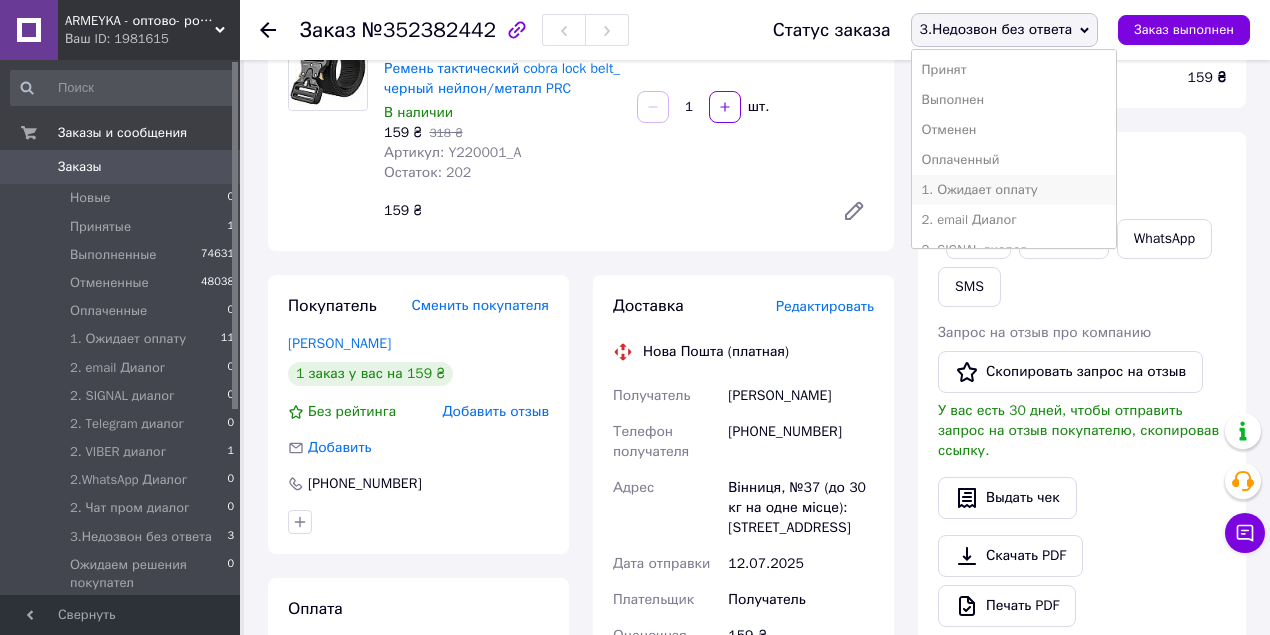 click on "1. Ожидает оплату" at bounding box center [1014, 190] 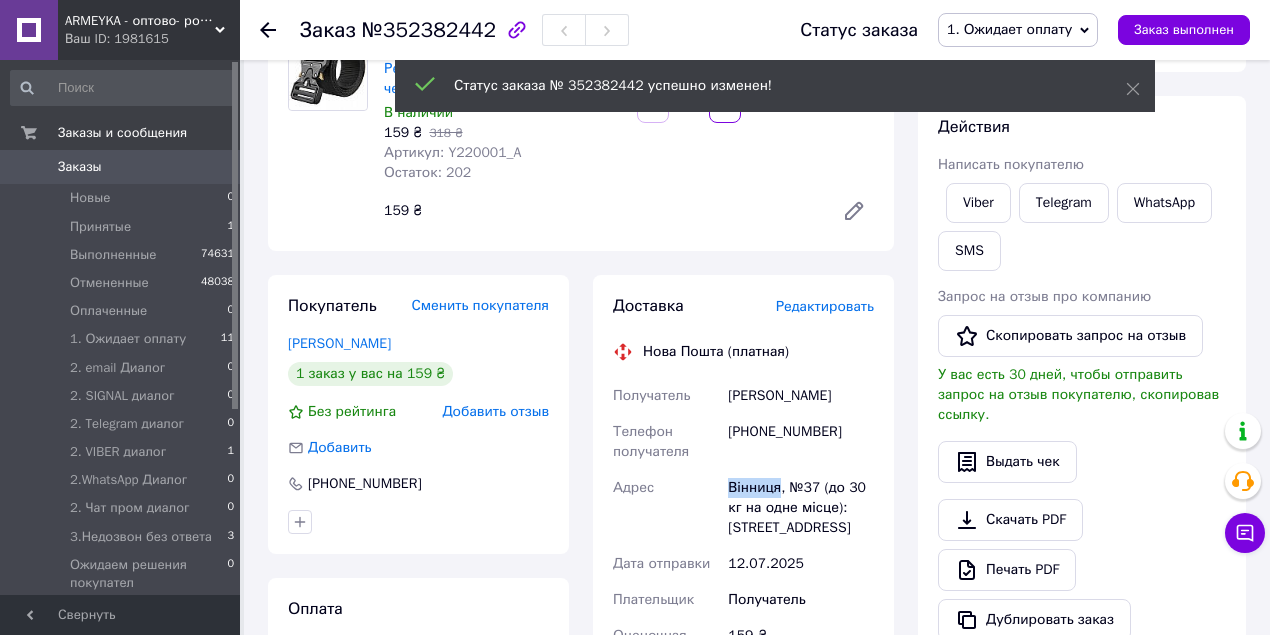drag, startPoint x: 724, startPoint y: 486, endPoint x: 778, endPoint y: 484, distance: 54.037025 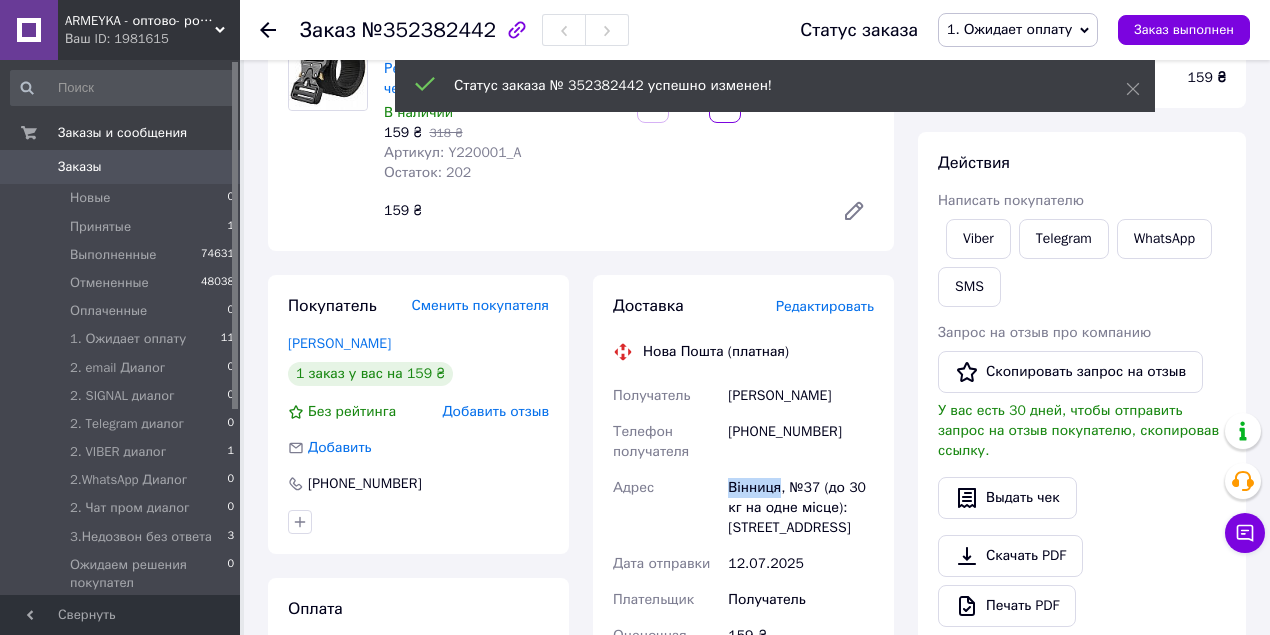 copy on "Адрес Вінниця" 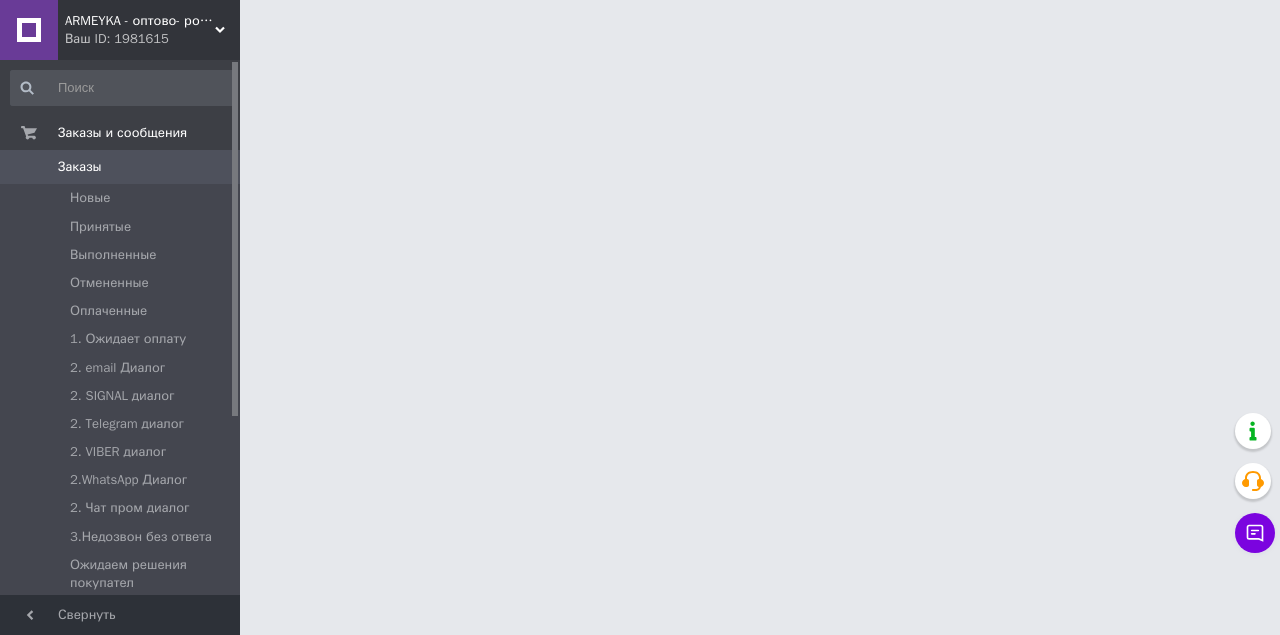 scroll, scrollTop: 0, scrollLeft: 0, axis: both 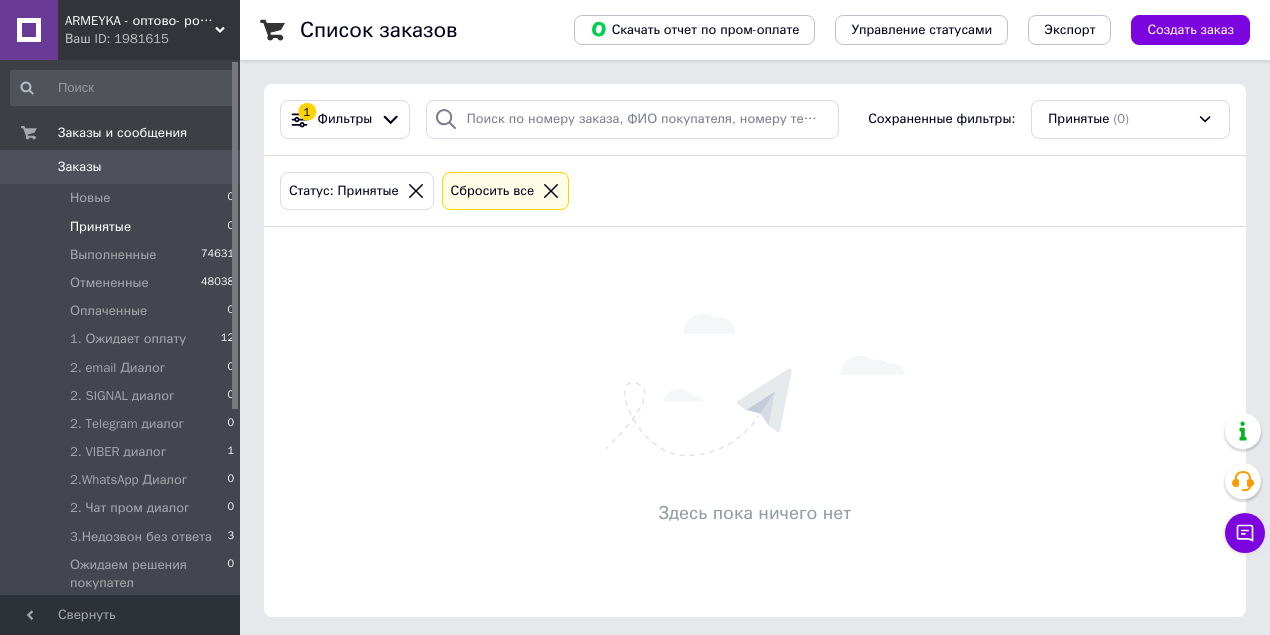 click 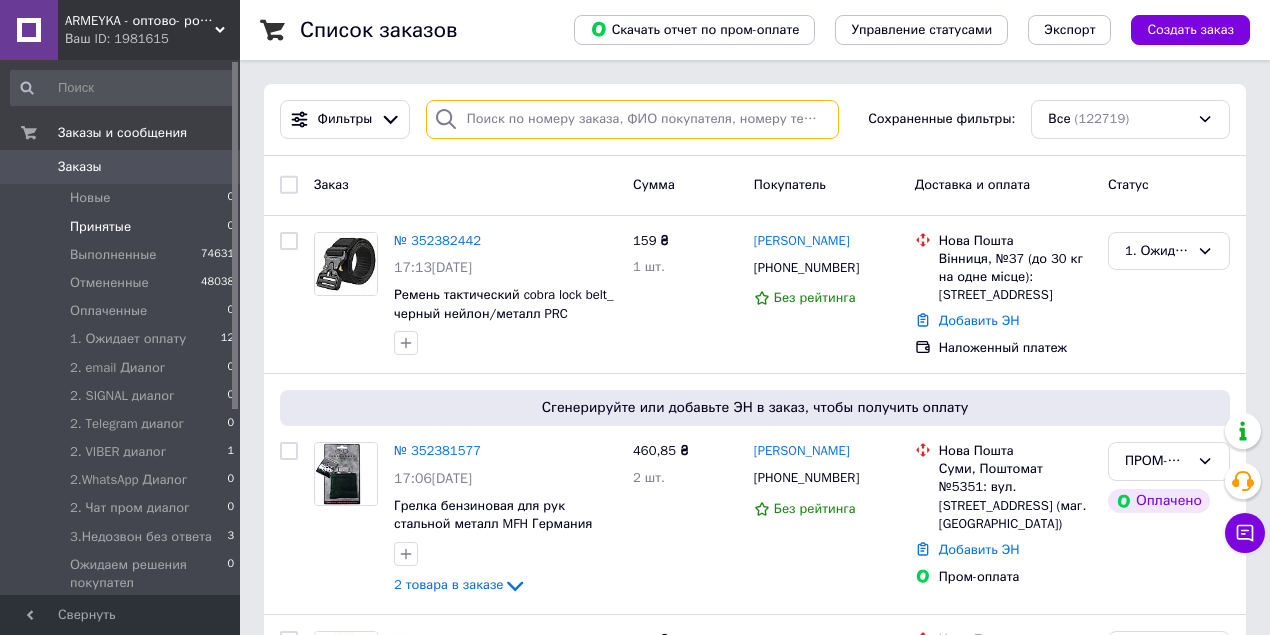 click at bounding box center (632, 119) 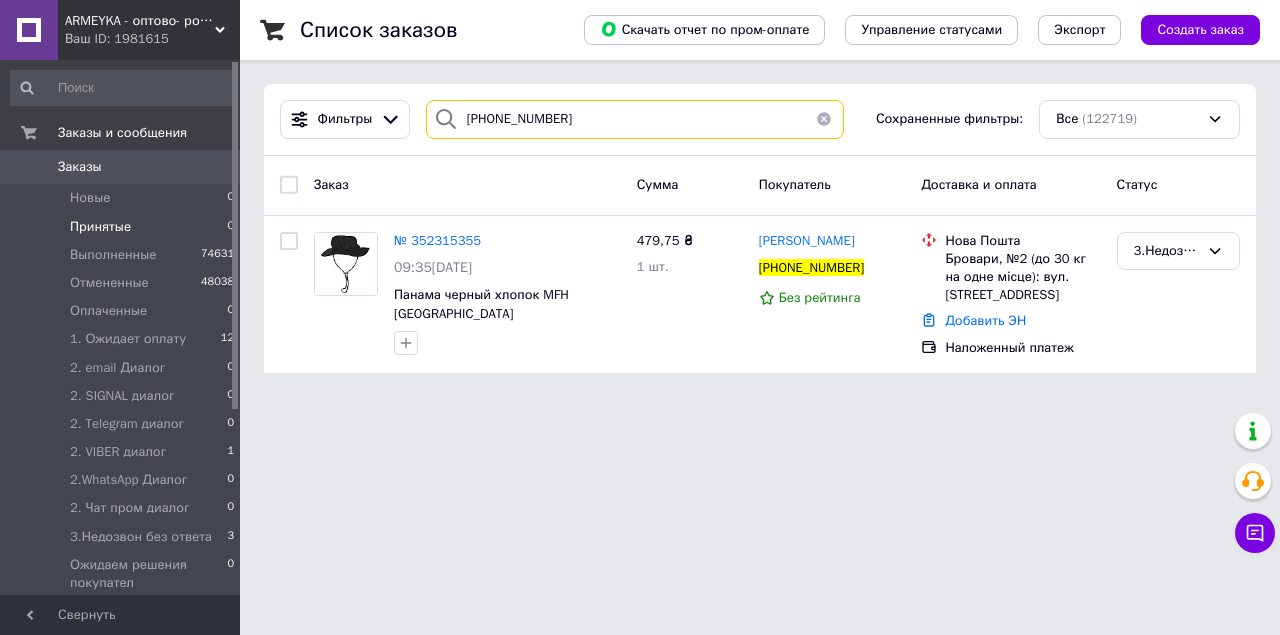 type on "+380978290699" 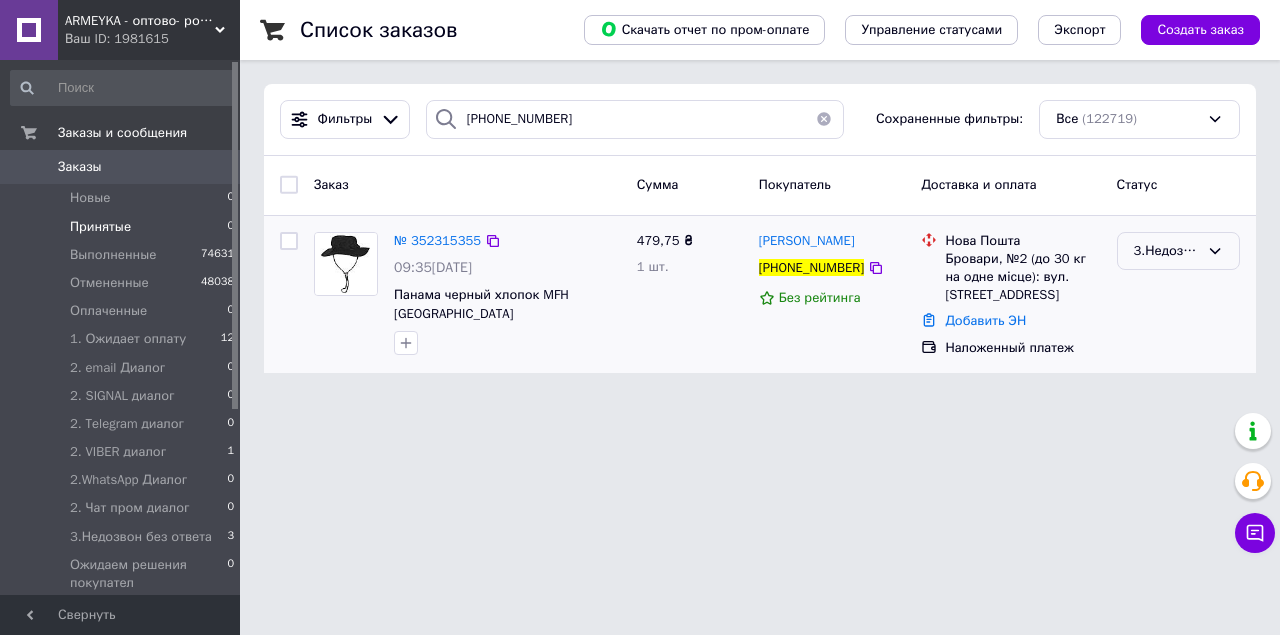 click on "3.Недозвон без ответа" at bounding box center (1166, 251) 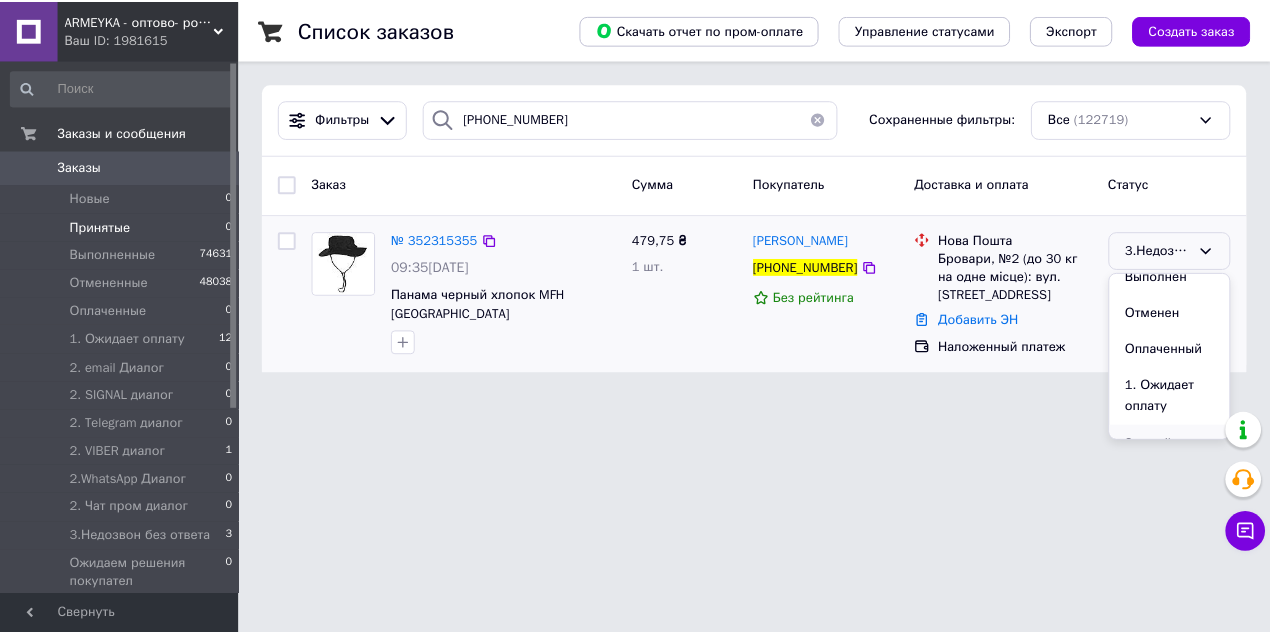 scroll, scrollTop: 133, scrollLeft: 0, axis: vertical 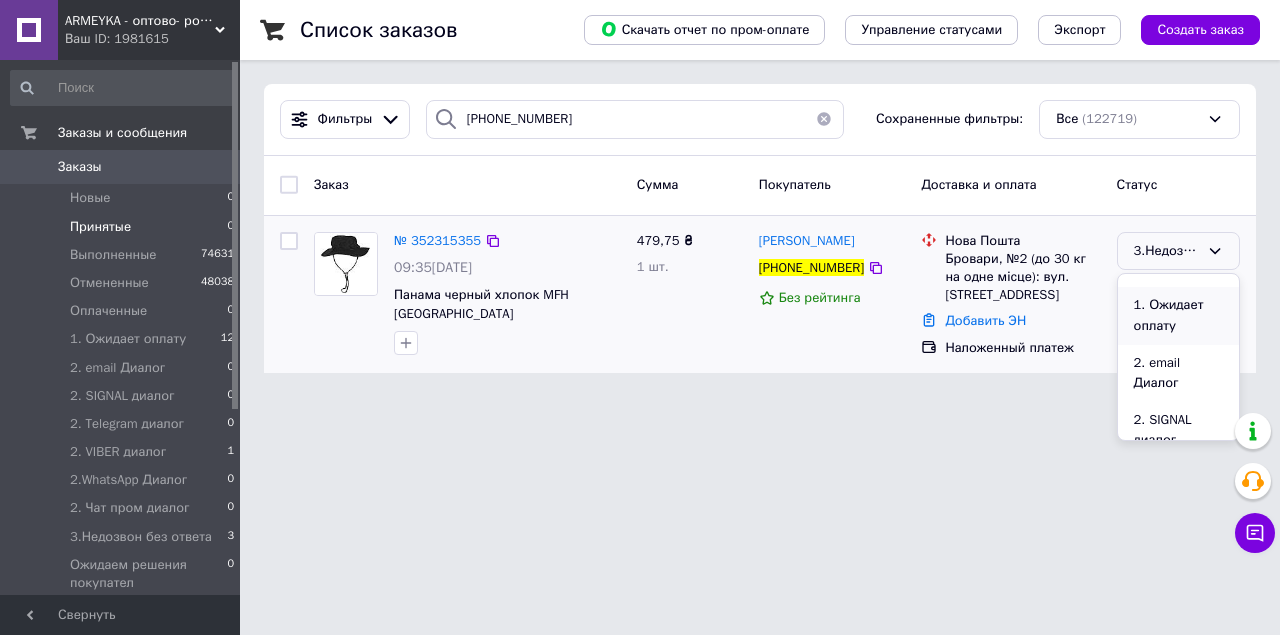 click on "1. Ожидает оплату" at bounding box center (1178, 315) 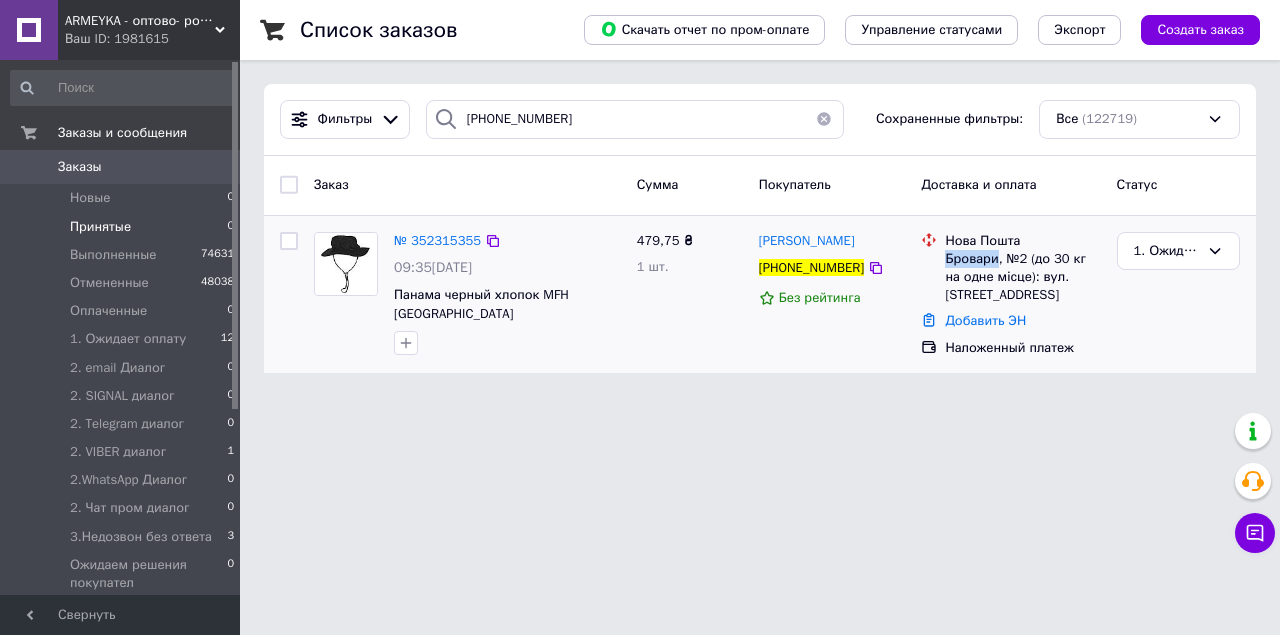 drag, startPoint x: 948, startPoint y: 252, endPoint x: 995, endPoint y: 258, distance: 47.38143 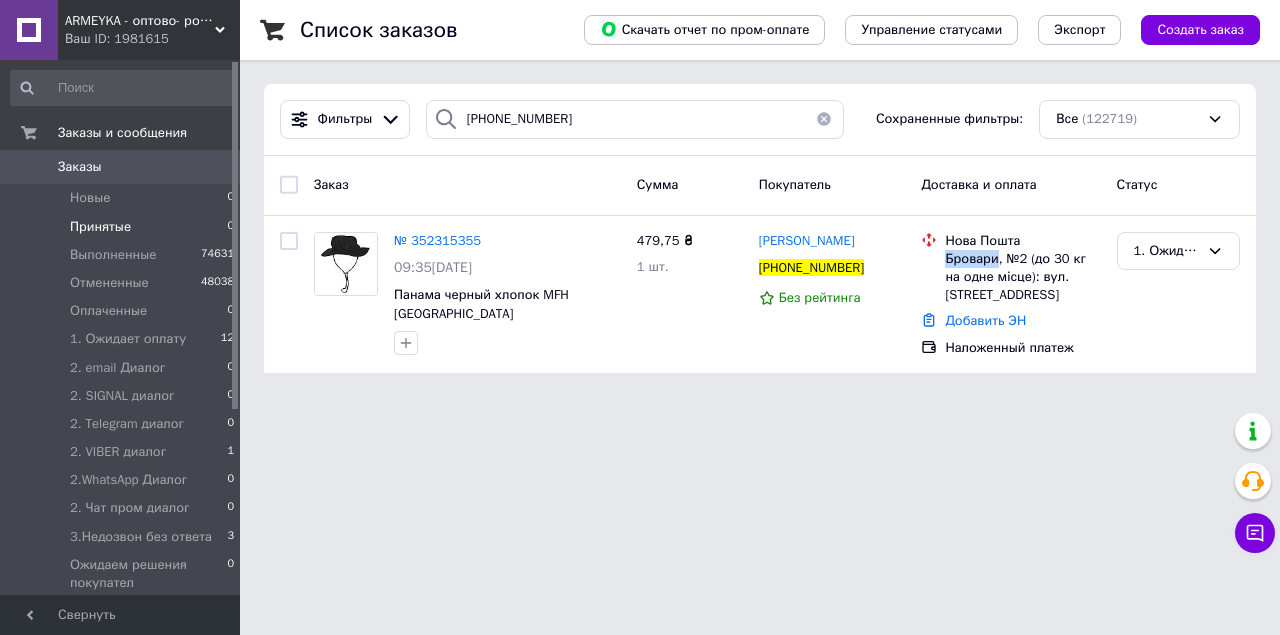copy on "Бровари" 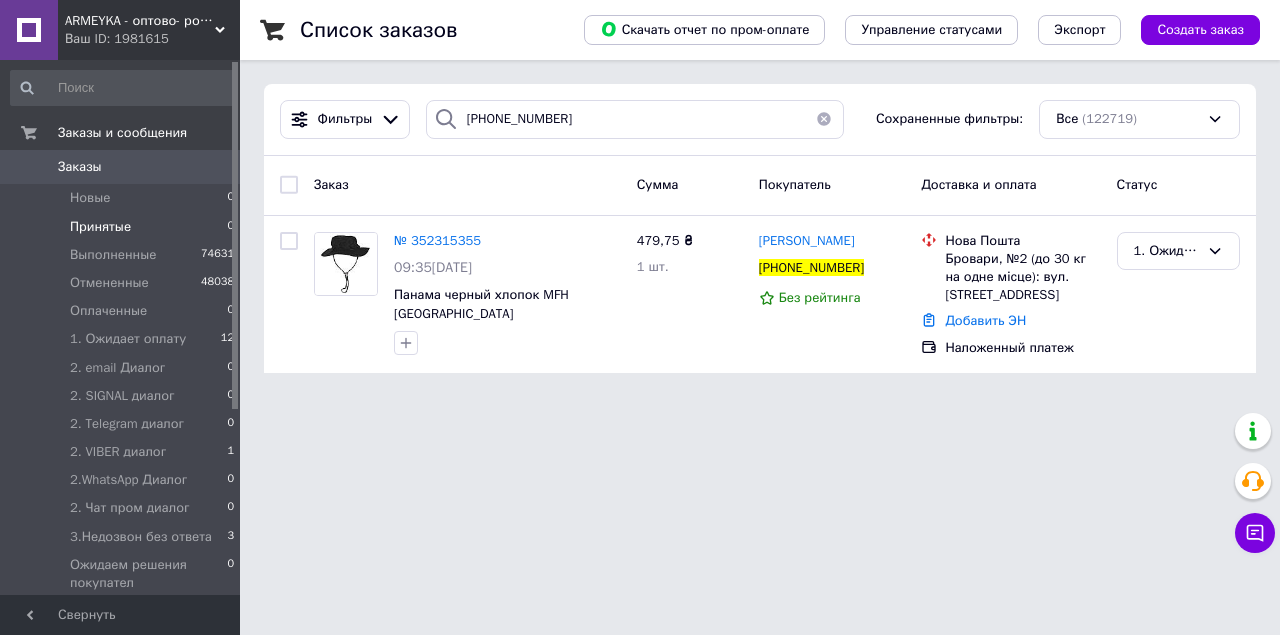 click on "Принятые" at bounding box center [100, 227] 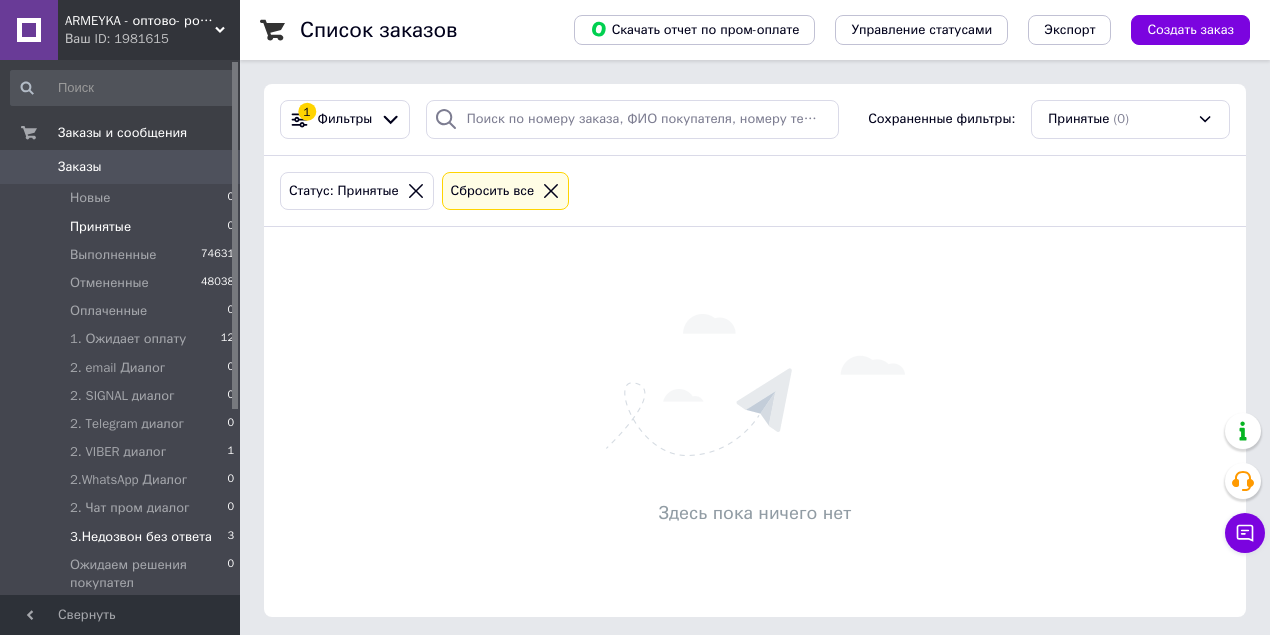 click on "3.Недозвон без ответа" at bounding box center [141, 537] 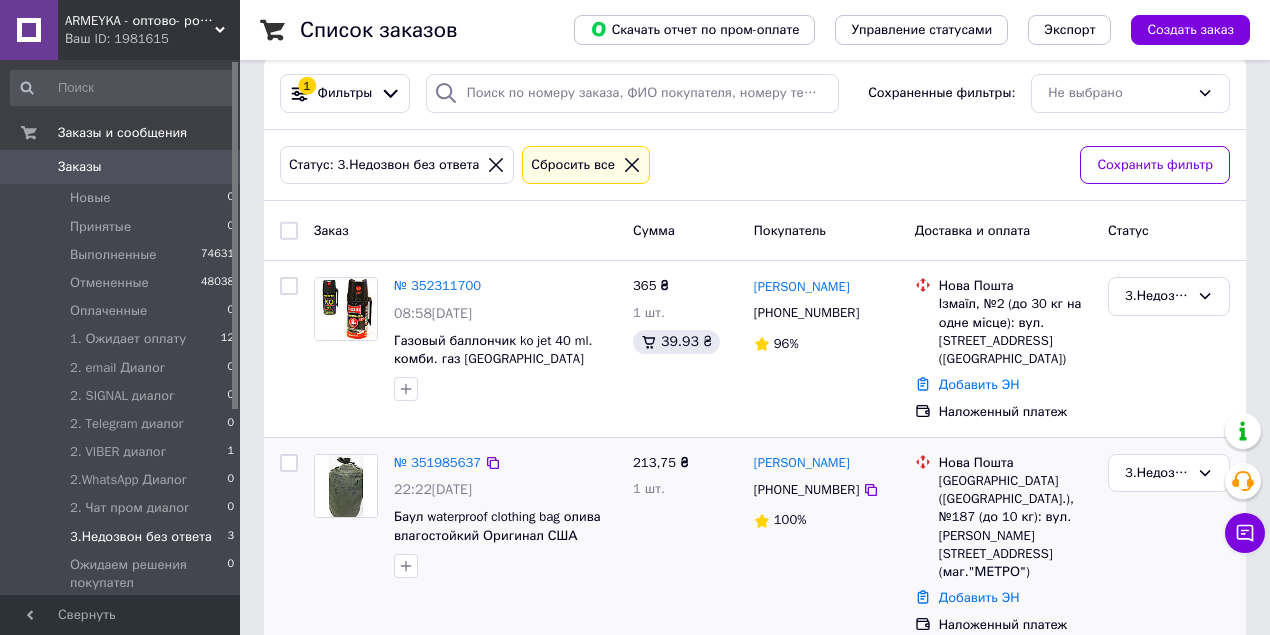 scroll, scrollTop: 0, scrollLeft: 0, axis: both 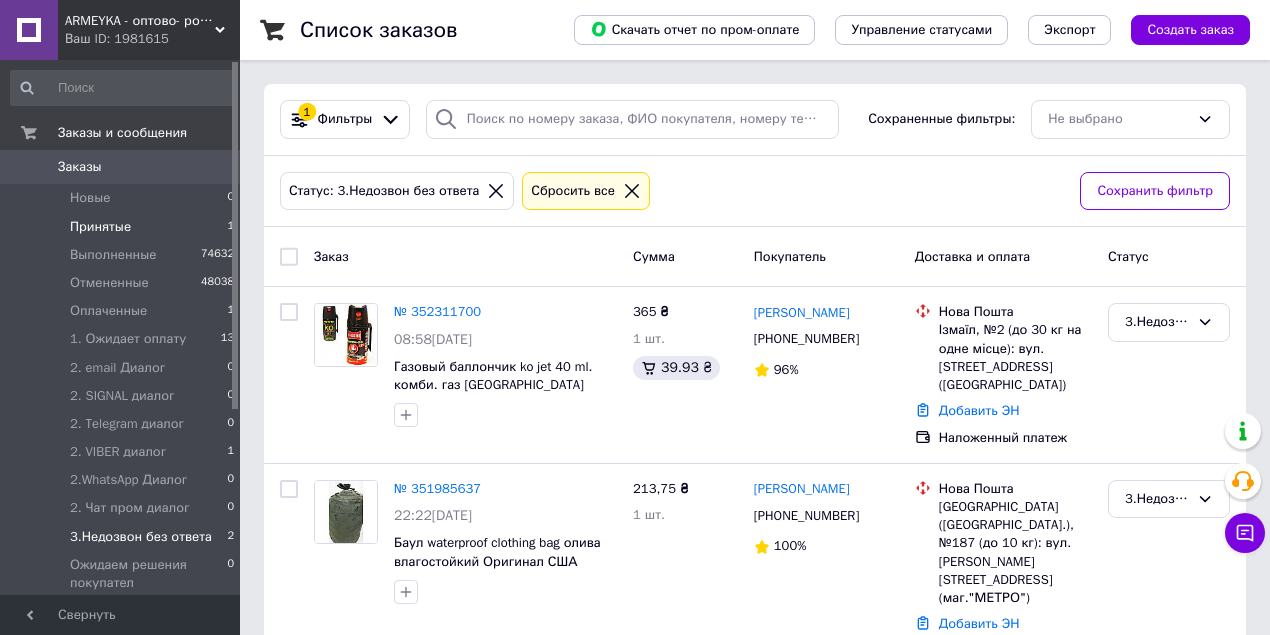 click on "Принятые 1" at bounding box center (123, 227) 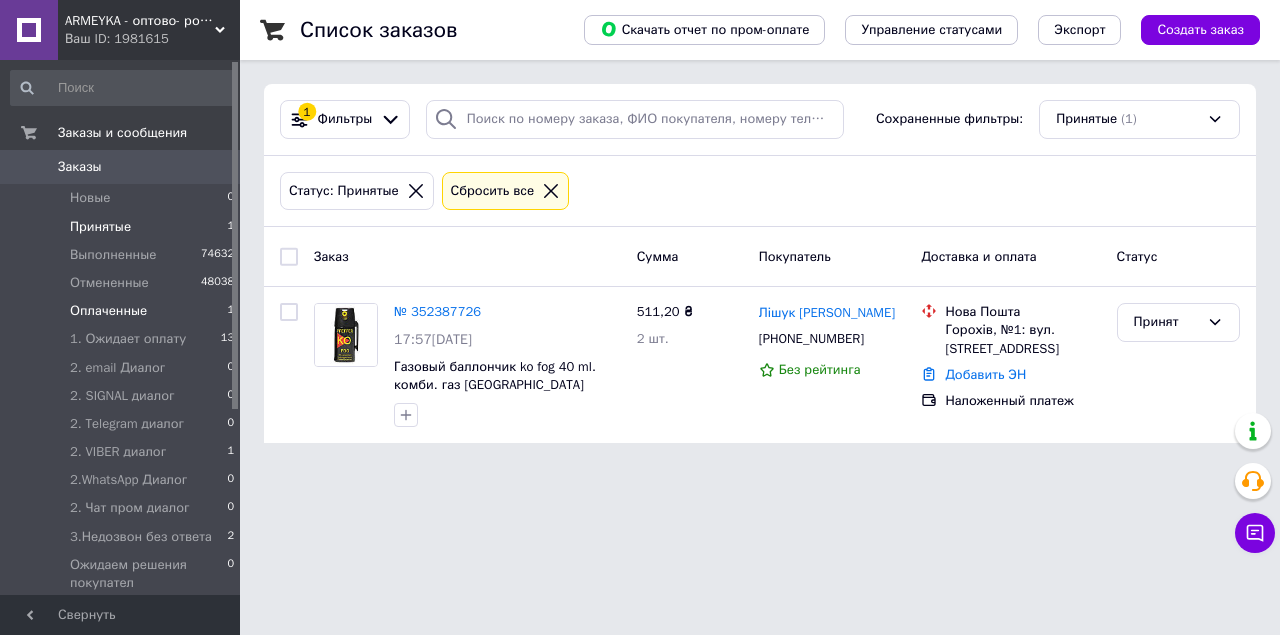 click on "Оплаченные 1" at bounding box center (123, 311) 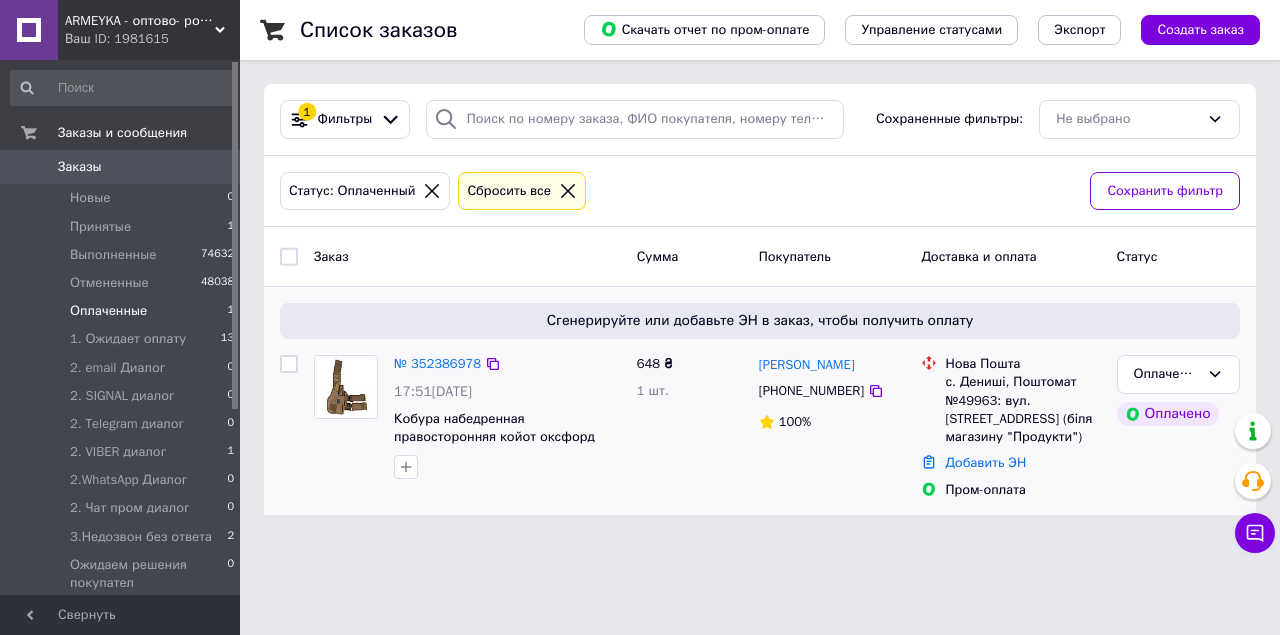 drag, startPoint x: 868, startPoint y: 387, endPoint x: 822, endPoint y: 406, distance: 49.76947 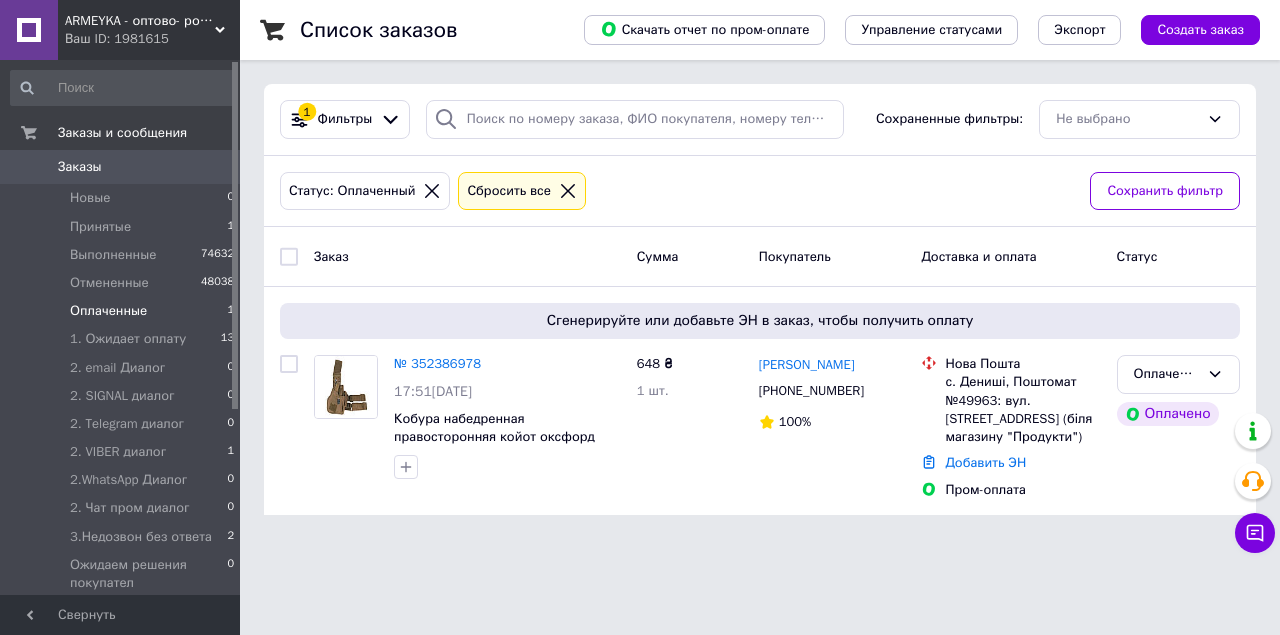 drag, startPoint x: 782, startPoint y: 560, endPoint x: 796, endPoint y: 532, distance: 31.304953 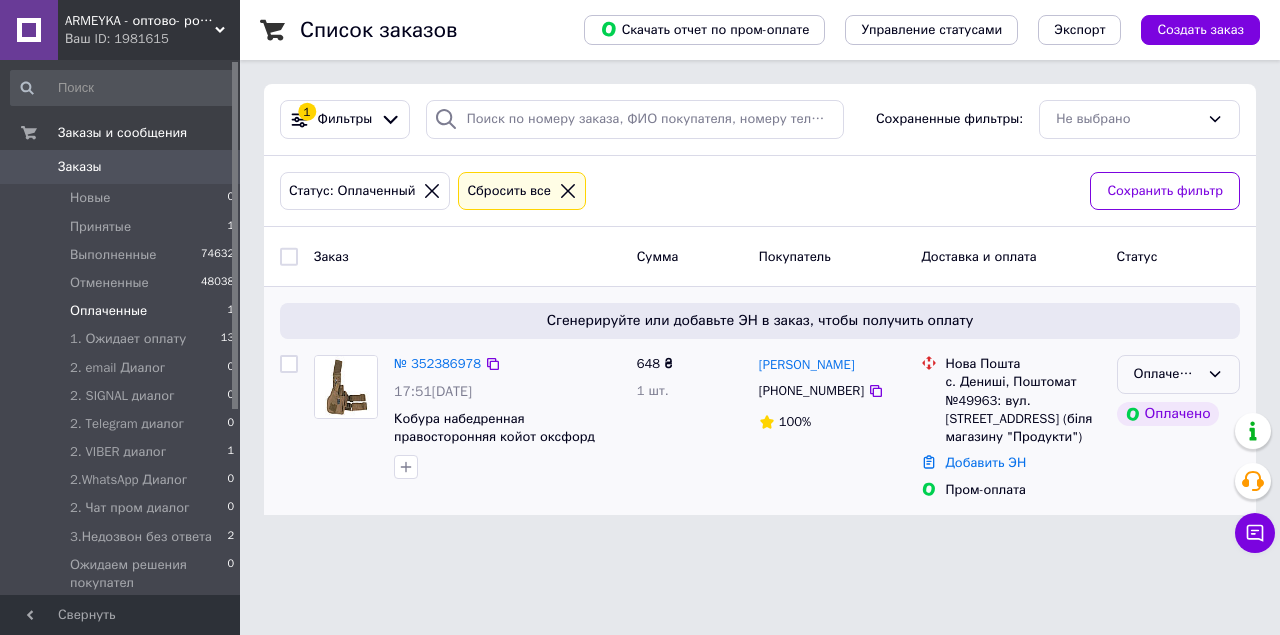 click 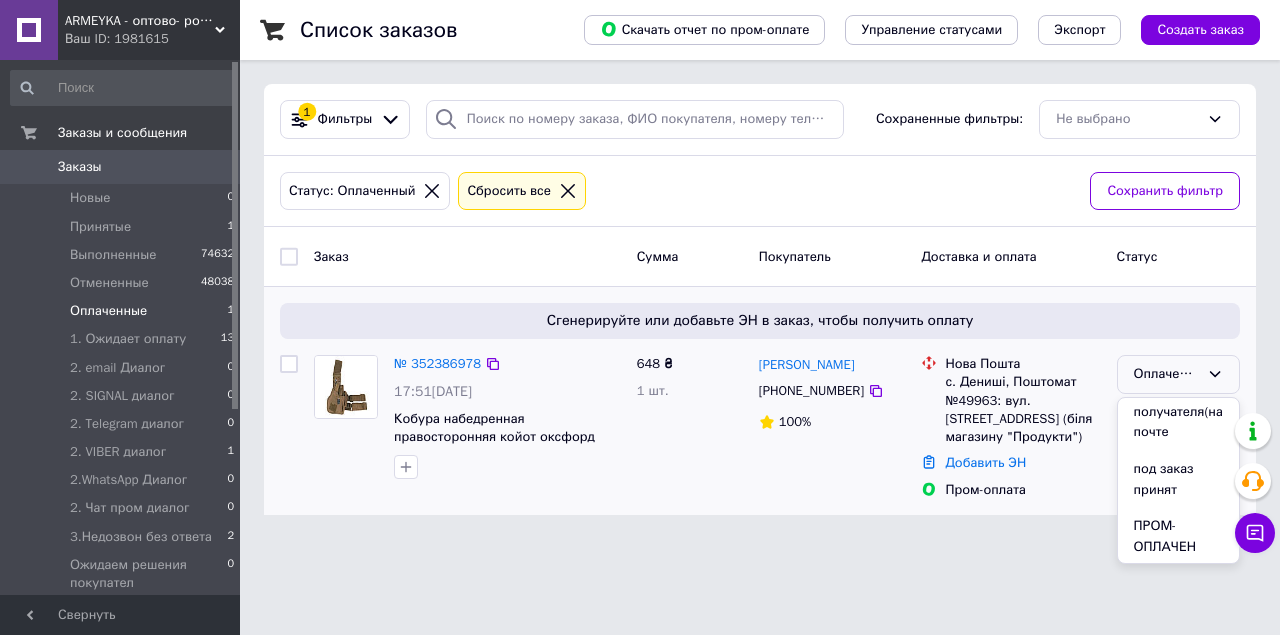scroll, scrollTop: 842, scrollLeft: 0, axis: vertical 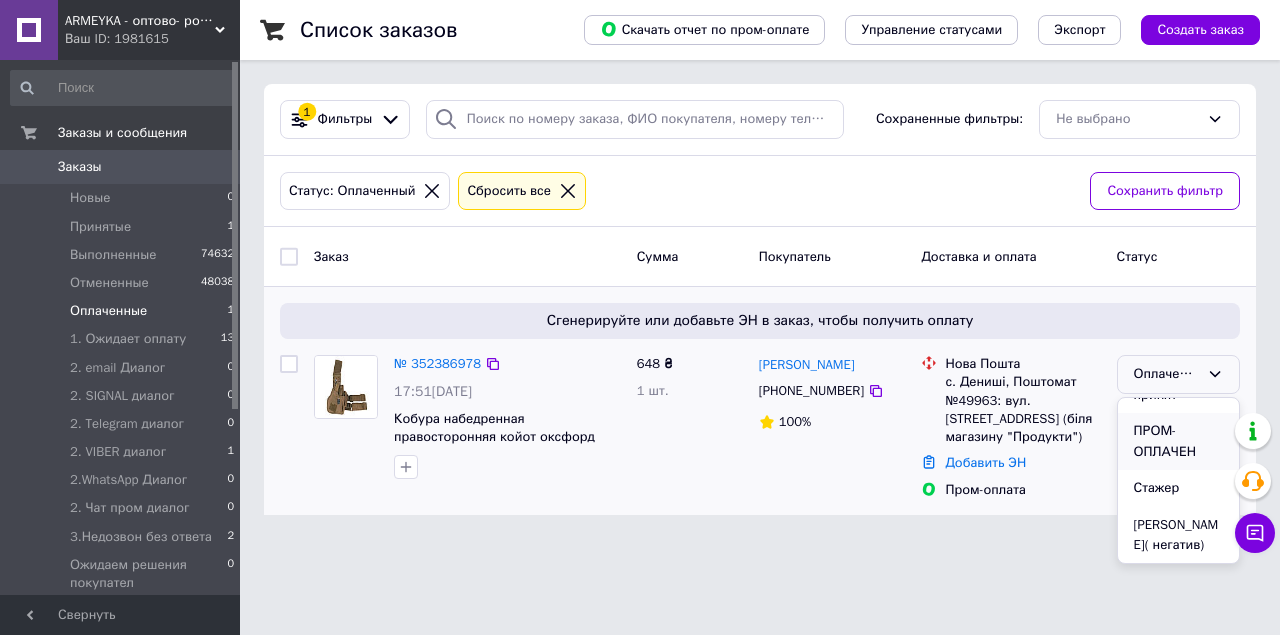 click on "ПРОМ-ОПЛАЧЕН" at bounding box center [1178, 441] 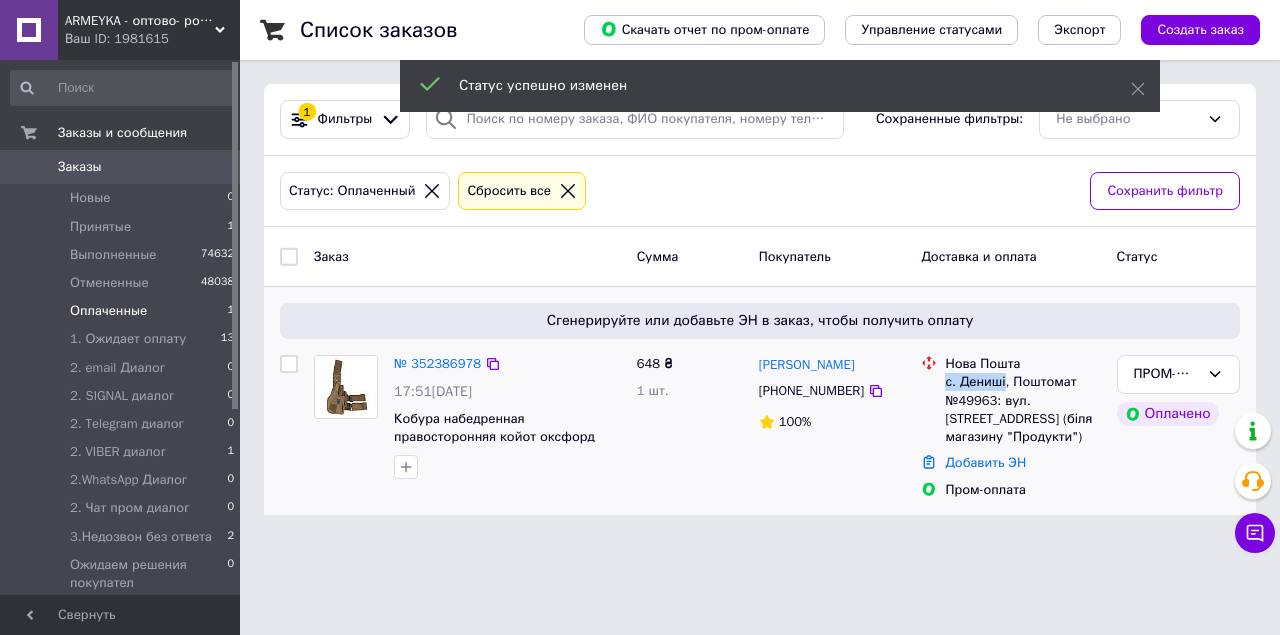 drag, startPoint x: 946, startPoint y: 374, endPoint x: 1001, endPoint y: 378, distance: 55.145264 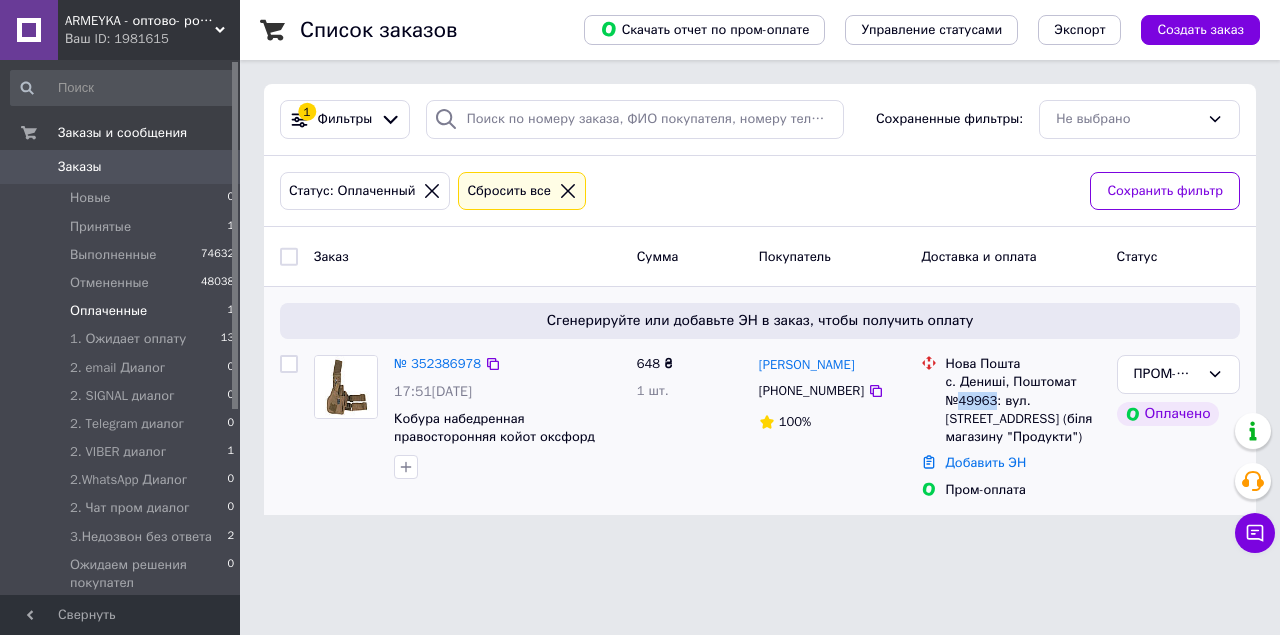 drag, startPoint x: 956, startPoint y: 398, endPoint x: 992, endPoint y: 400, distance: 36.05551 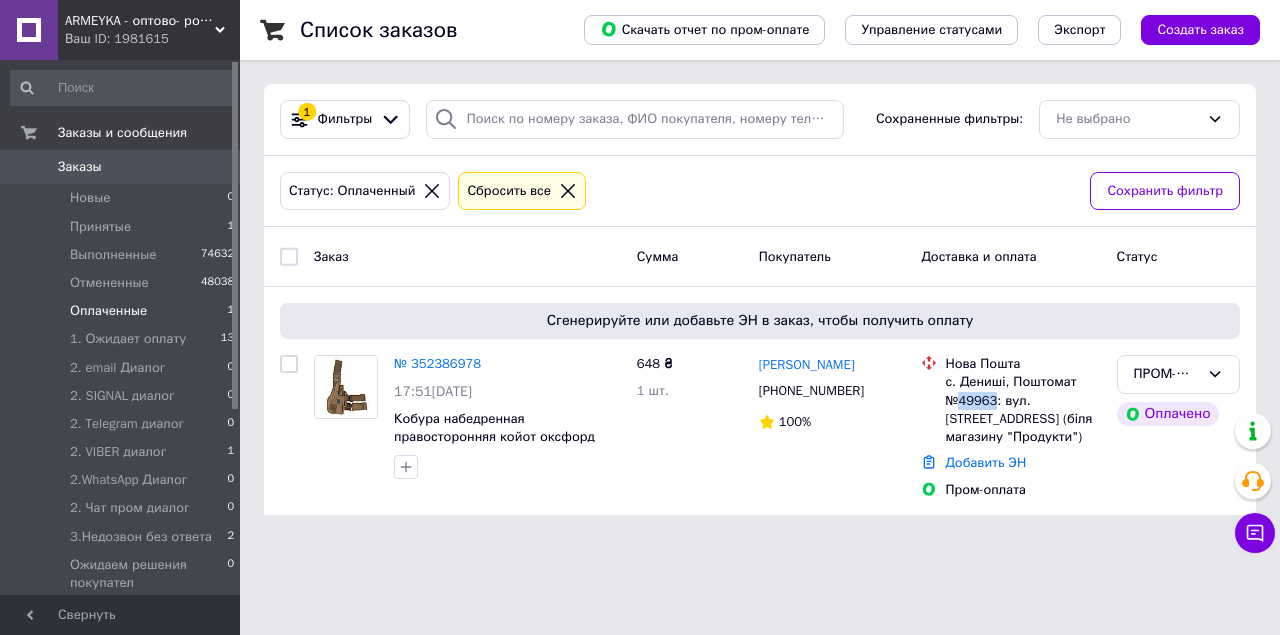 copy on "49963" 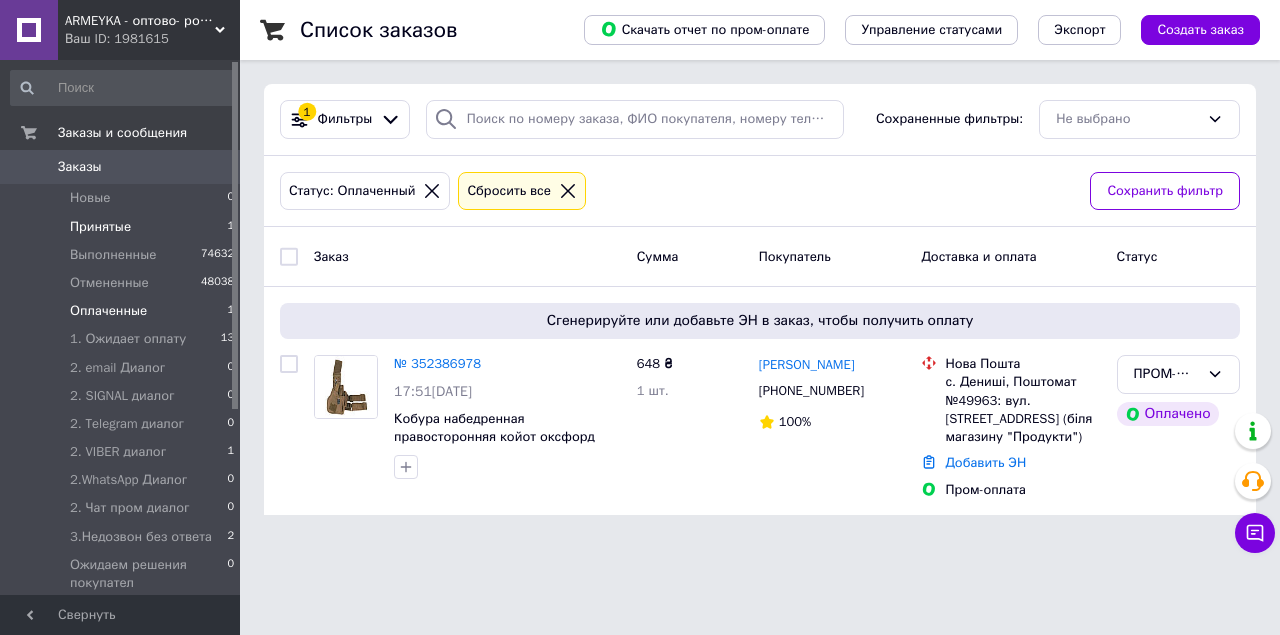 click on "Принятые 1" at bounding box center (123, 227) 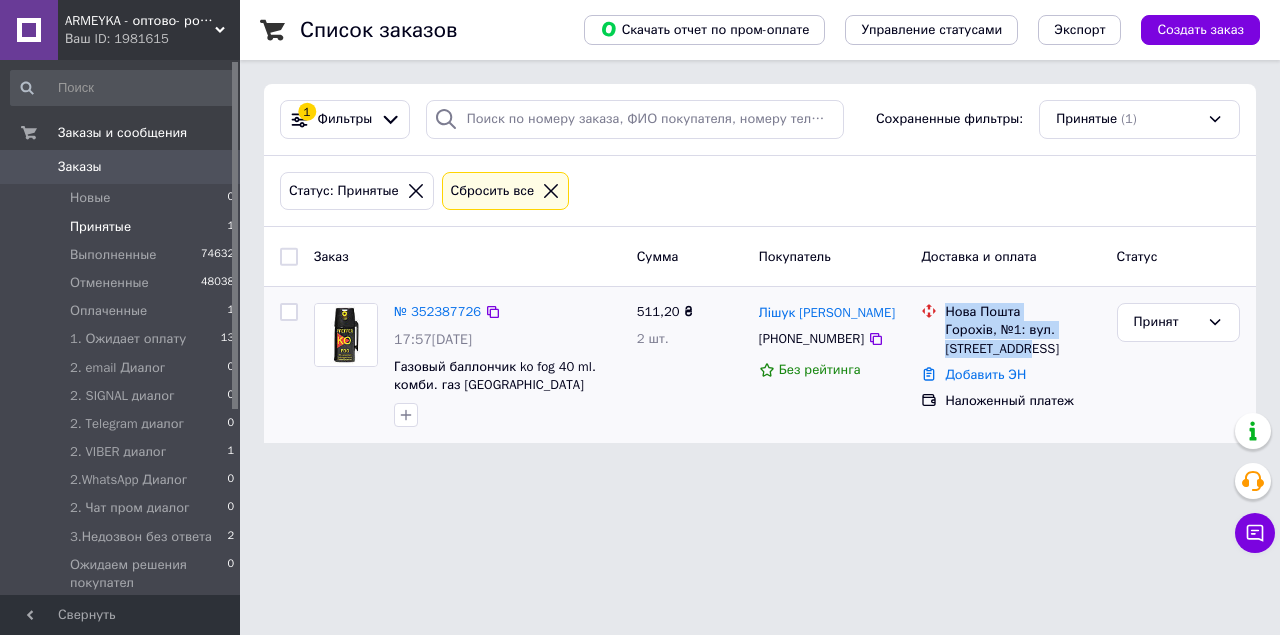 drag, startPoint x: 948, startPoint y: 308, endPoint x: 1039, endPoint y: 352, distance: 101.07918 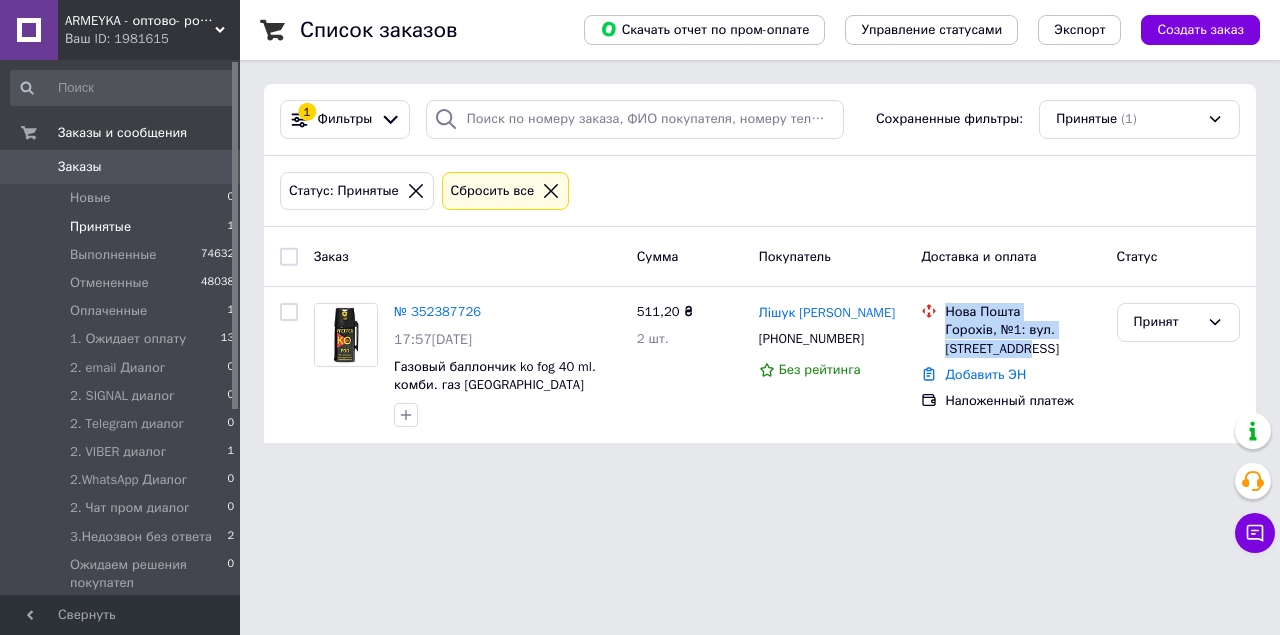copy on "Нова Пошта Горохів, №1: вул. Козацька, 17" 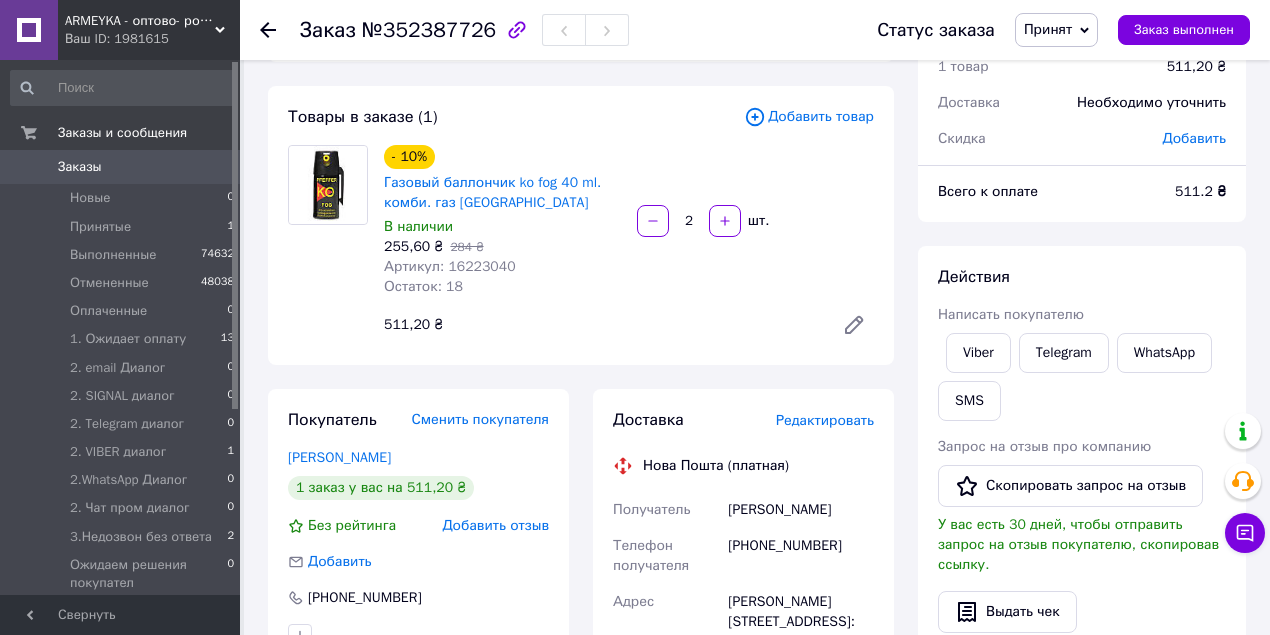 scroll, scrollTop: 133, scrollLeft: 0, axis: vertical 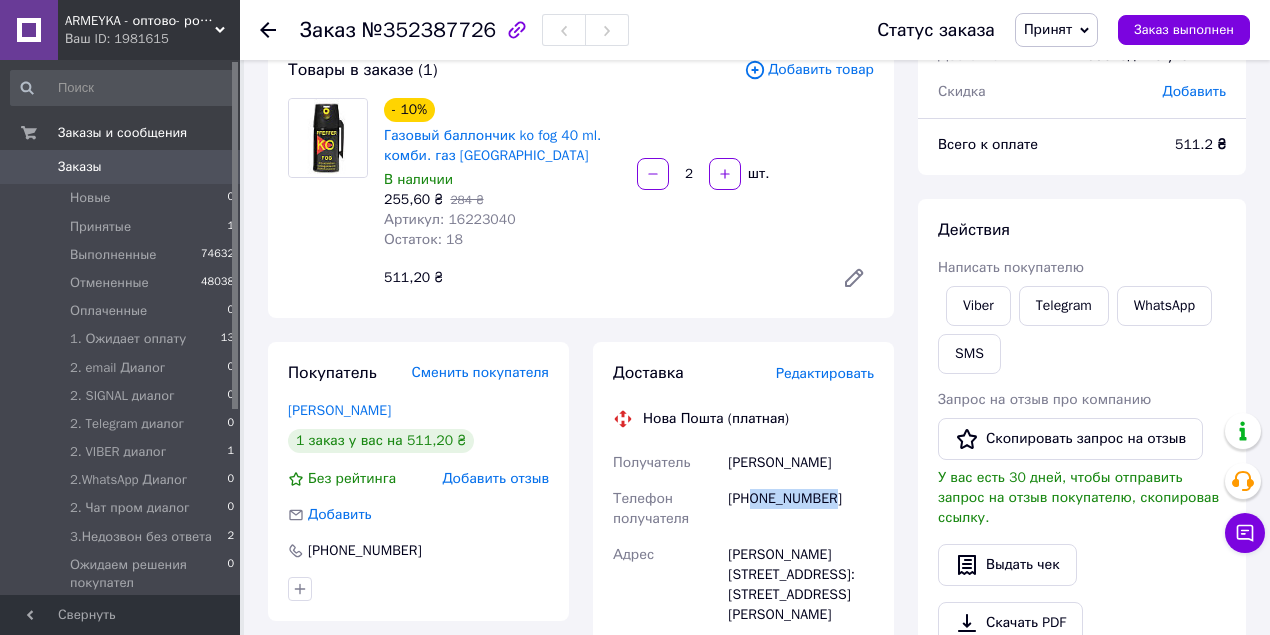 drag, startPoint x: 753, startPoint y: 498, endPoint x: 892, endPoint y: 497, distance: 139.0036 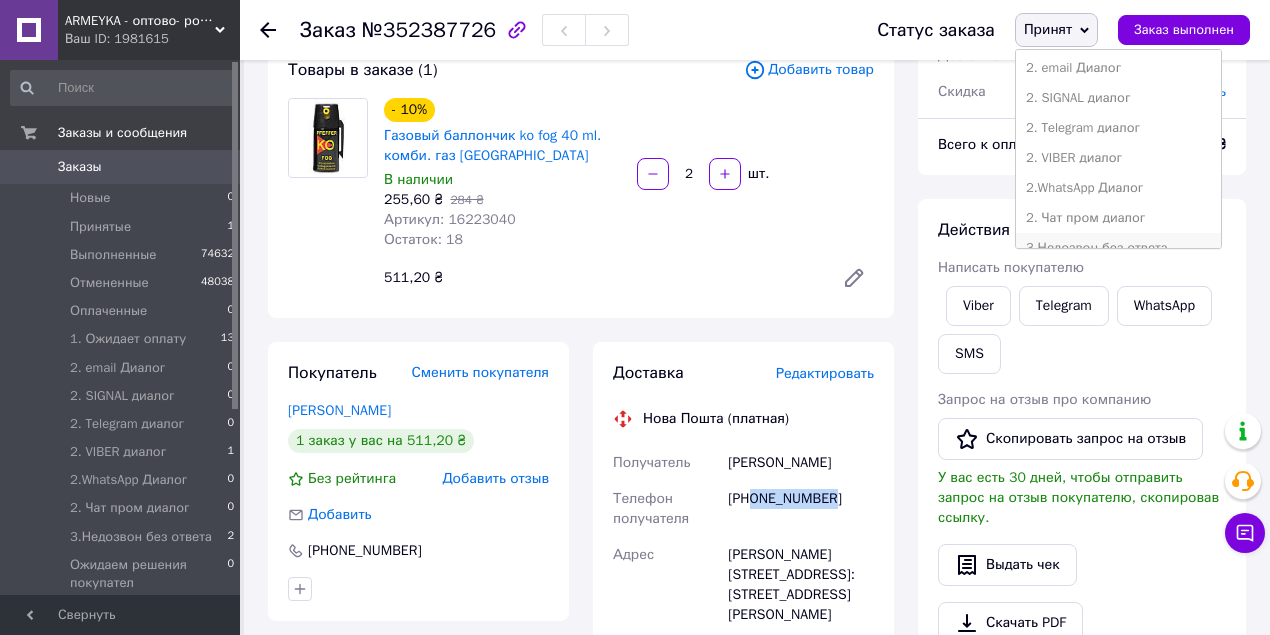 scroll, scrollTop: 266, scrollLeft: 0, axis: vertical 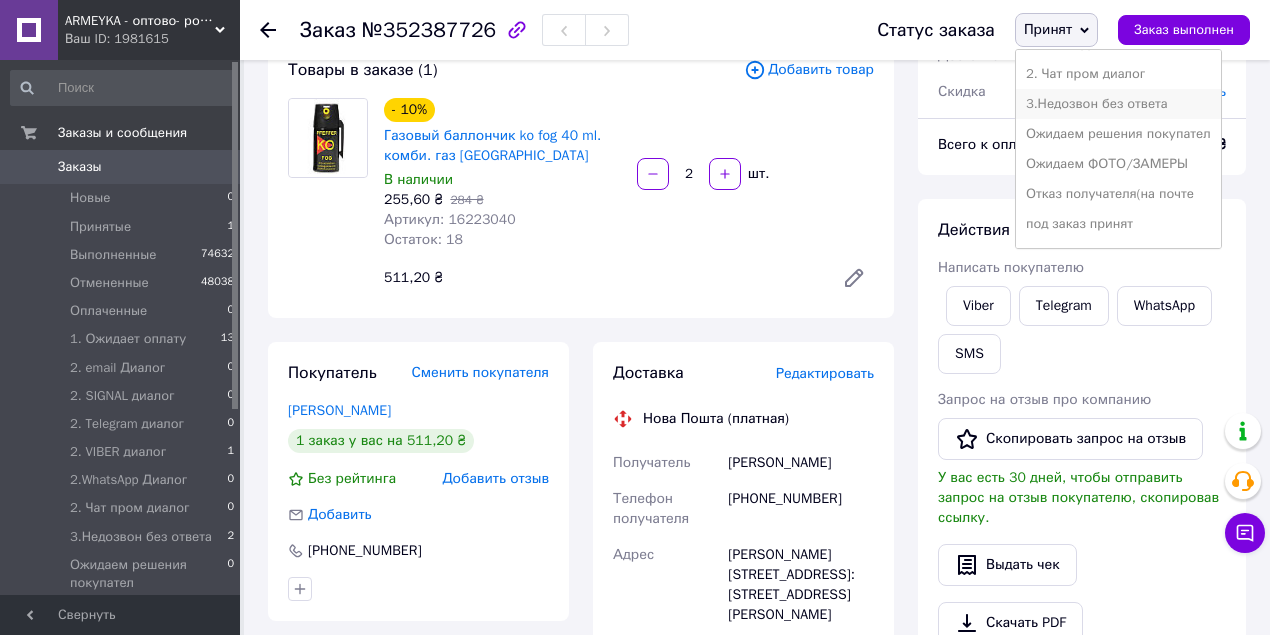 click on "3.Недозвон без ответа" at bounding box center [1118, 104] 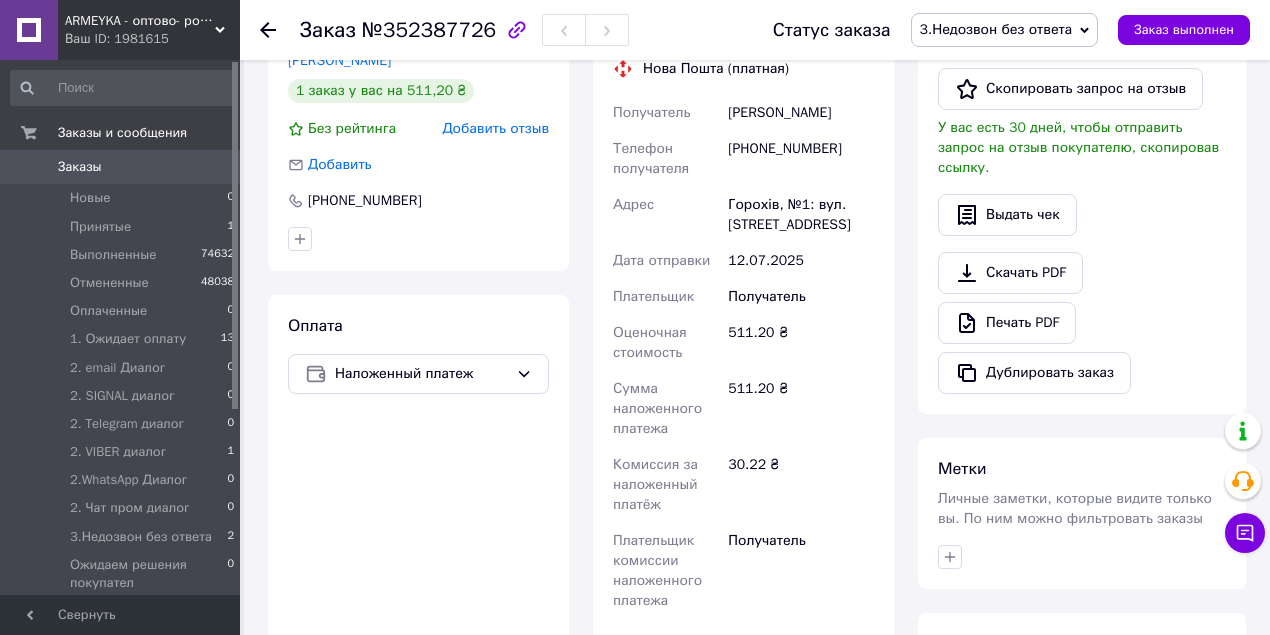 scroll, scrollTop: 666, scrollLeft: 0, axis: vertical 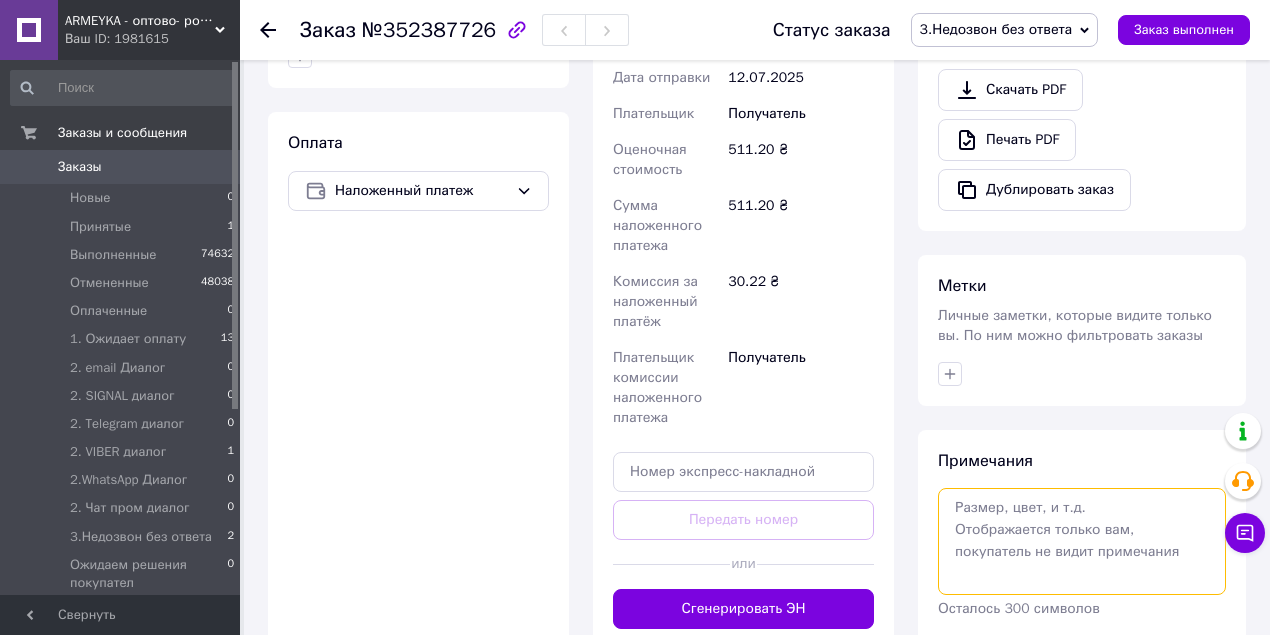 click at bounding box center [1082, 541] 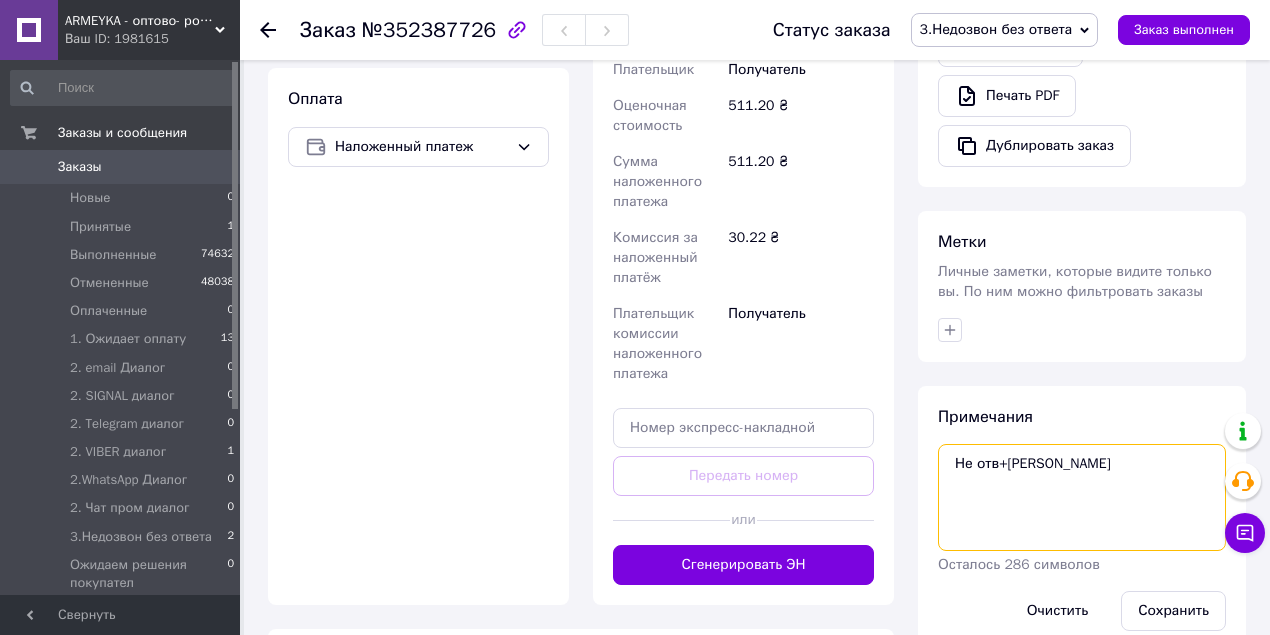 scroll, scrollTop: 733, scrollLeft: 0, axis: vertical 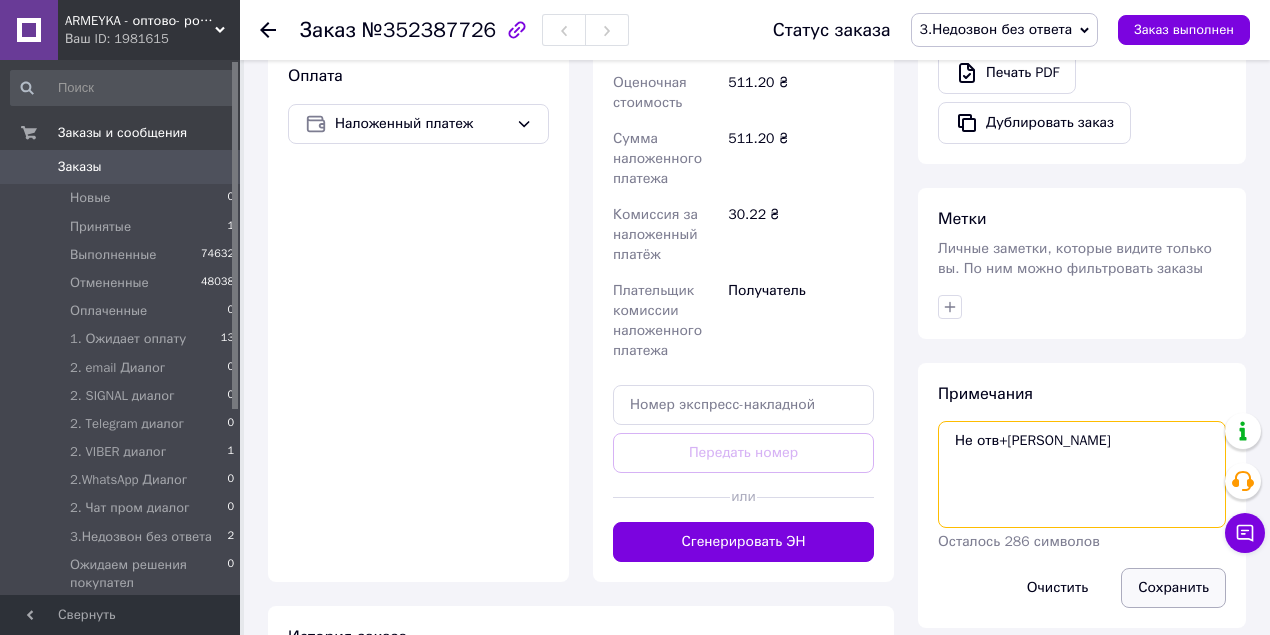 type on "Не отв+[PERSON_NAME]" 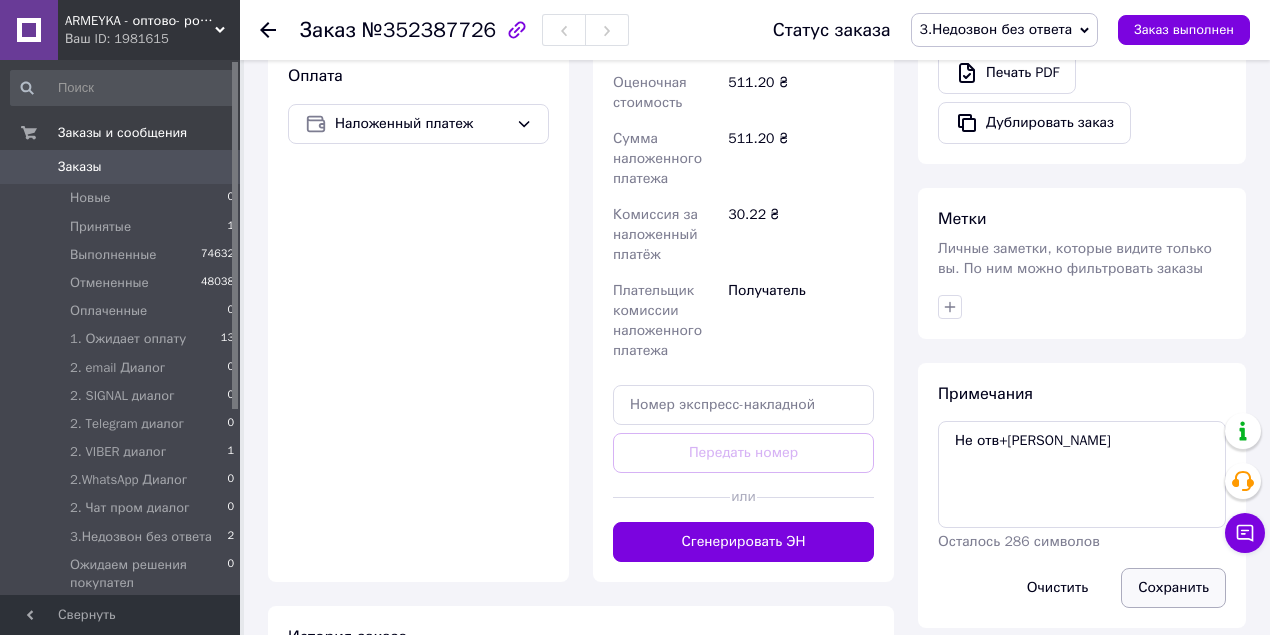 click on "Сохранить" at bounding box center (1173, 588) 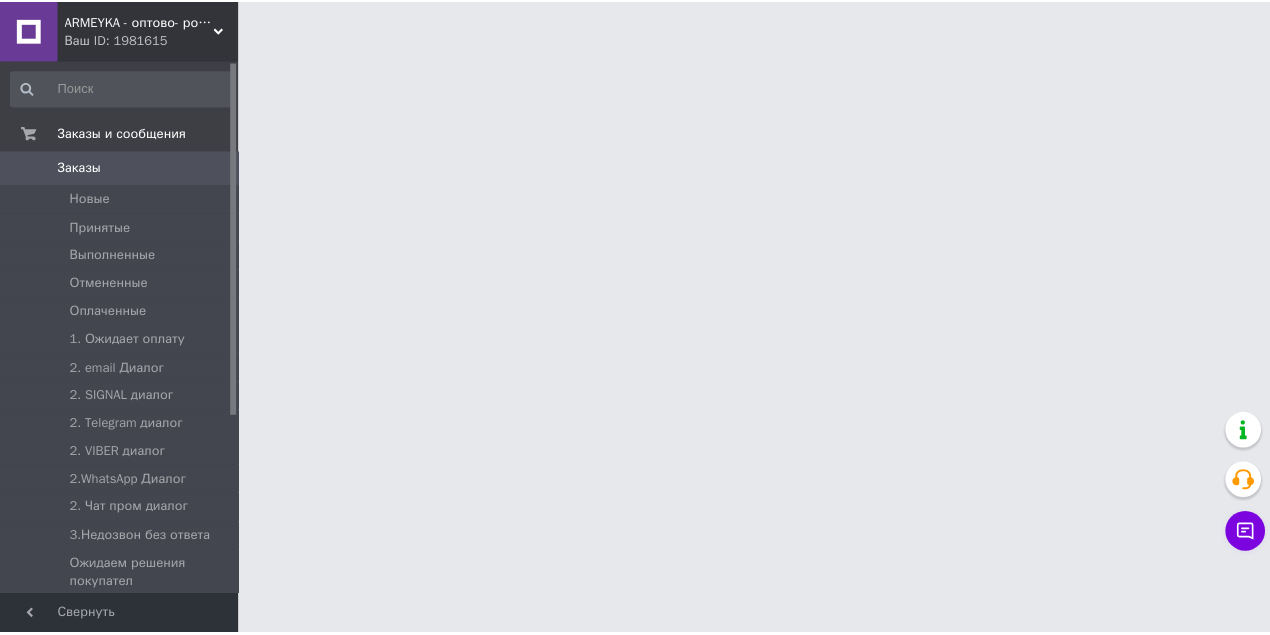 scroll, scrollTop: 0, scrollLeft: 0, axis: both 